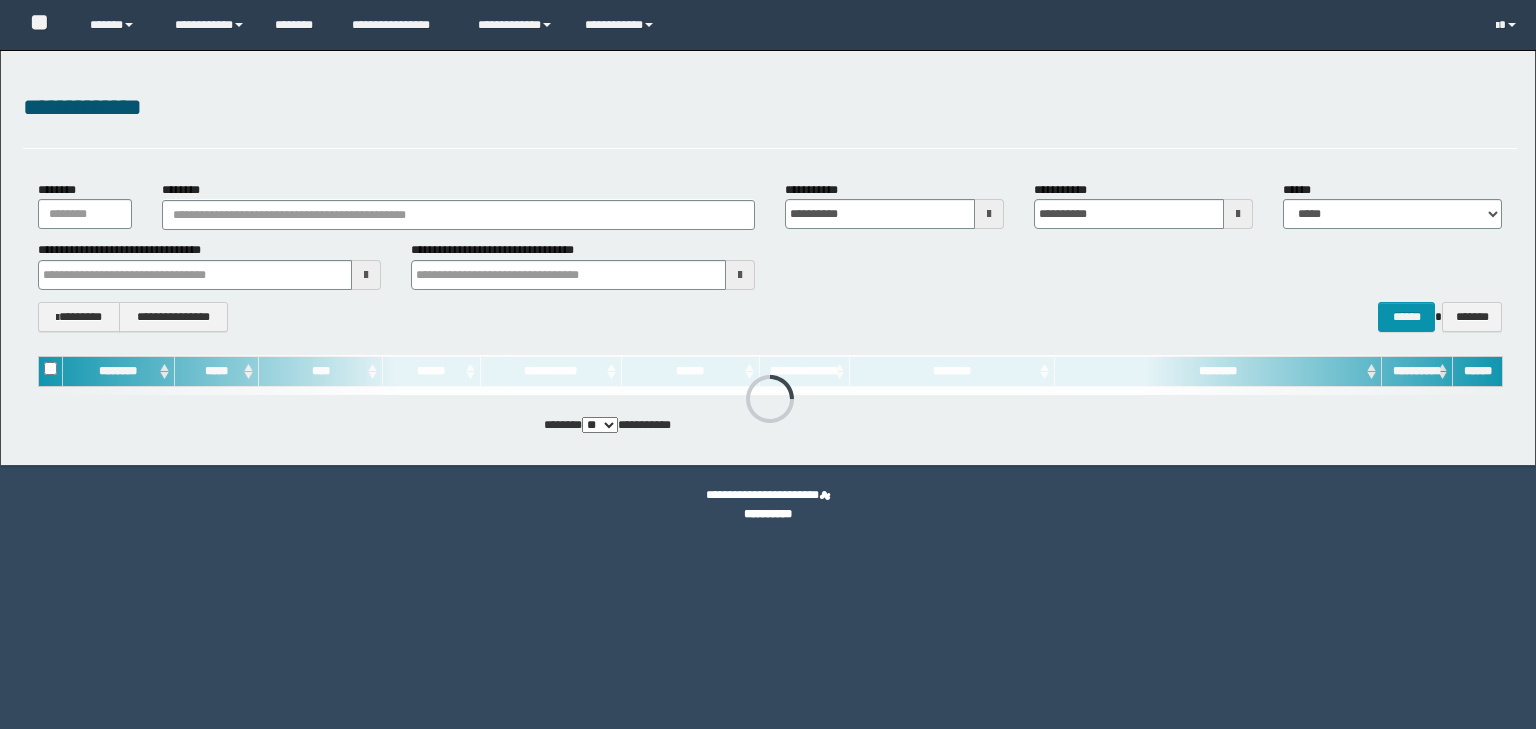 scroll, scrollTop: 0, scrollLeft: 0, axis: both 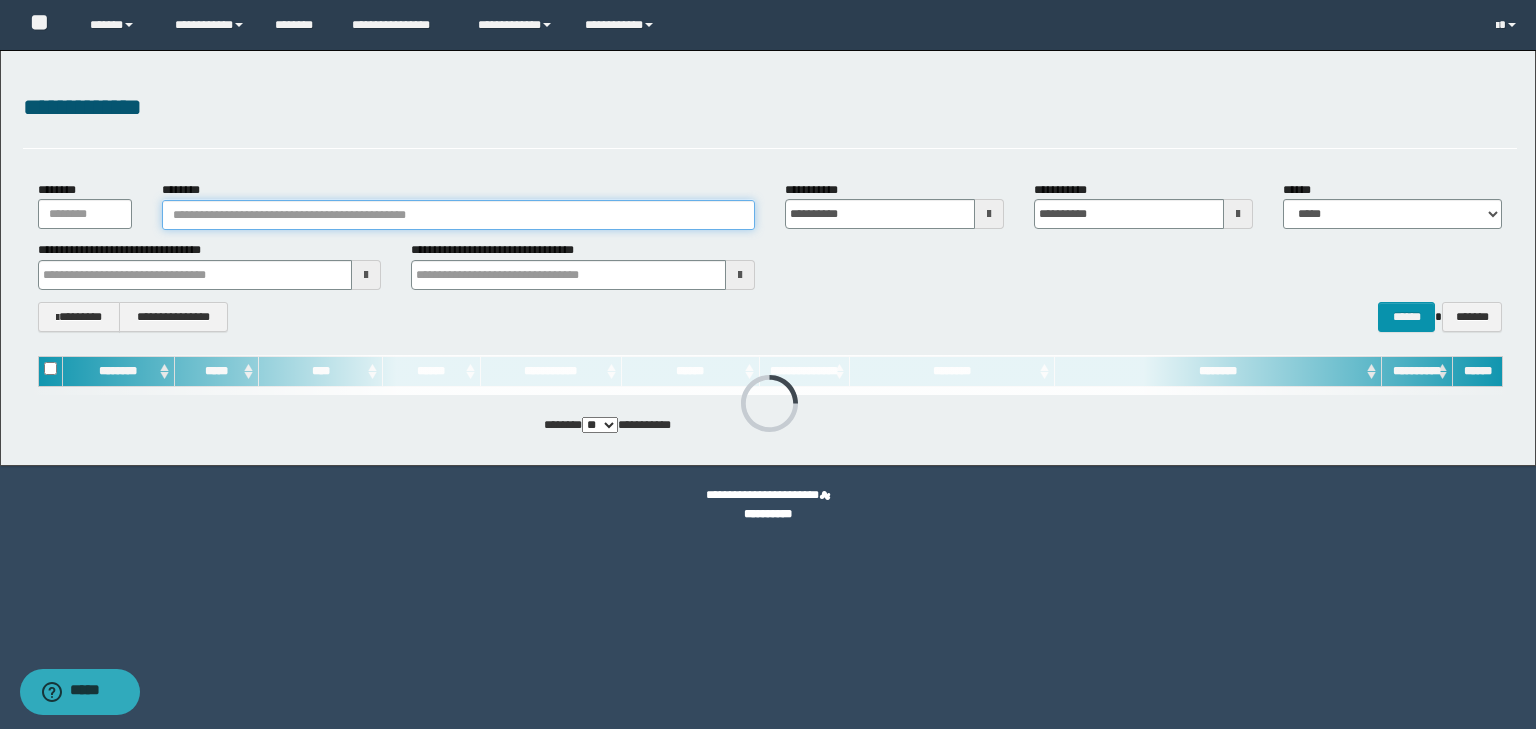 click on "********" at bounding box center (458, 215) 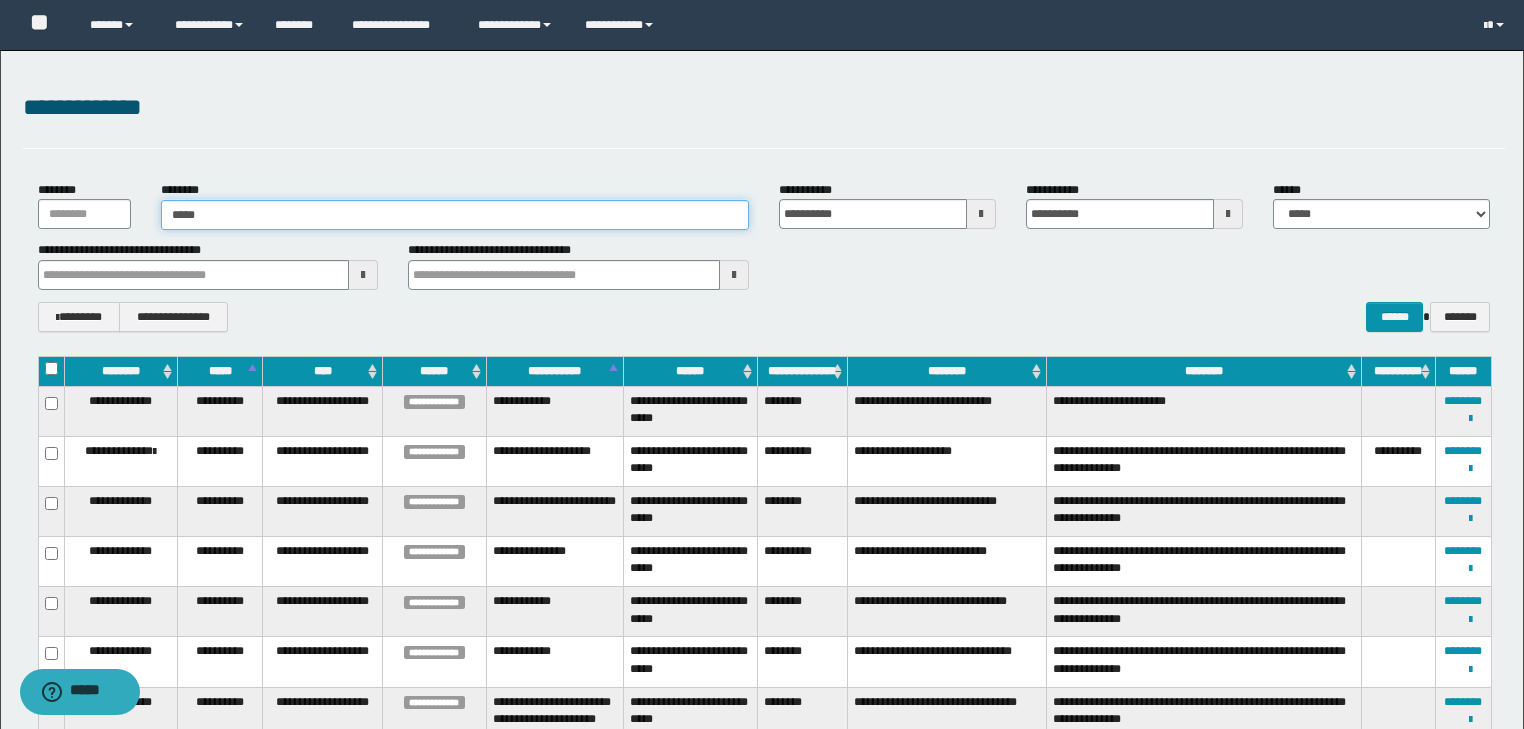 type on "*****" 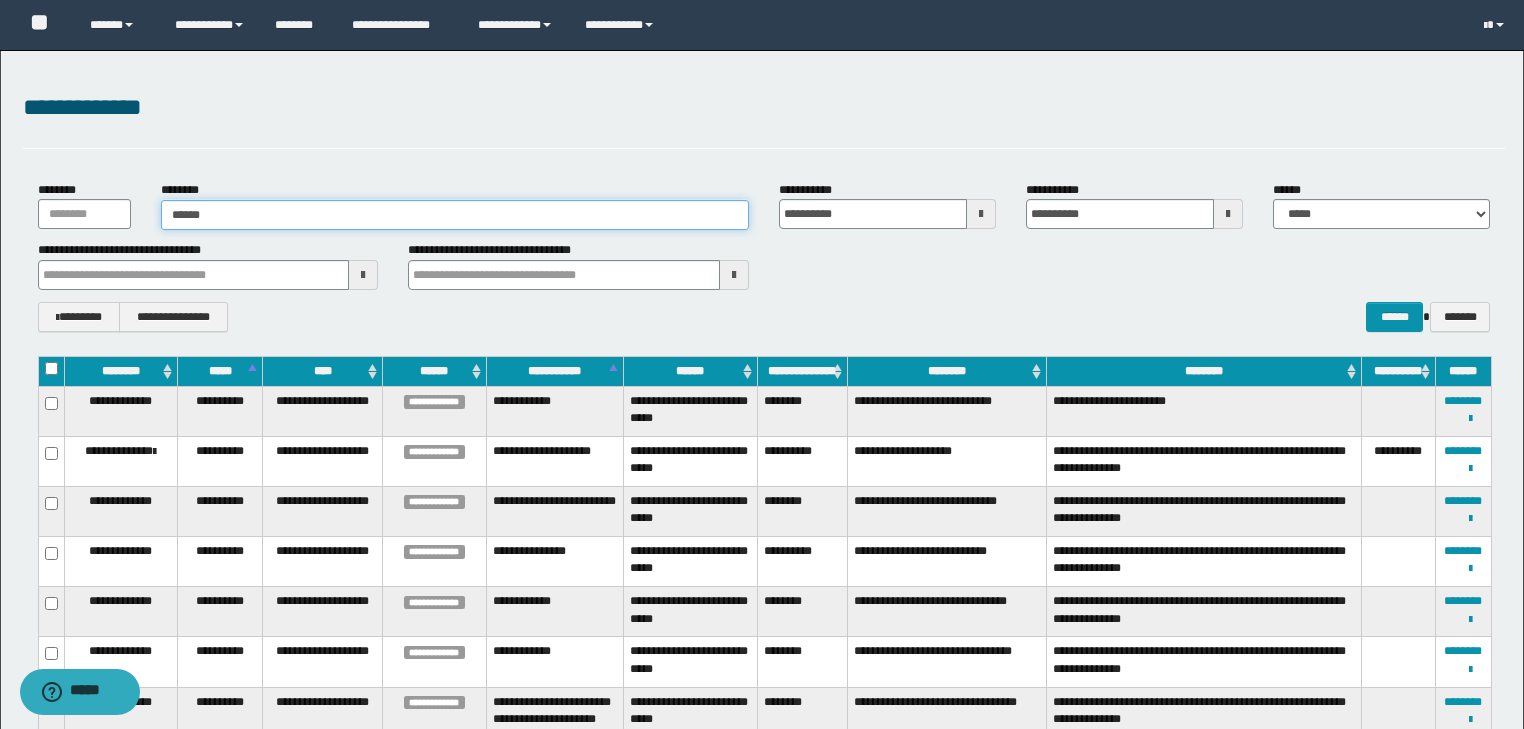 type on "*****" 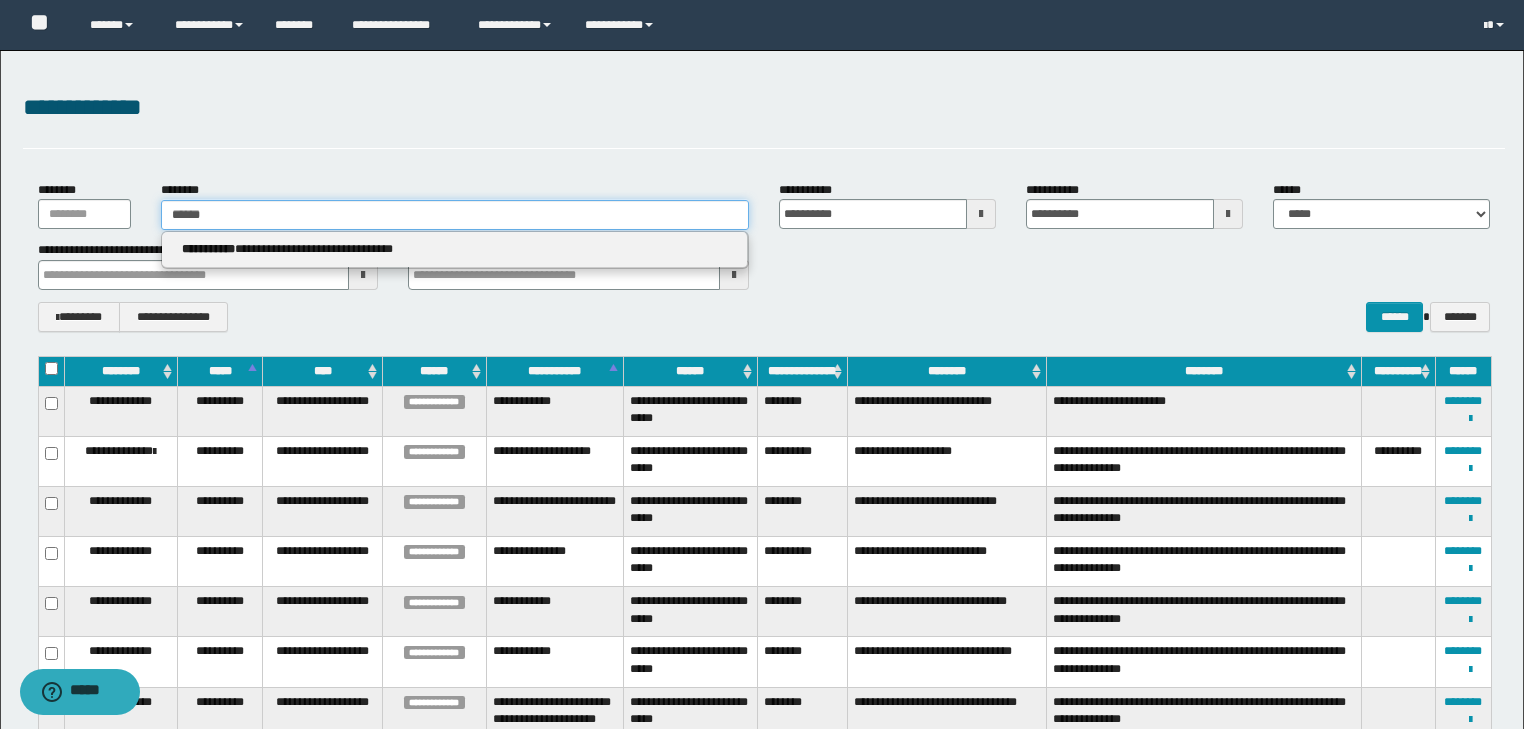 type 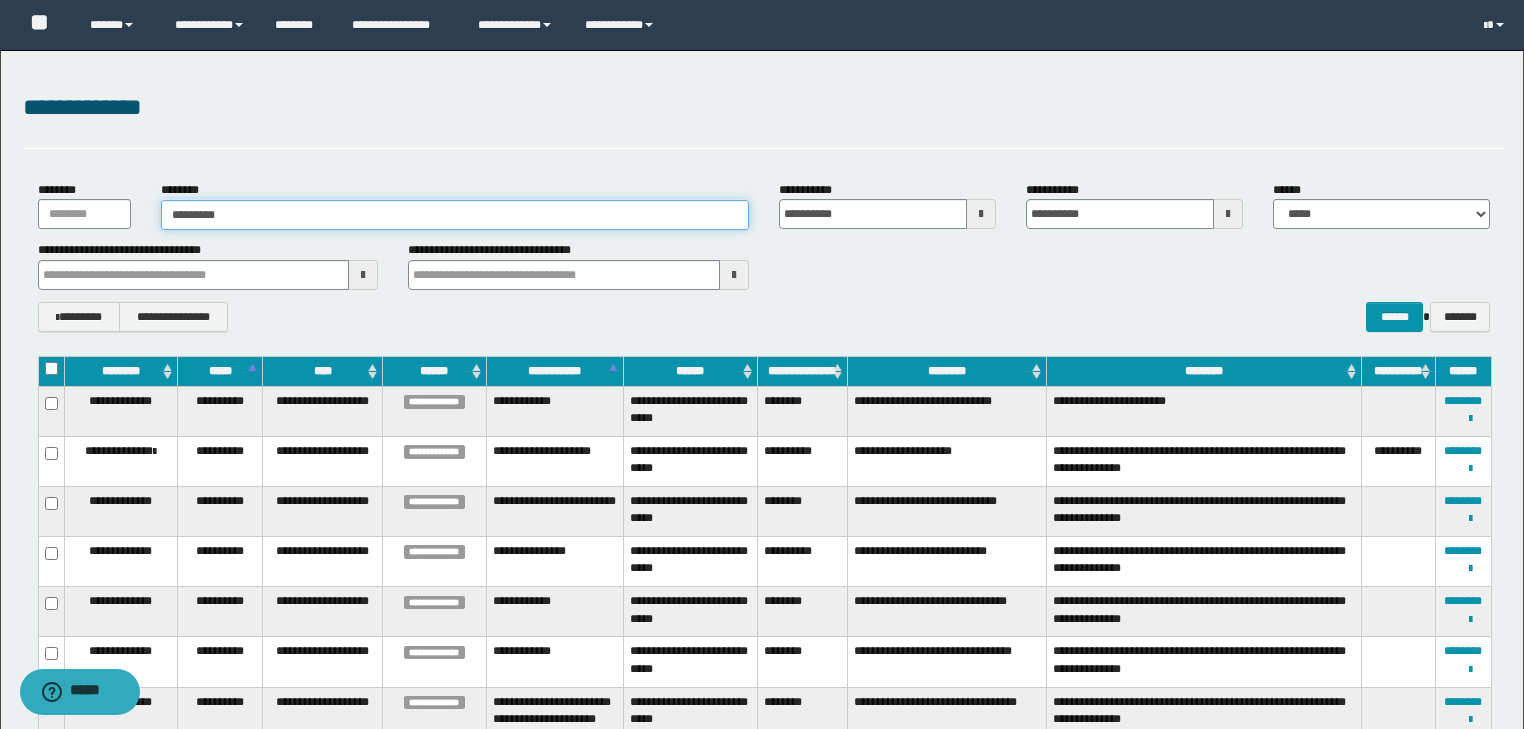 type on "**********" 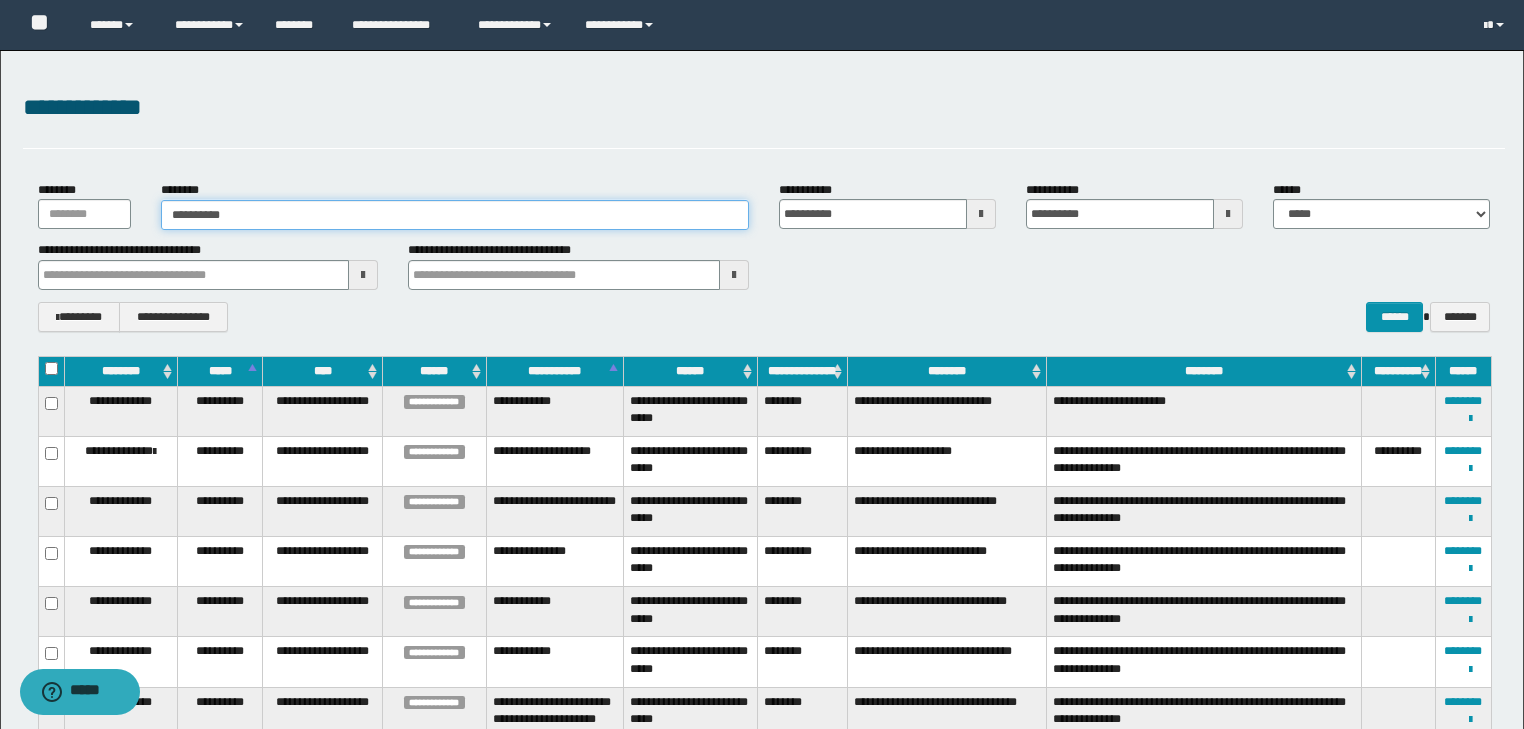 type on "**********" 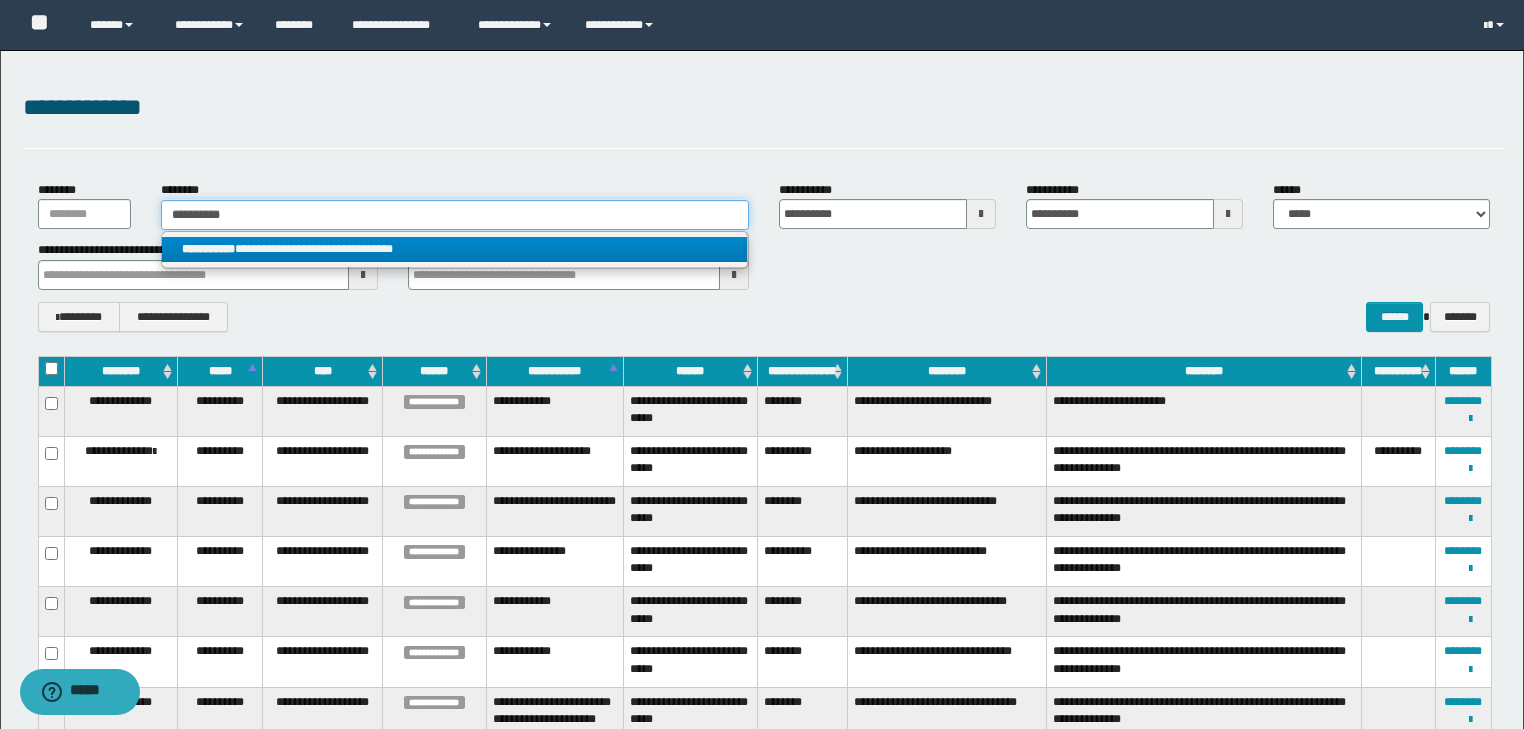 type on "**********" 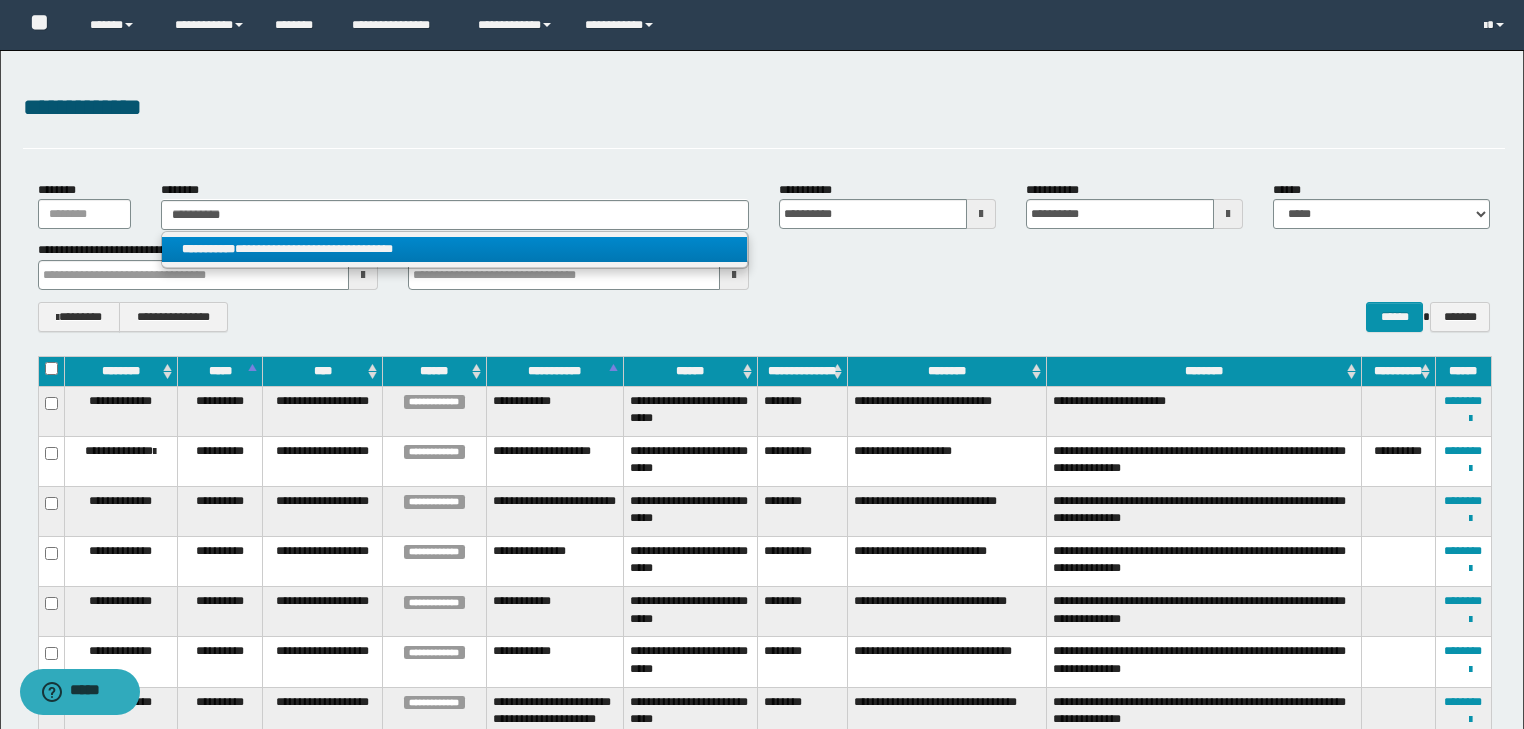click on "**********" at bounding box center (454, 249) 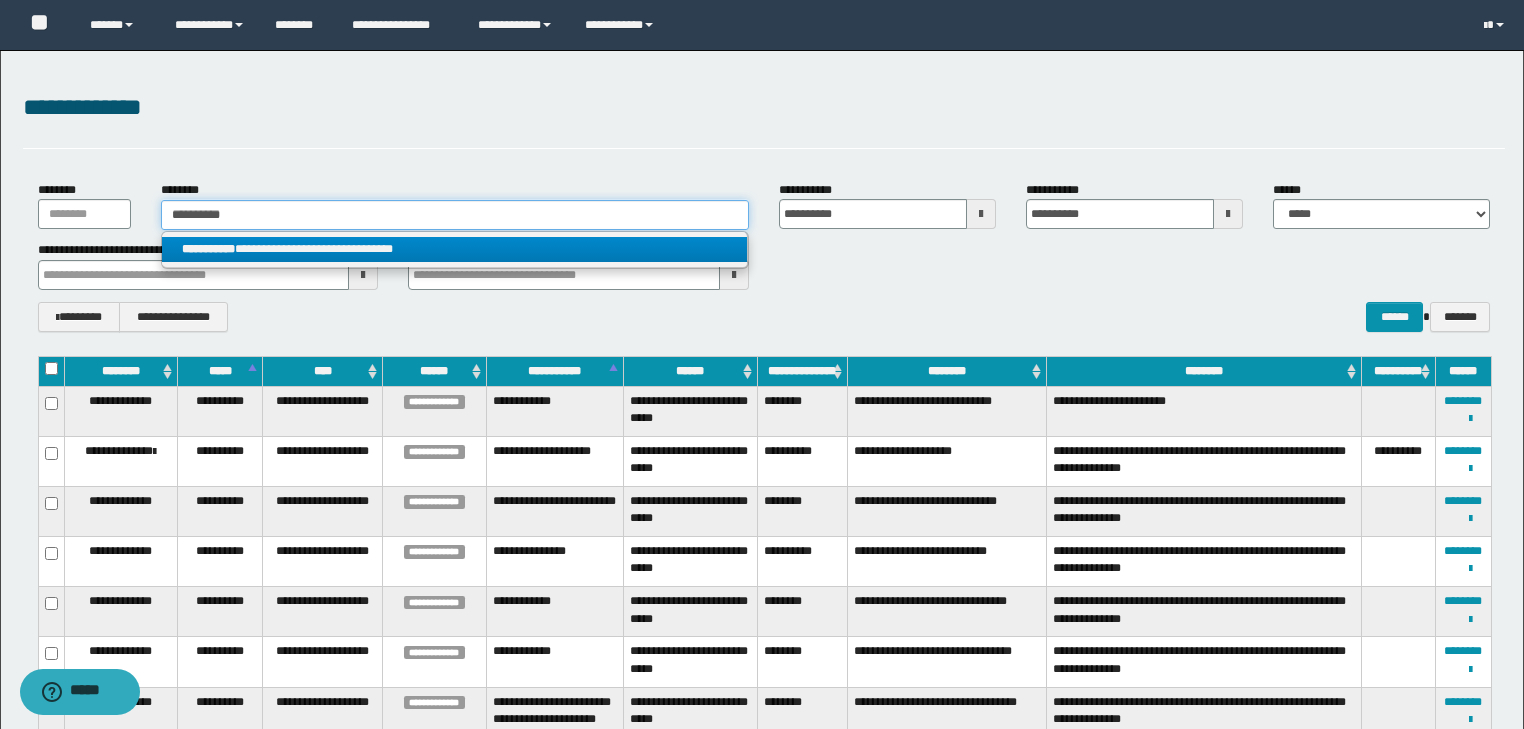 type 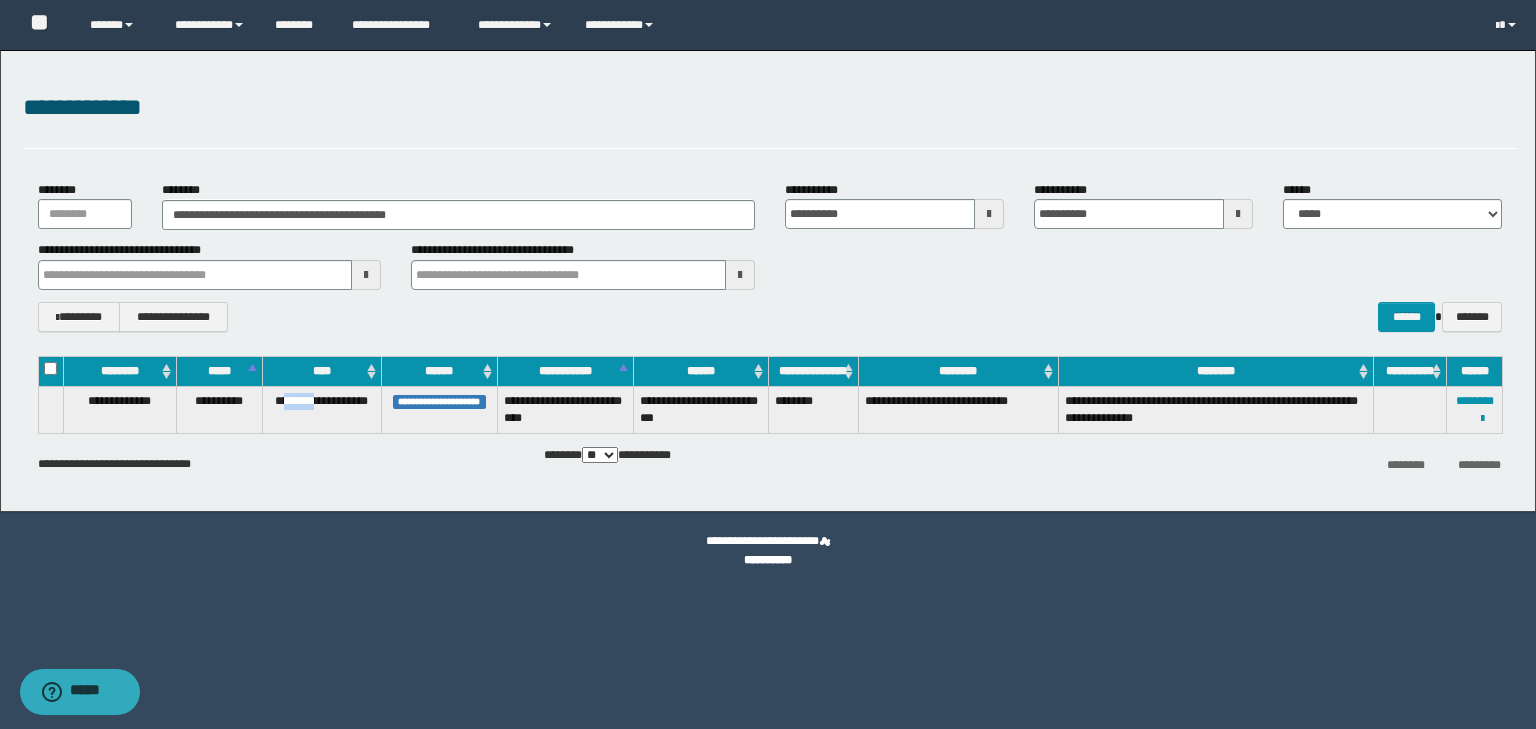 drag, startPoint x: 288, startPoint y: 400, endPoint x: 320, endPoint y: 402, distance: 32.06244 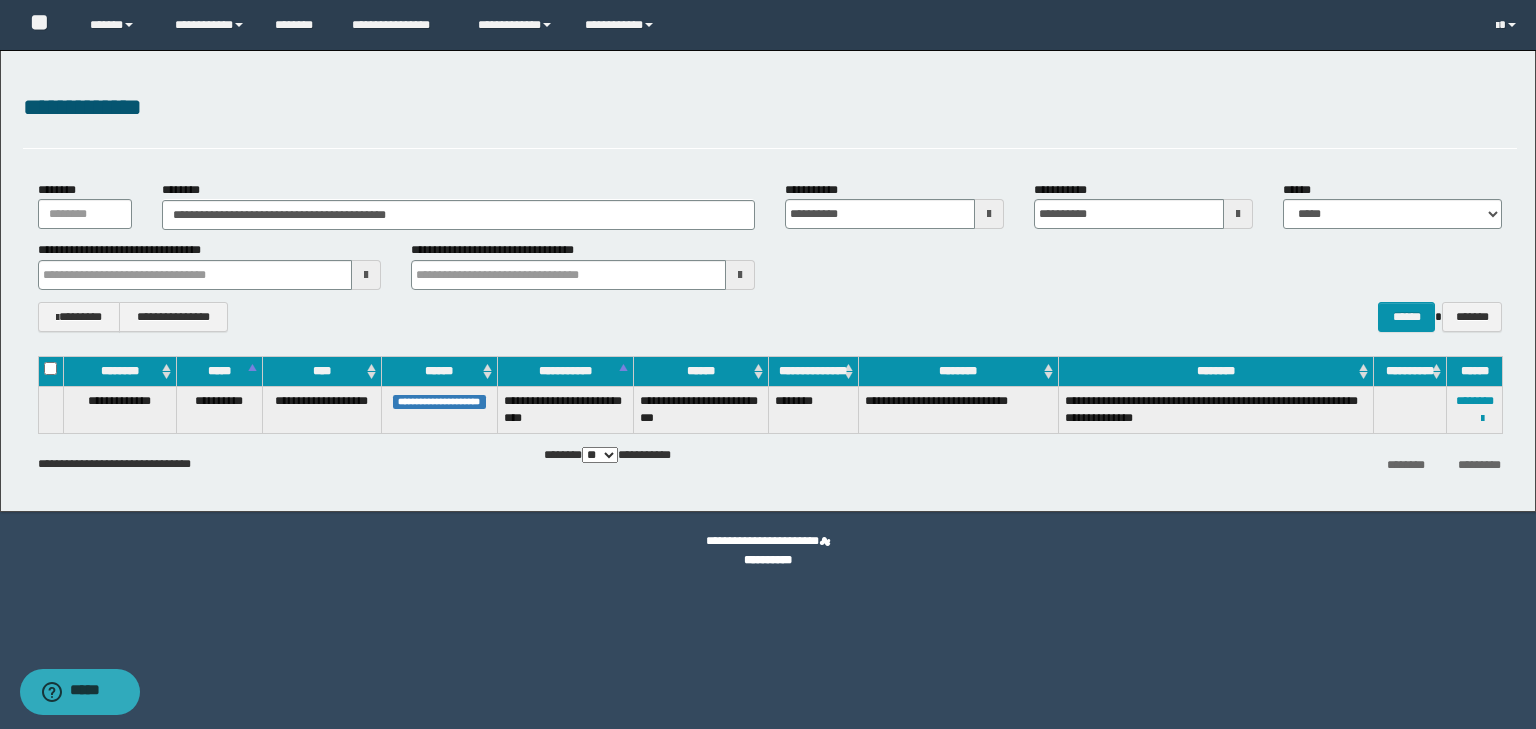 click on "**********" at bounding box center [322, 409] 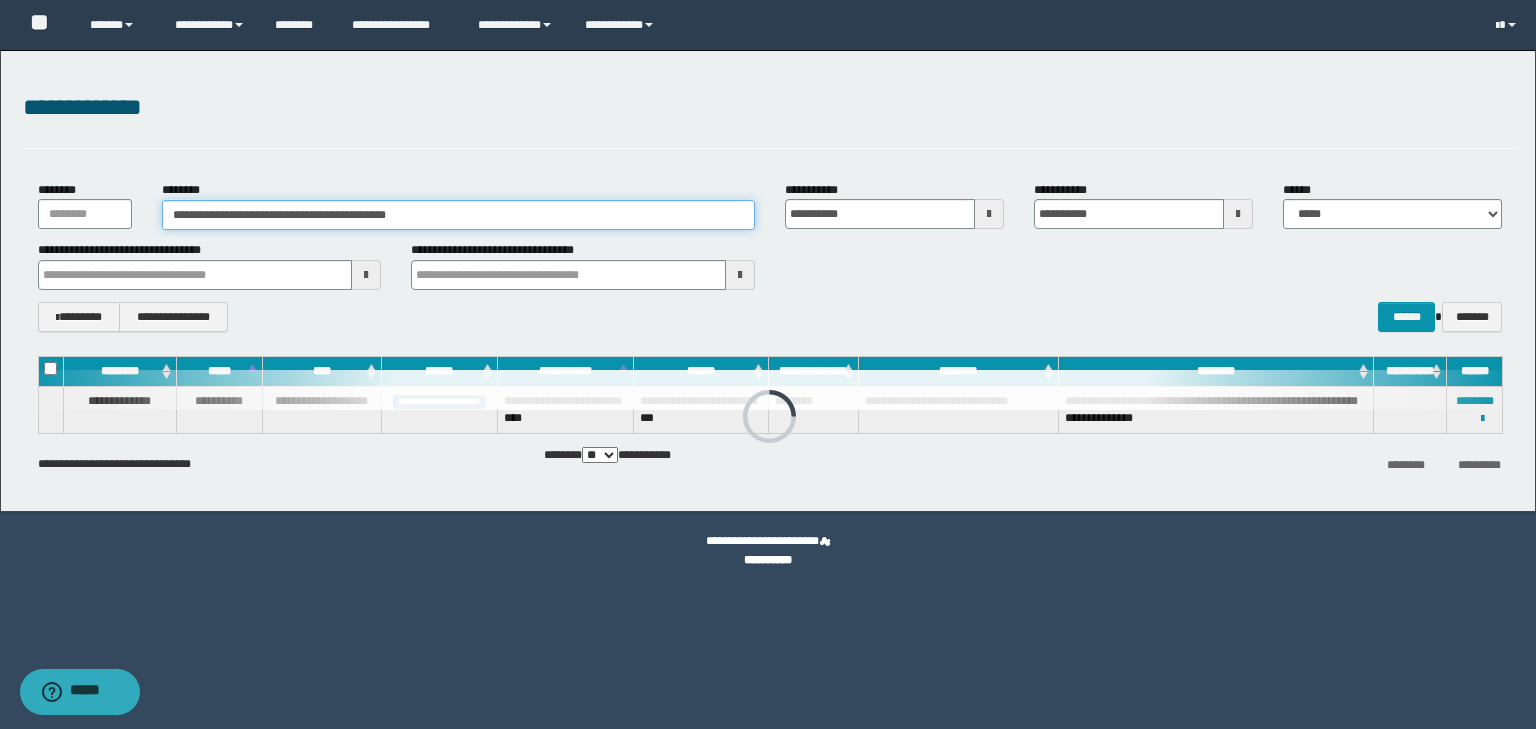 drag, startPoint x: 491, startPoint y: 214, endPoint x: 136, endPoint y: 216, distance: 355.00565 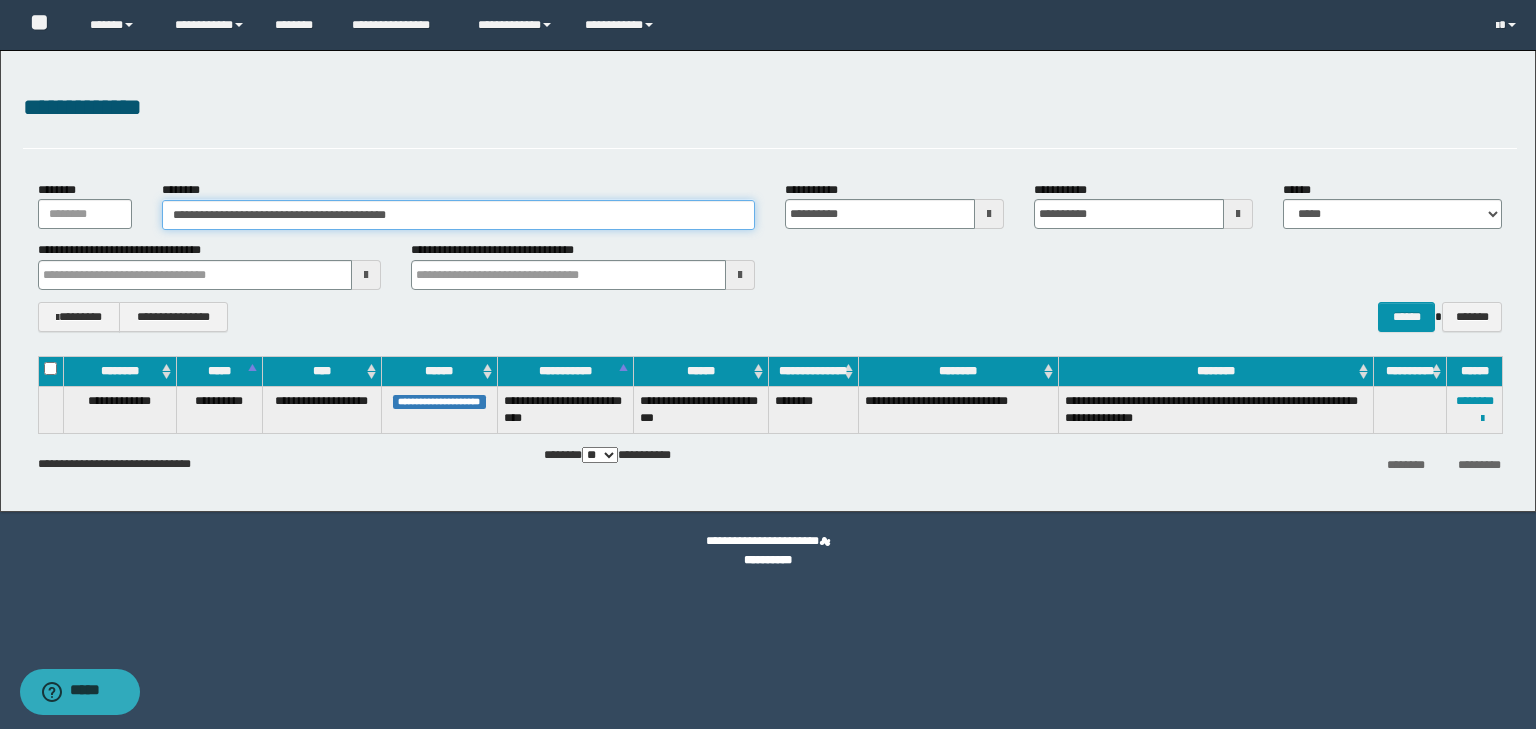 paste 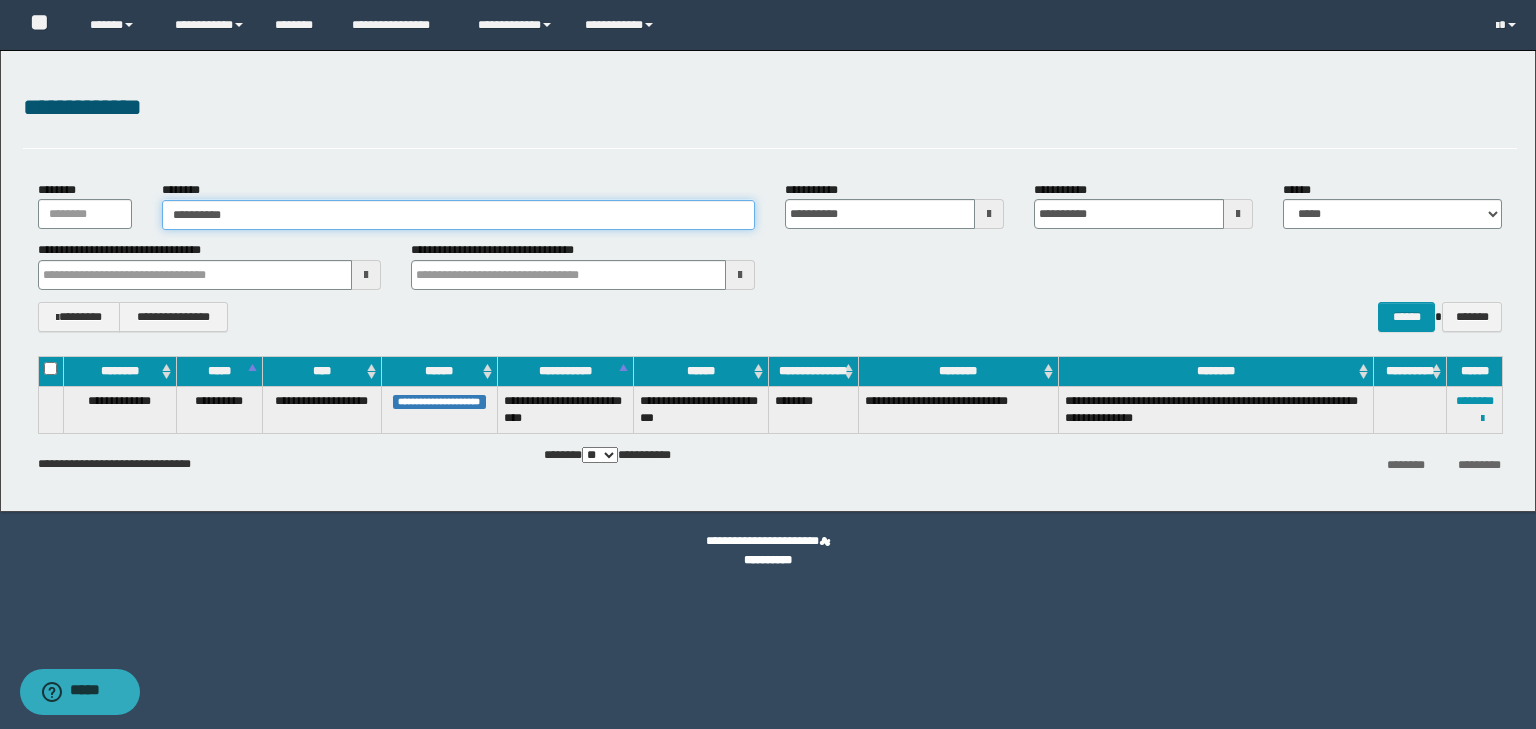 type on "**********" 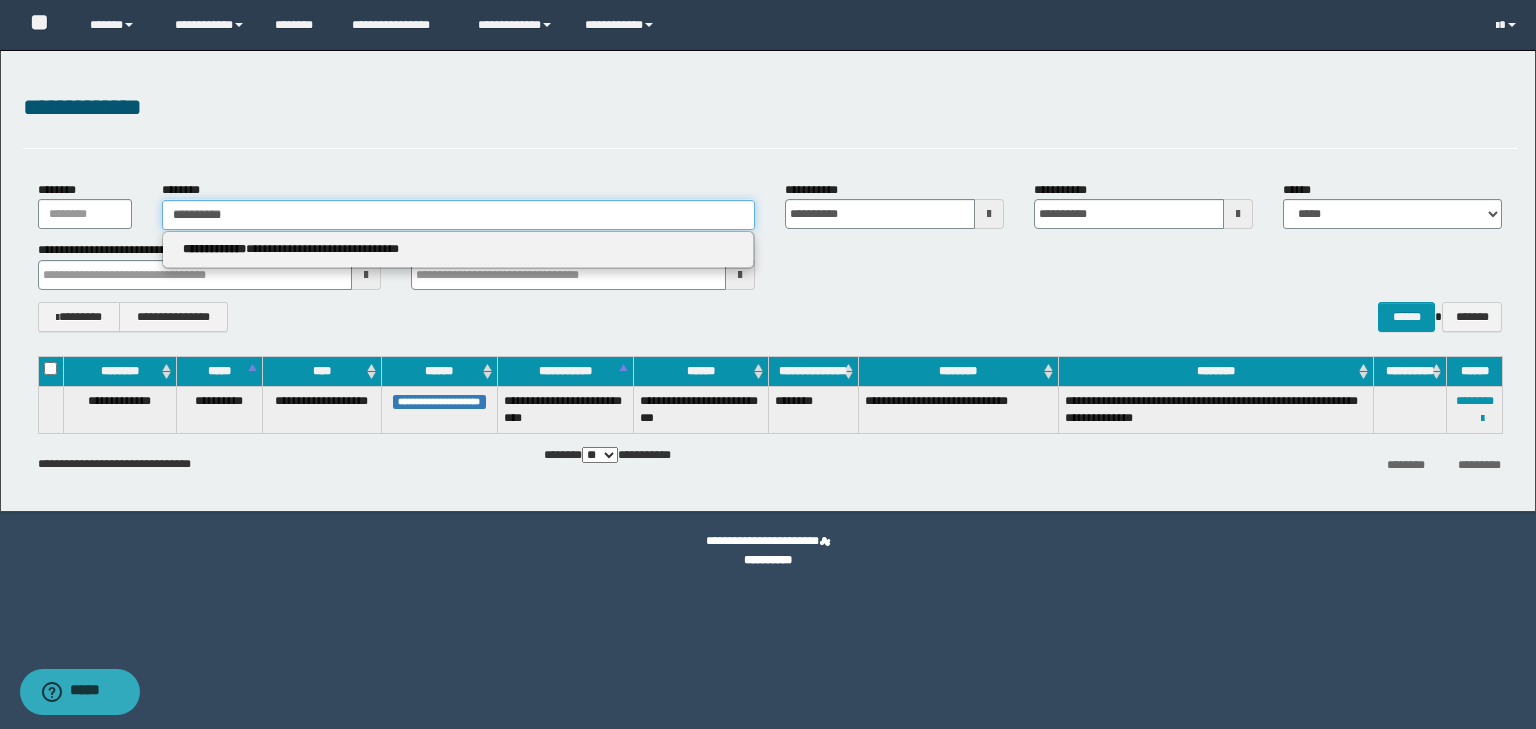 type on "**********" 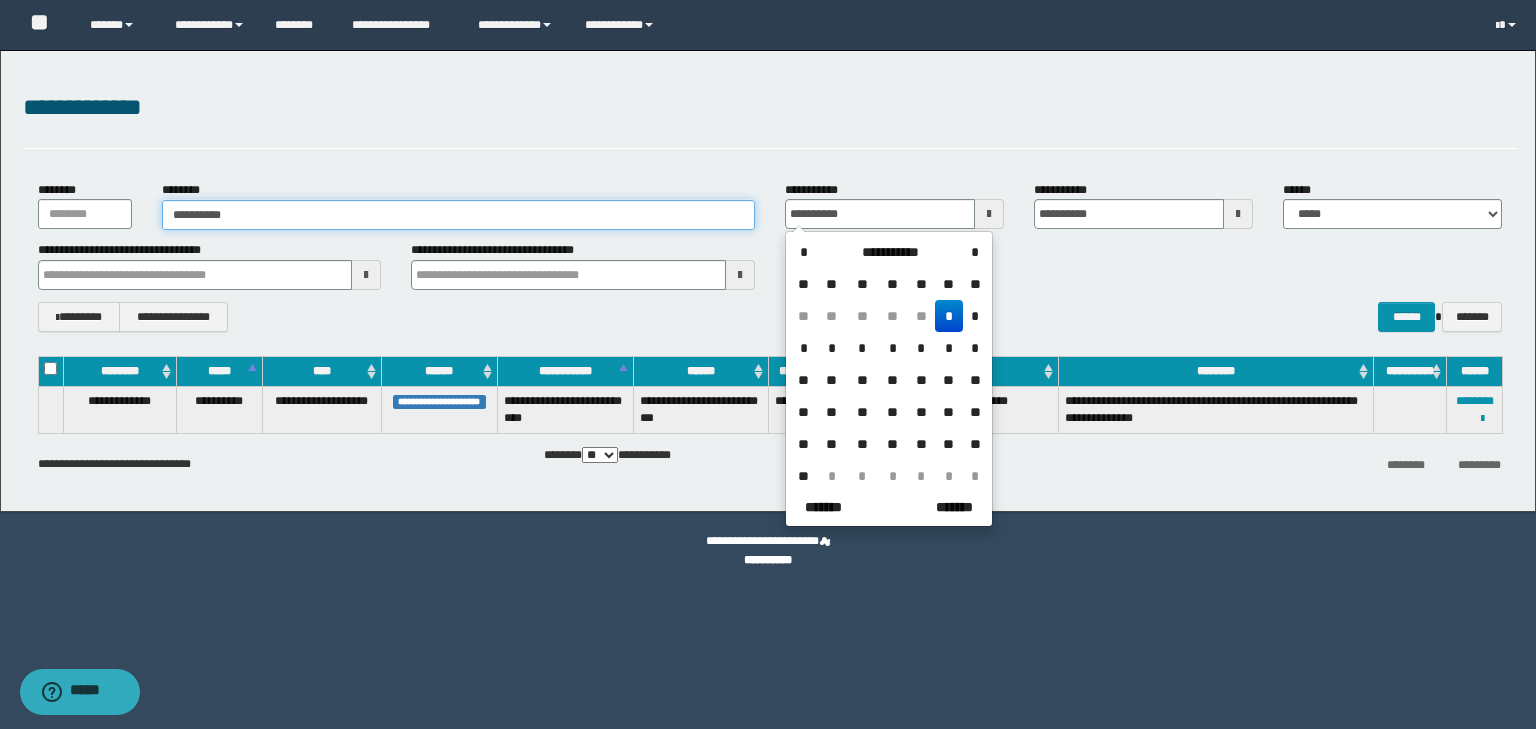 type on "**********" 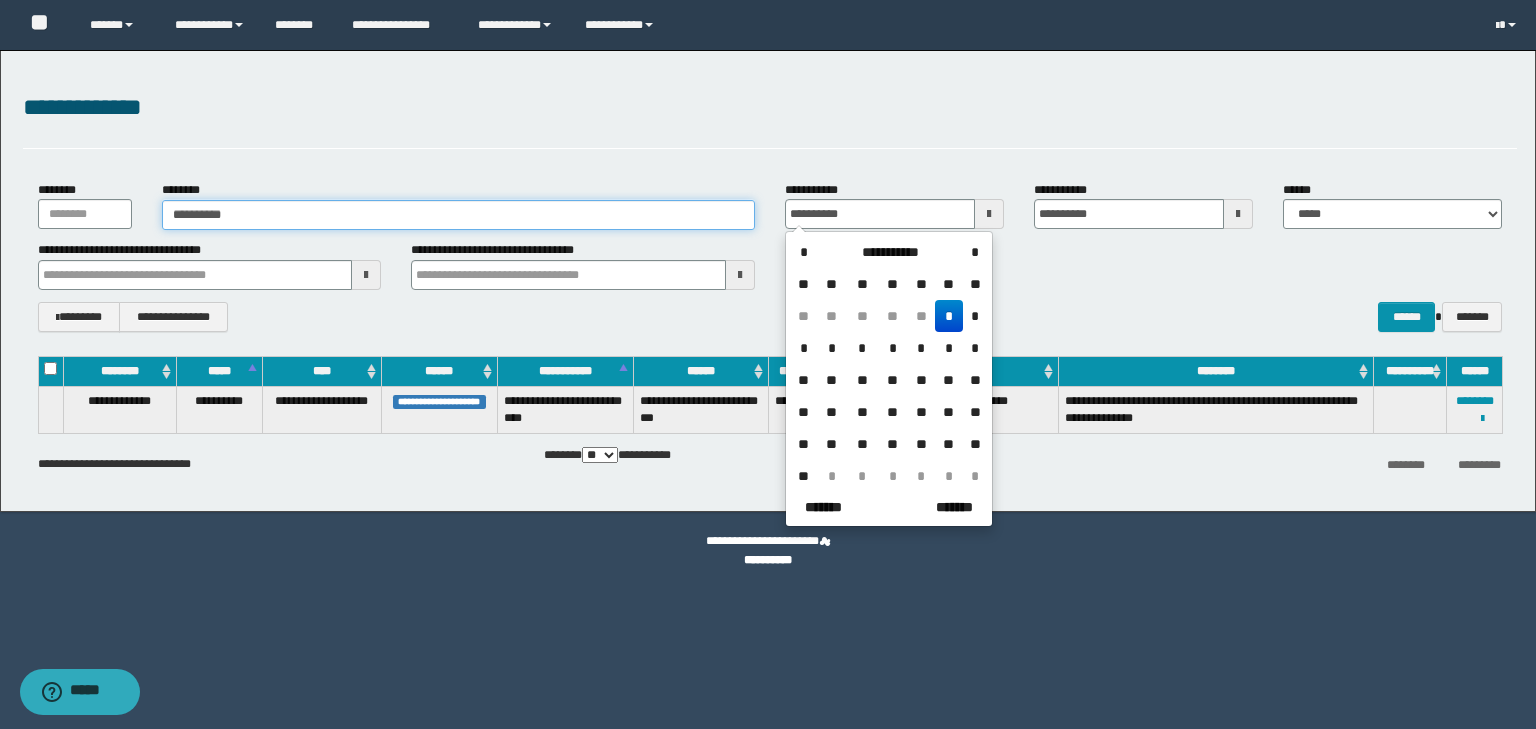 click on "**********" at bounding box center (458, 215) 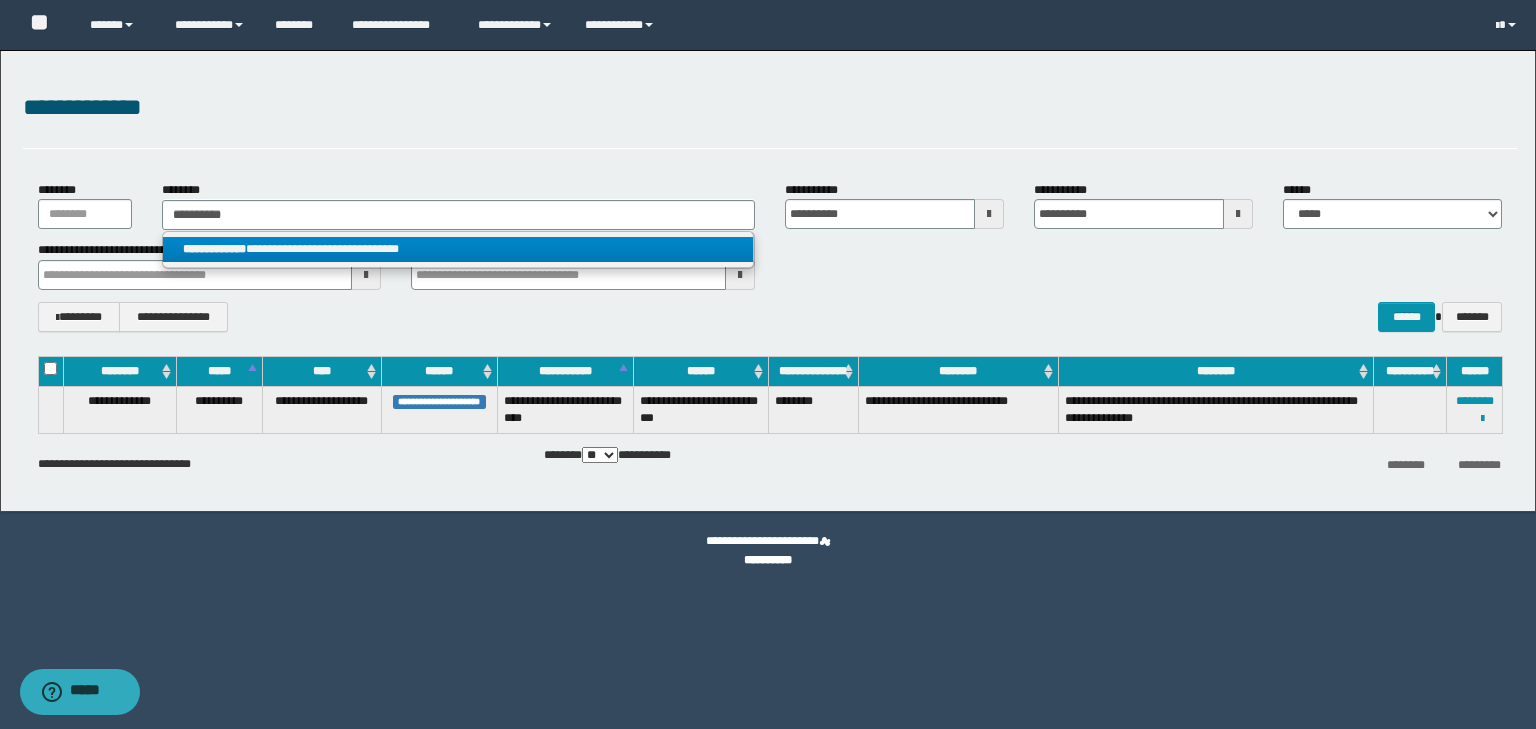 click on "**********" at bounding box center [458, 249] 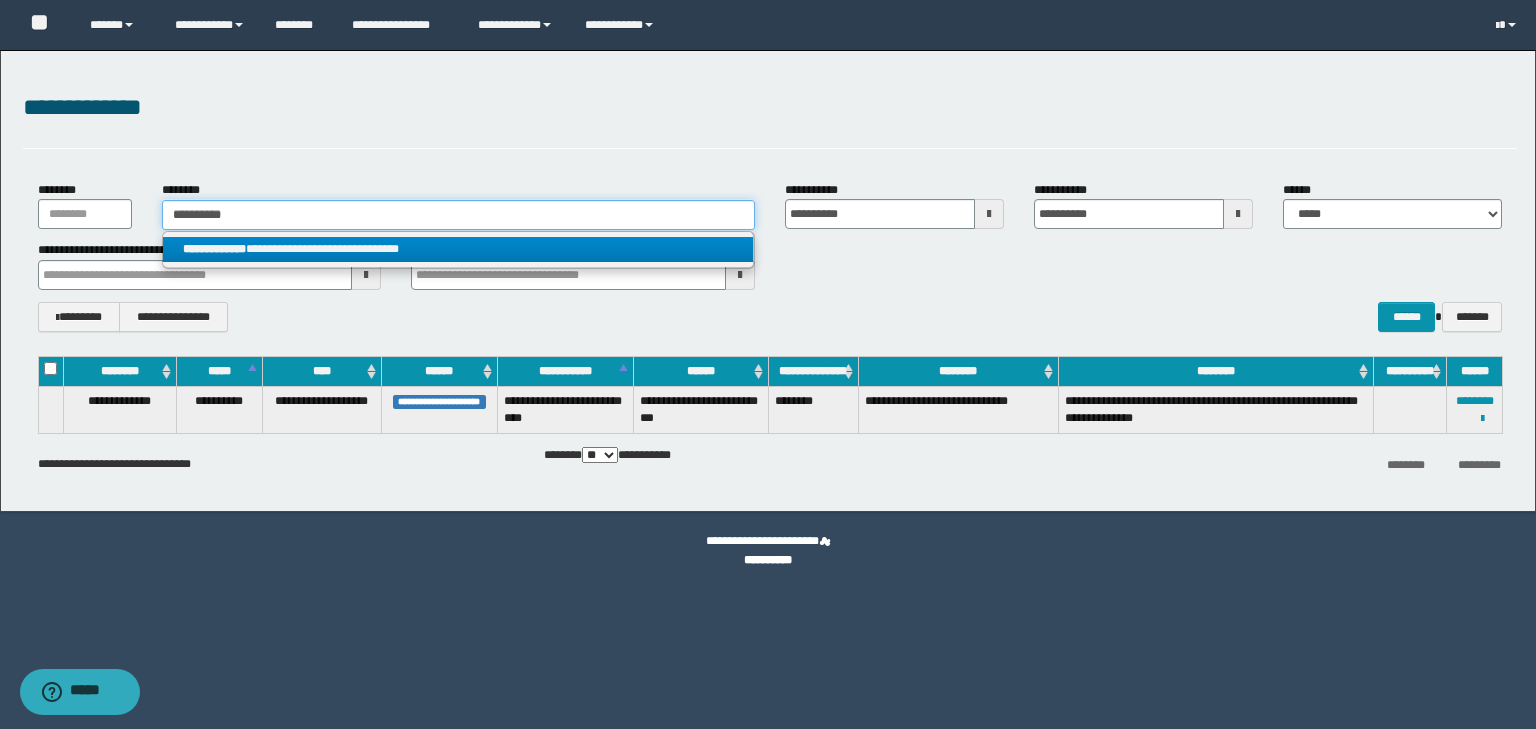 type 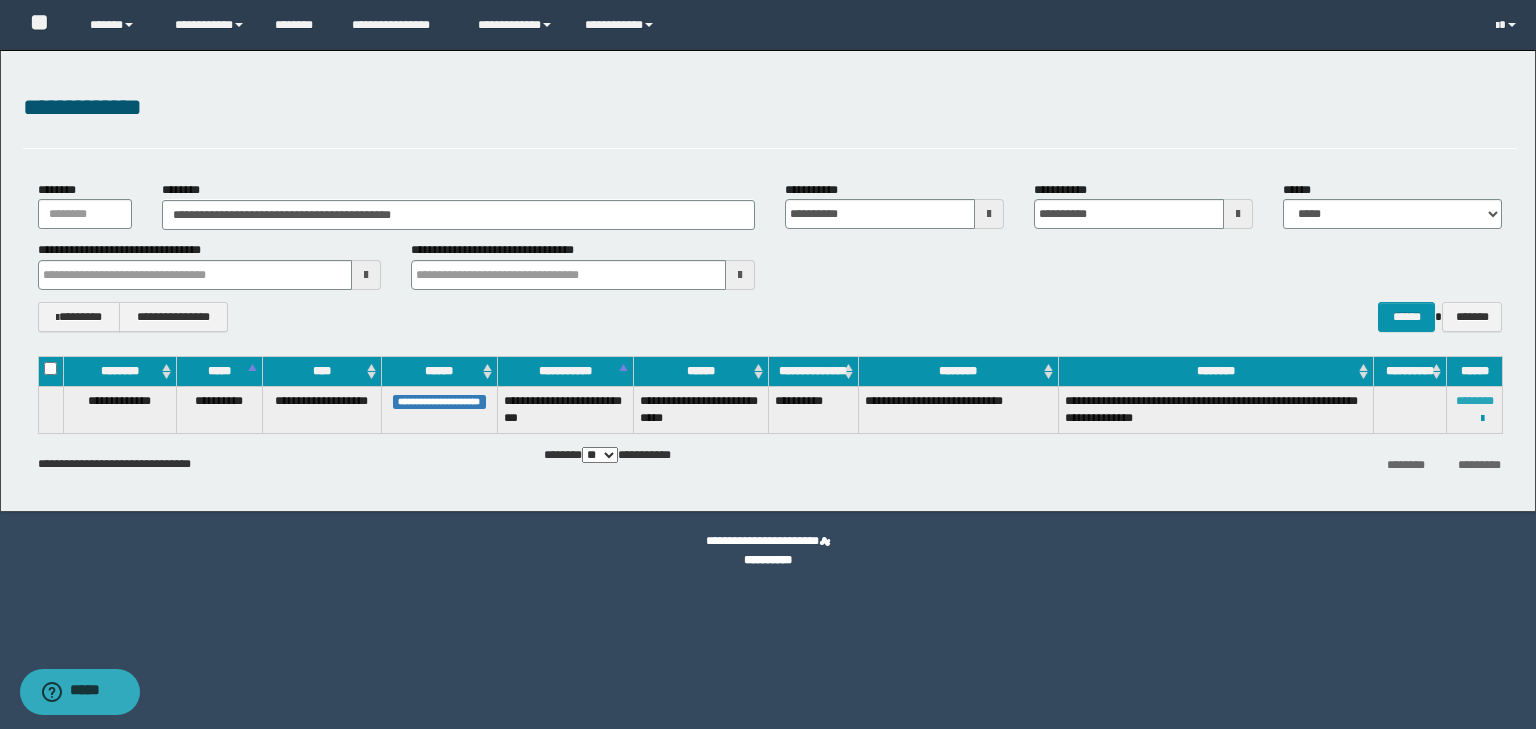 click on "********" at bounding box center [1475, 401] 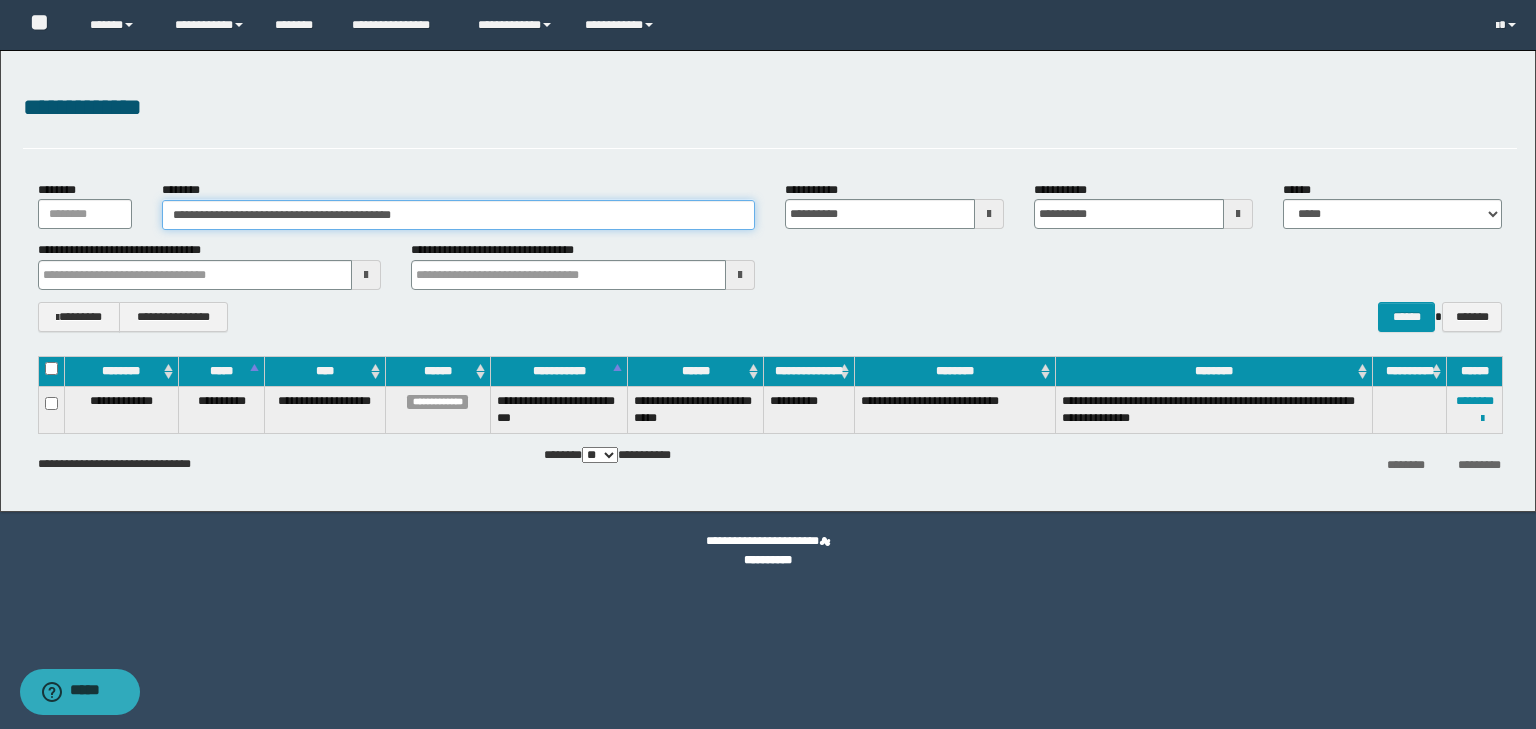 drag, startPoint x: 481, startPoint y: 218, endPoint x: 84, endPoint y: 249, distance: 398.2085 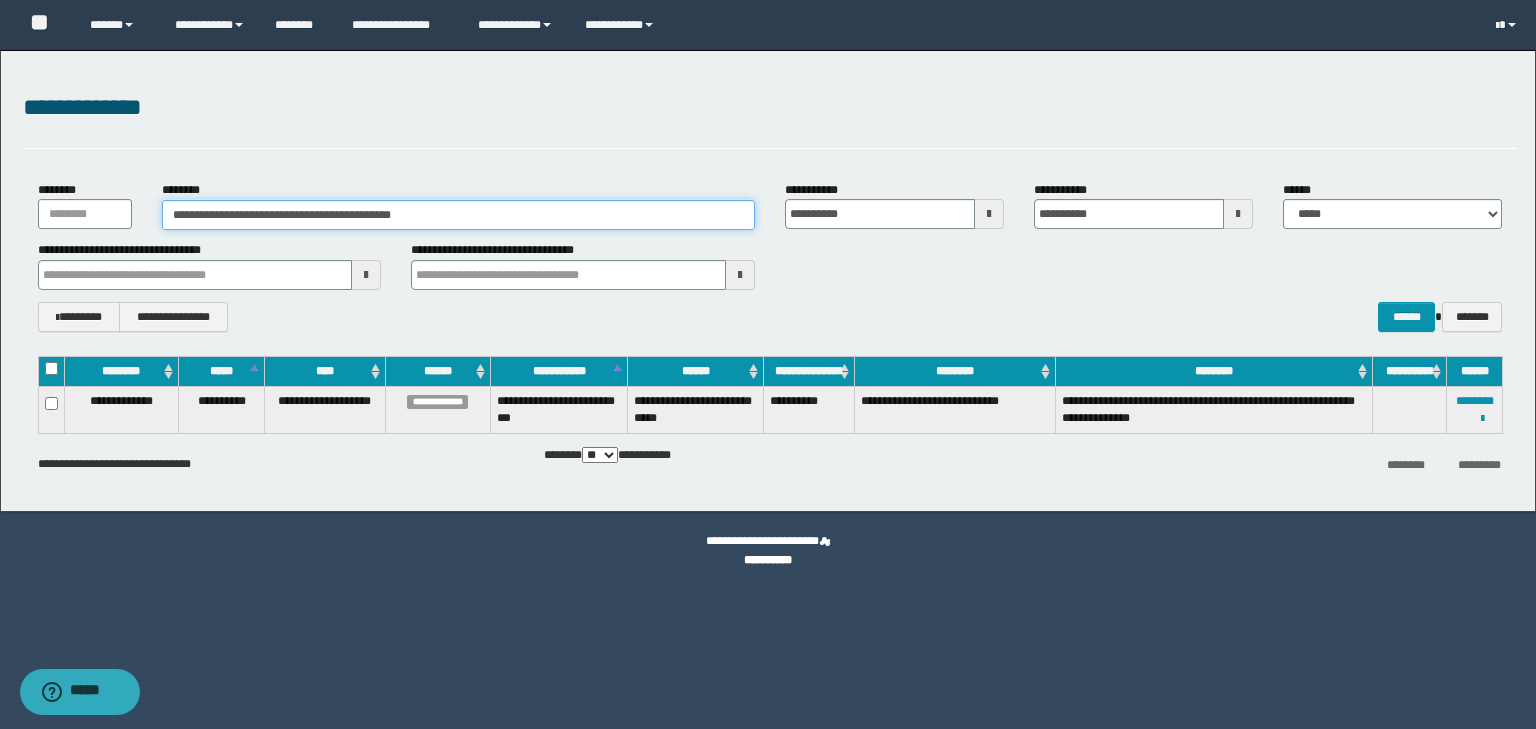 paste 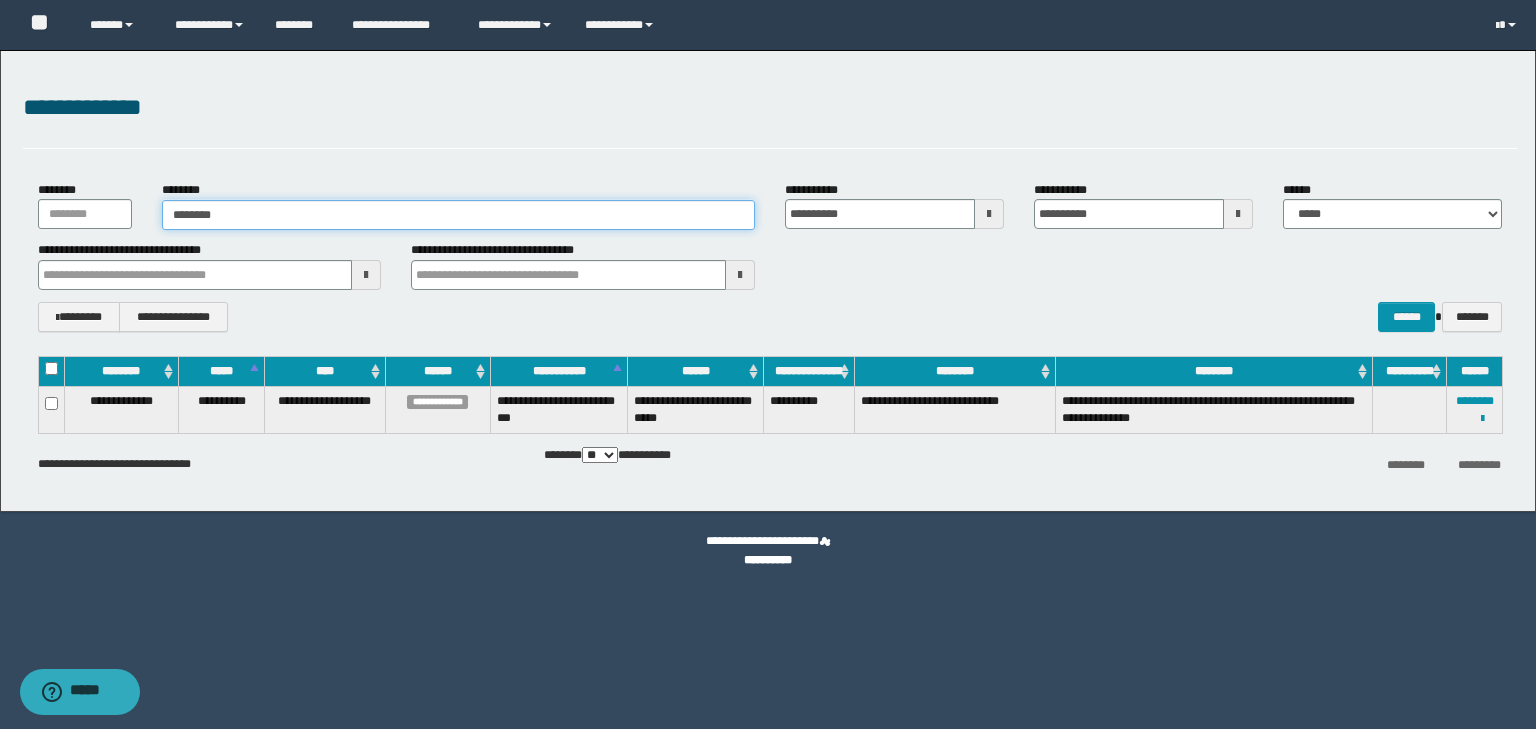 type on "********" 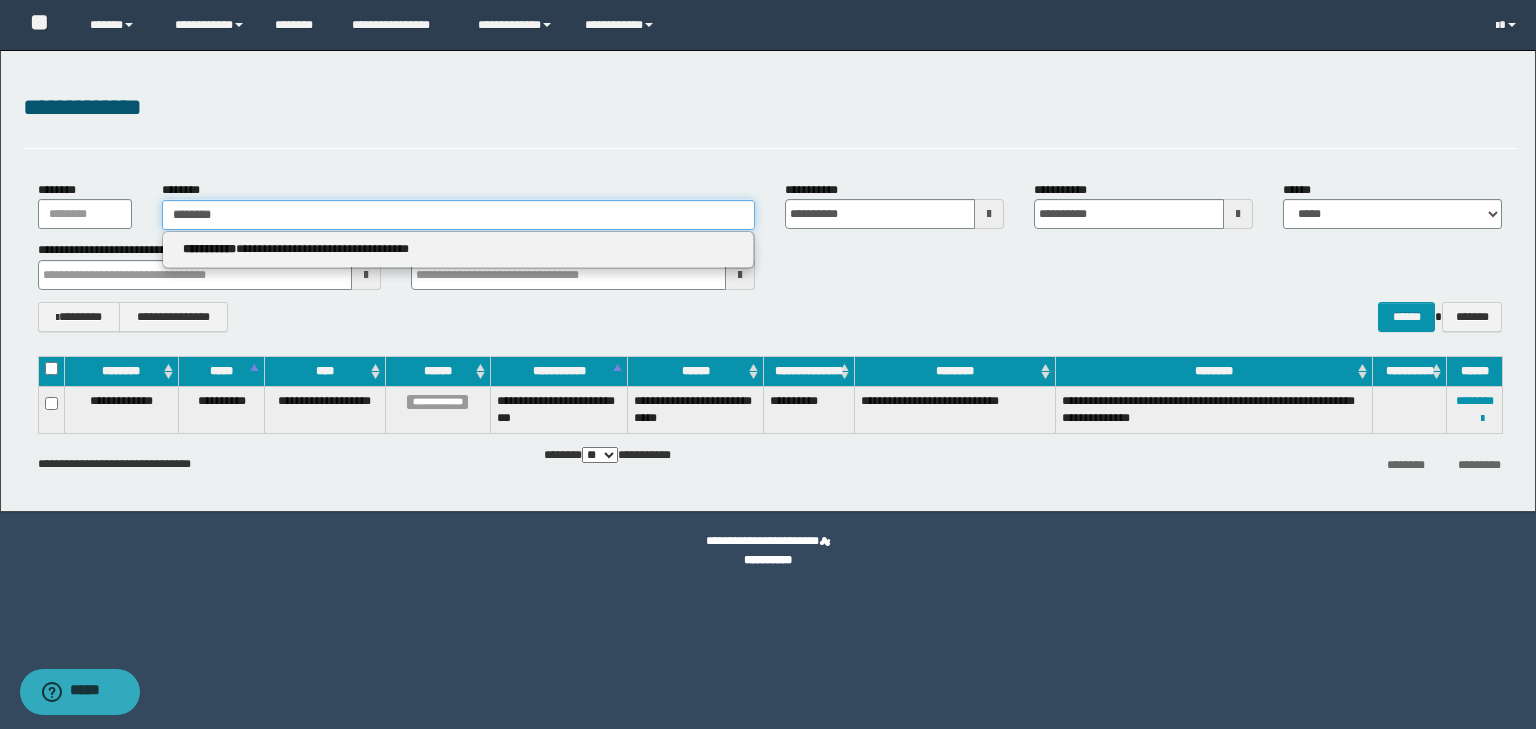 type 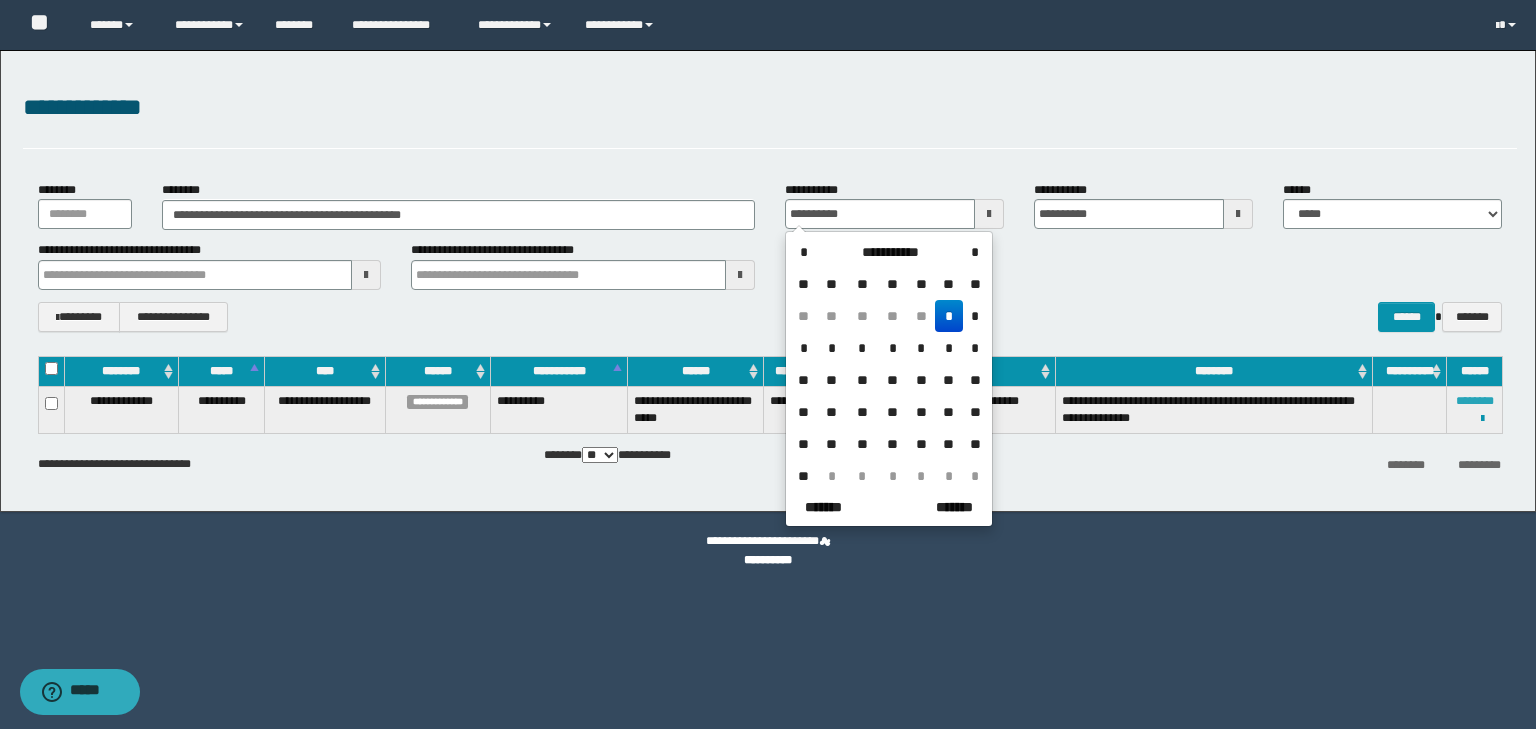 click on "********" at bounding box center [1475, 401] 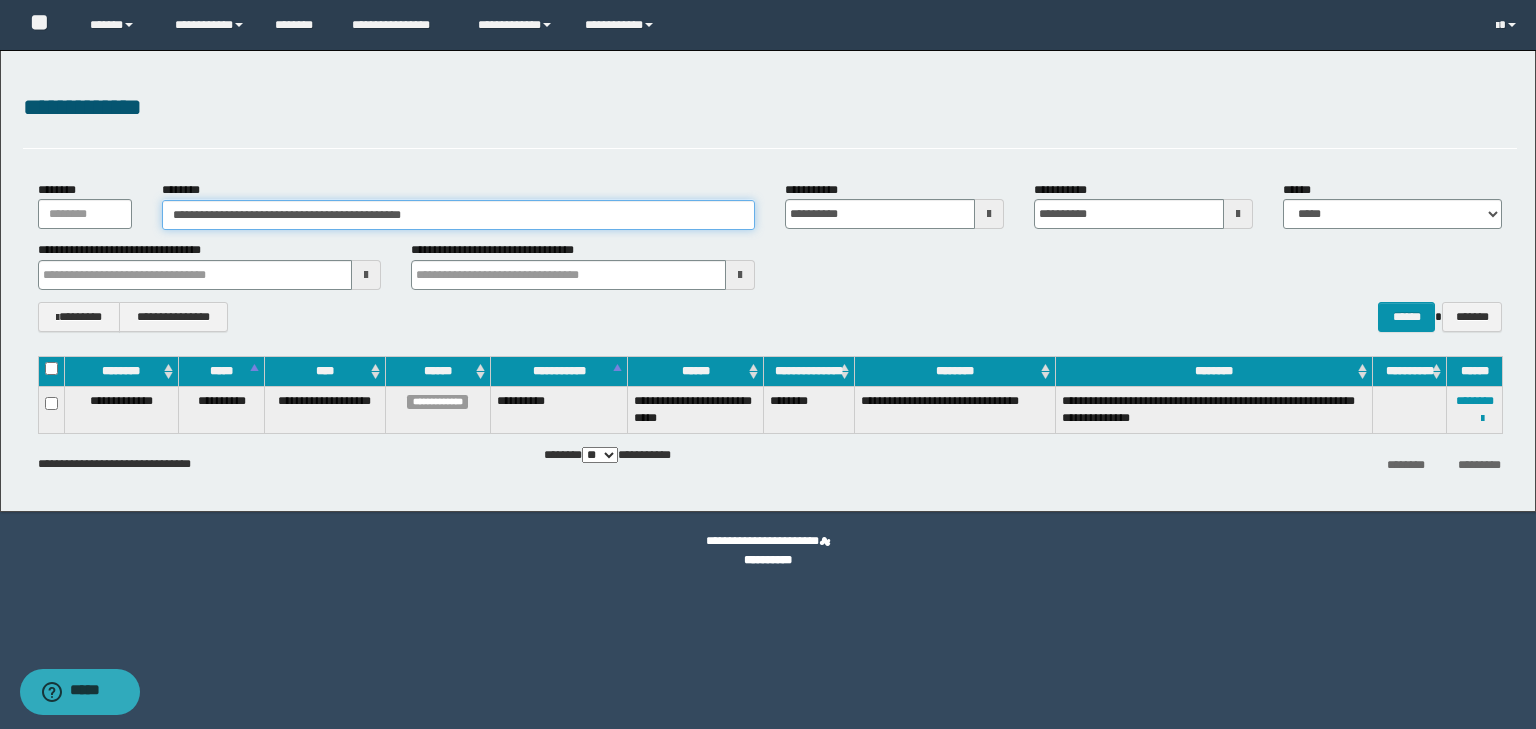 drag, startPoint x: 478, startPoint y: 215, endPoint x: 111, endPoint y: 236, distance: 367.6003 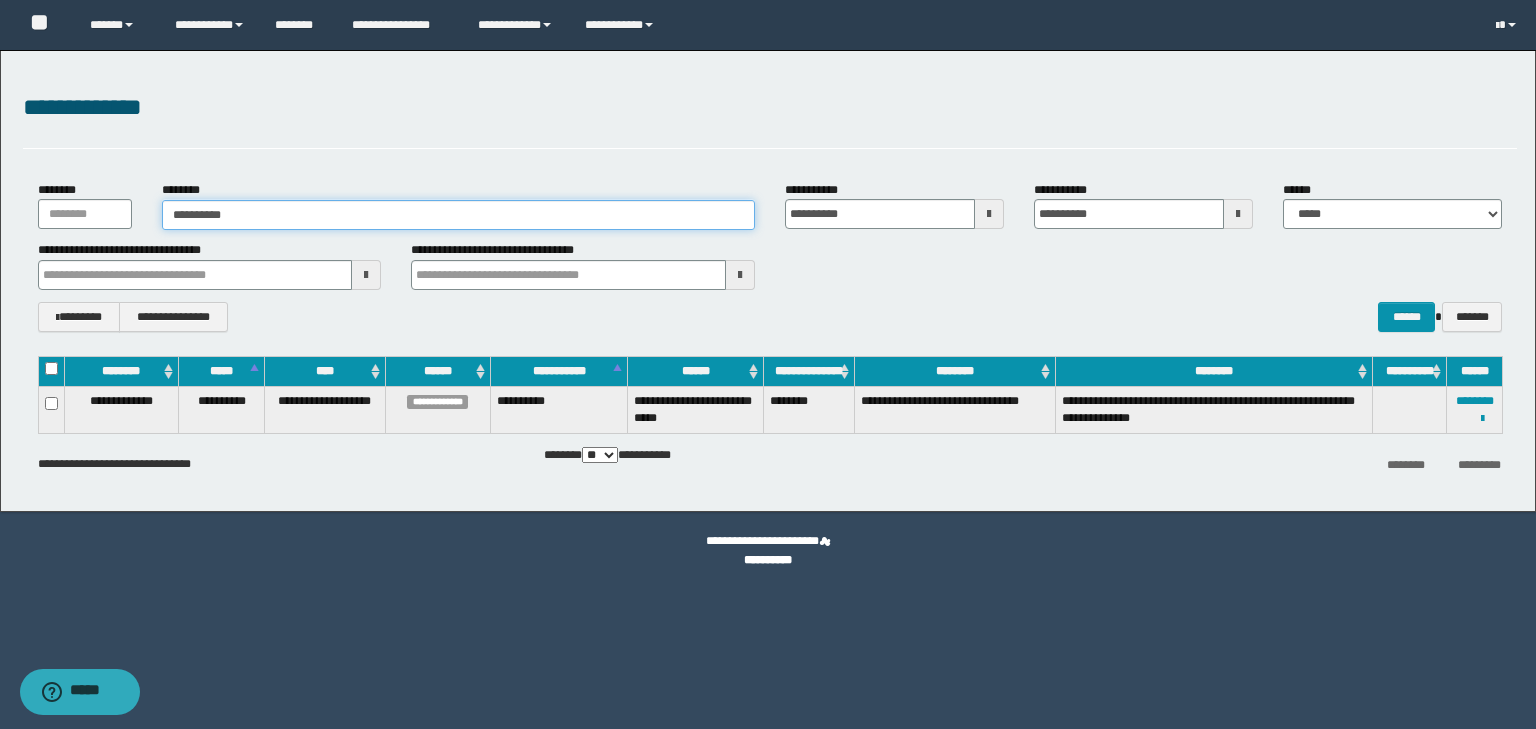 type on "**********" 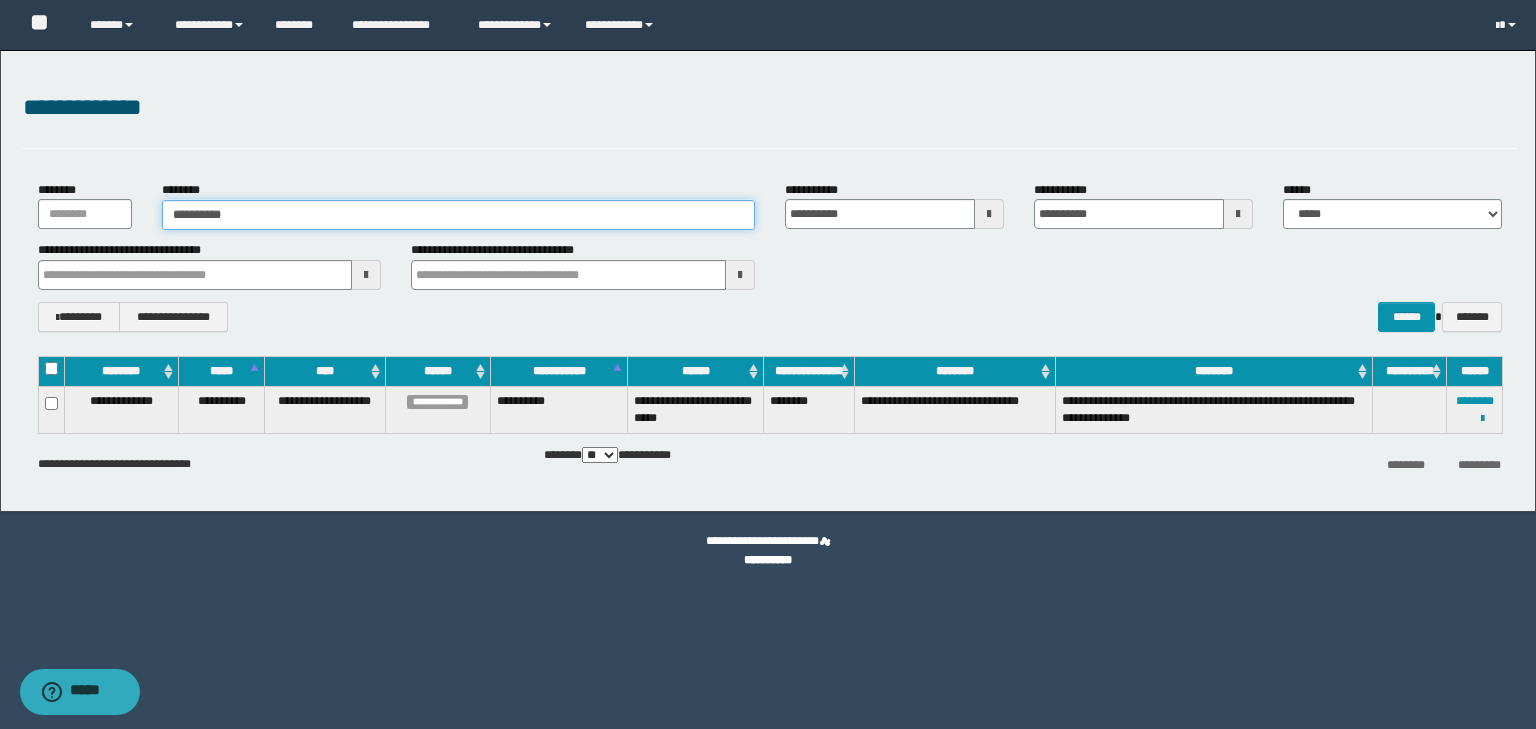 type on "**********" 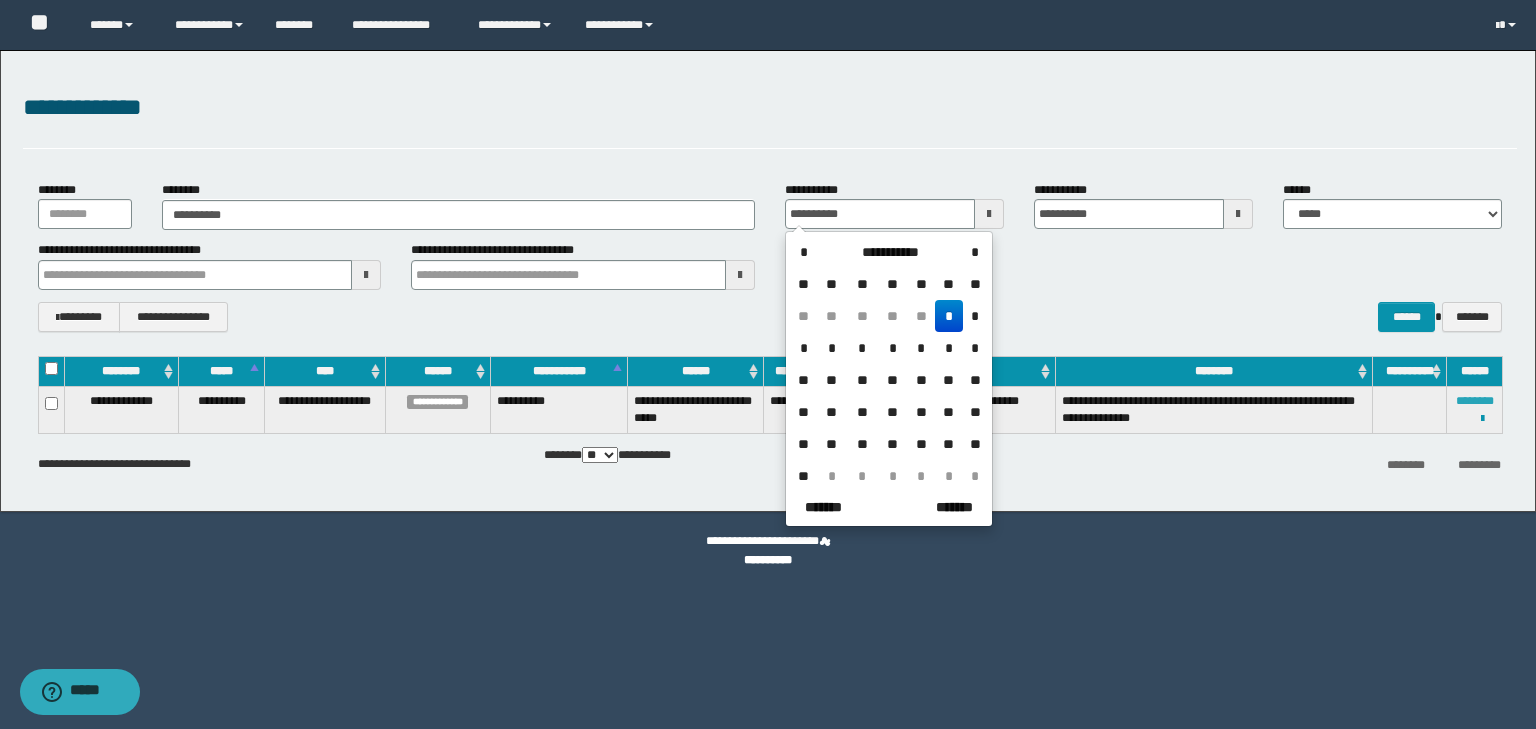 click on "********" at bounding box center [1475, 401] 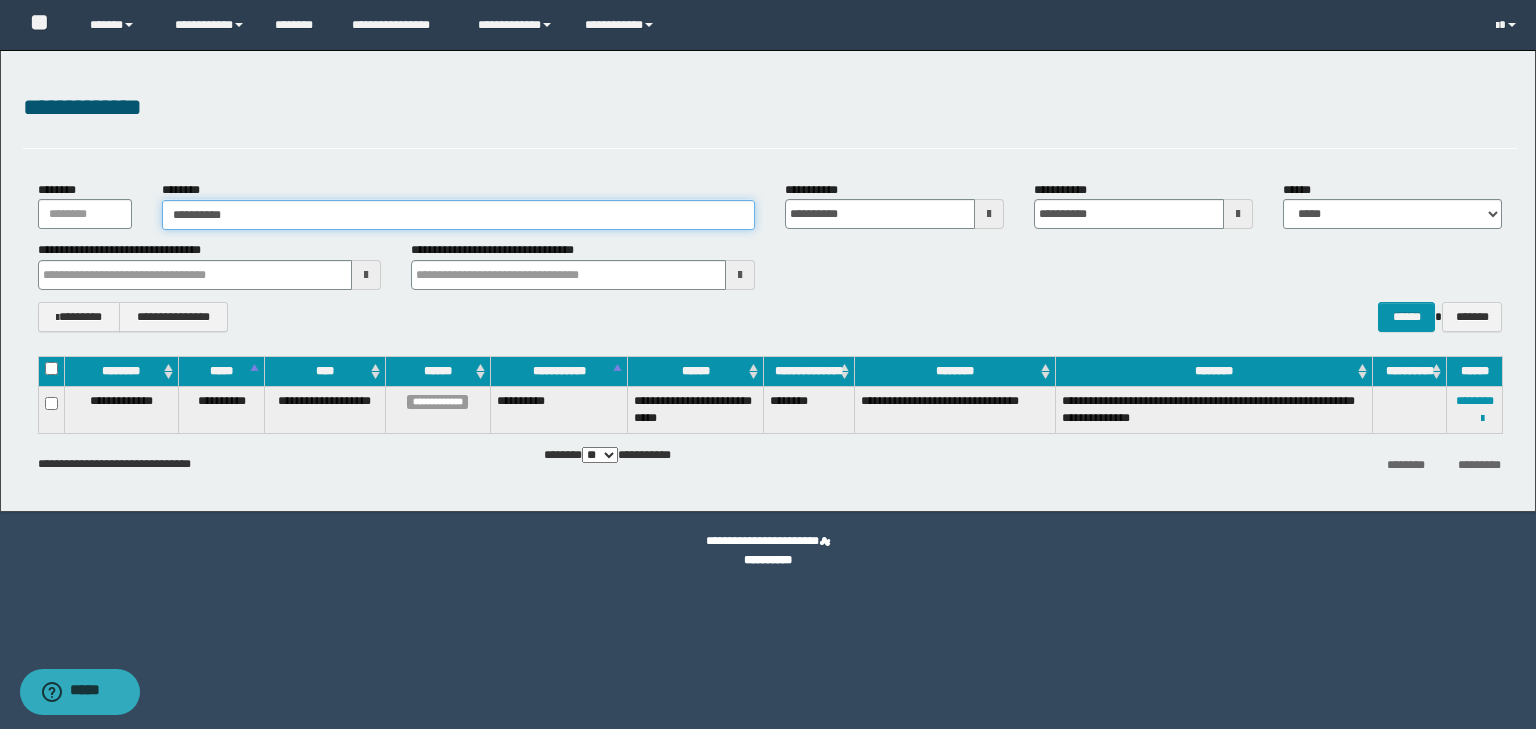 type on "**********" 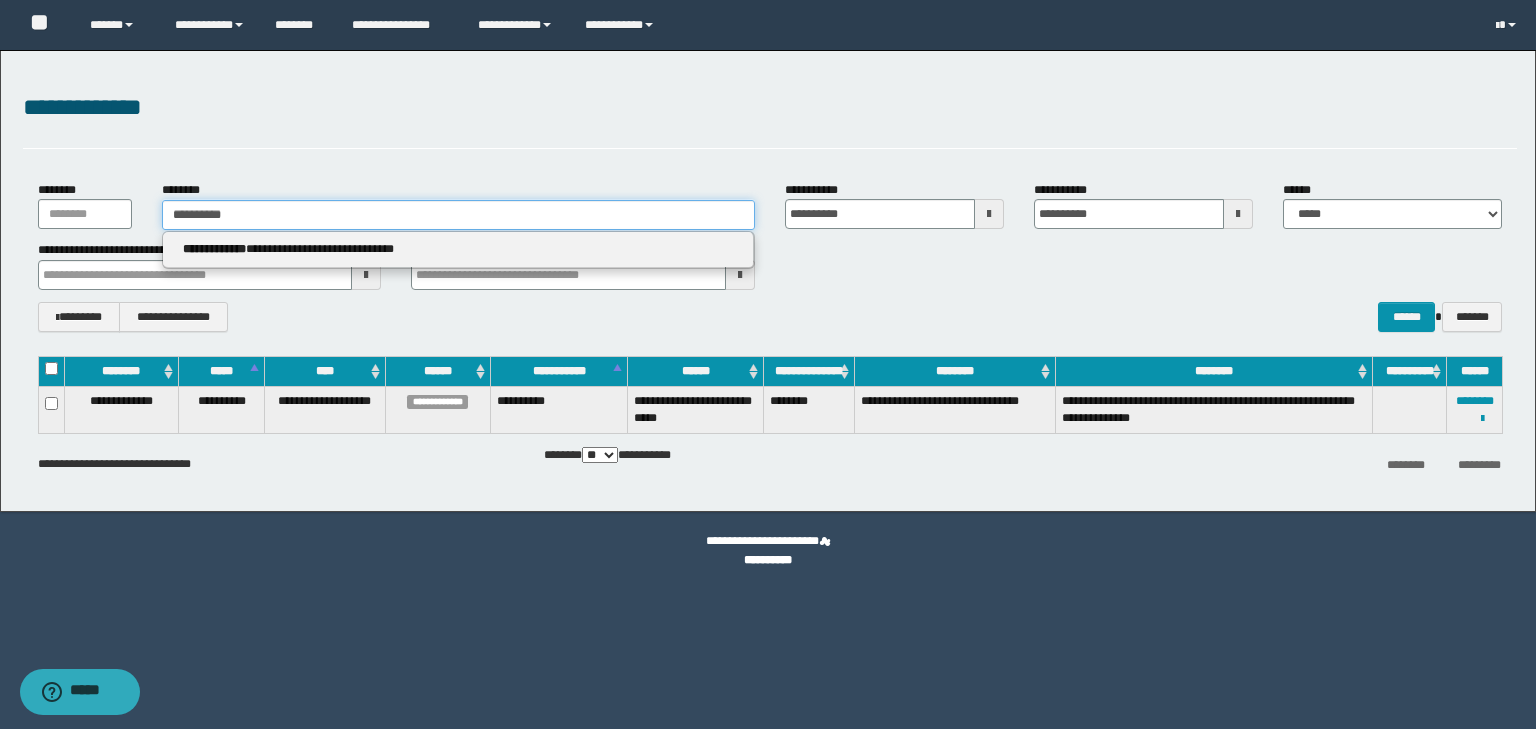drag, startPoint x: 282, startPoint y: 220, endPoint x: 47, endPoint y: 212, distance: 235.13612 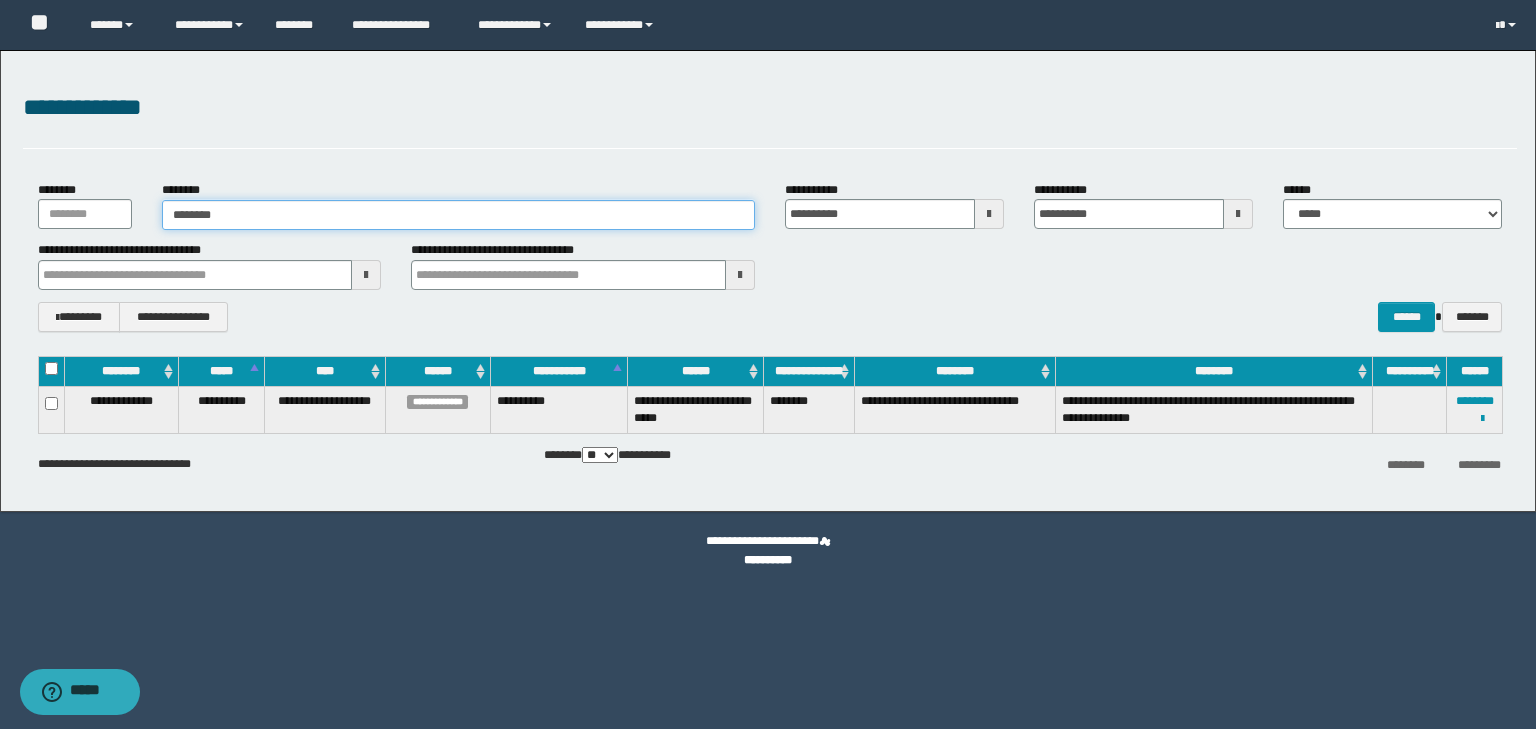type on "********" 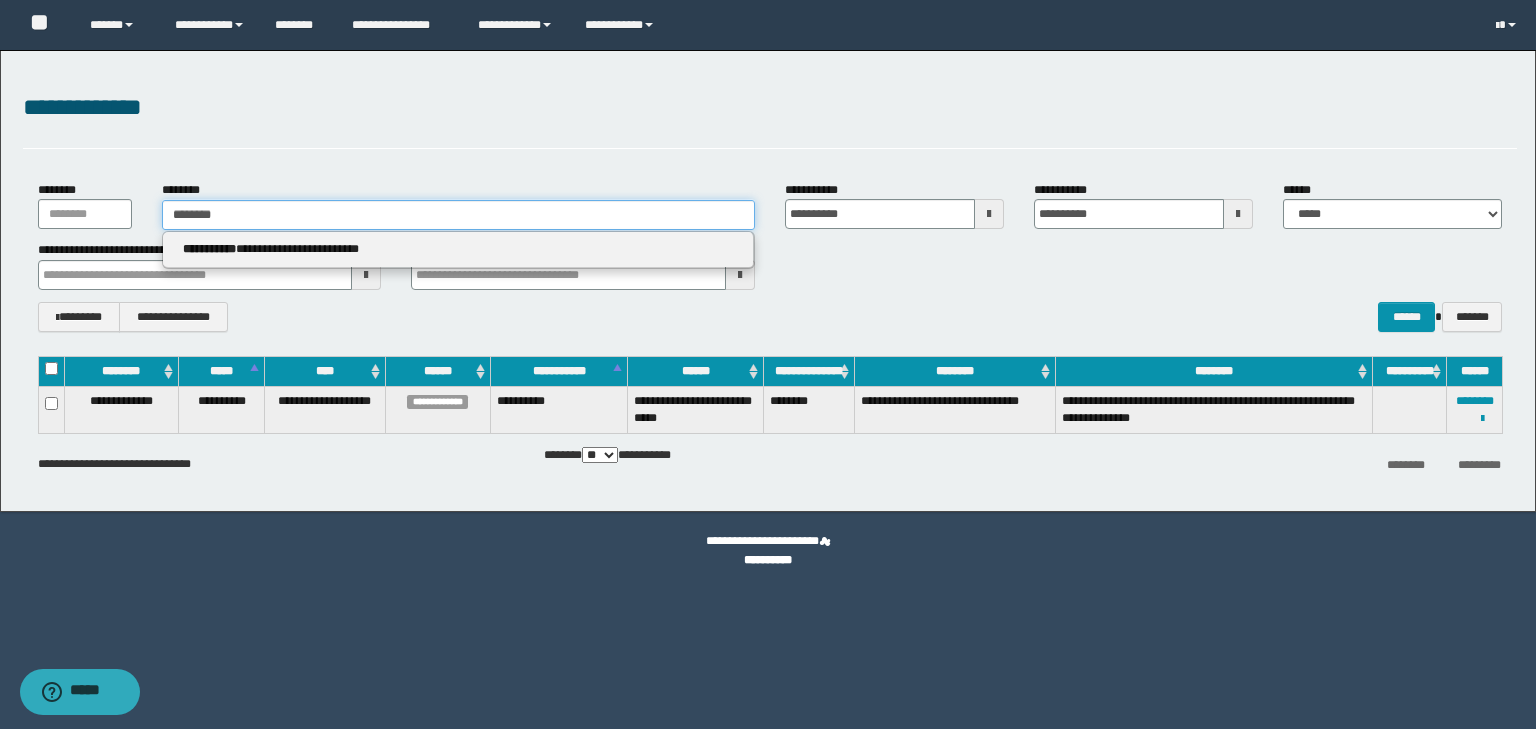 type on "********" 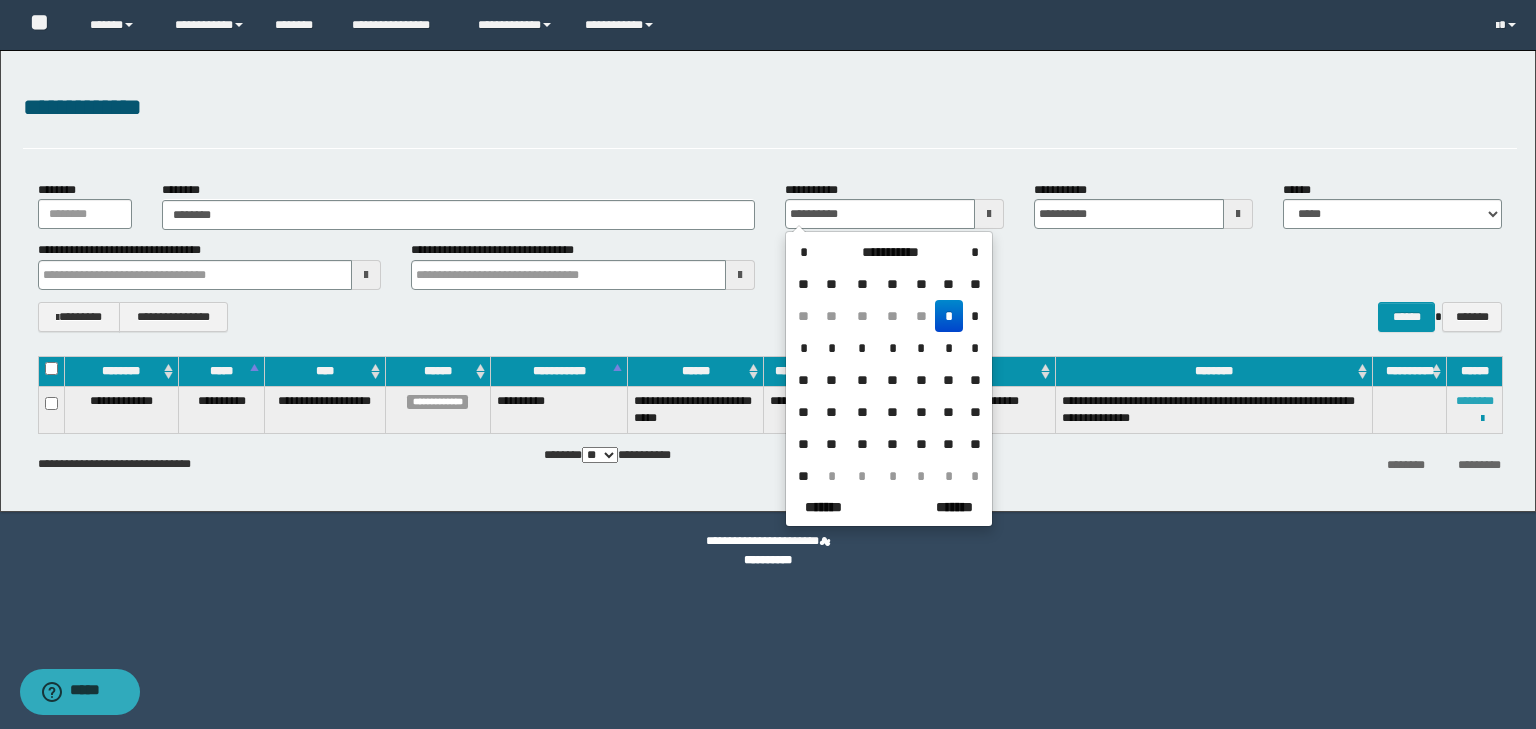 click on "********" at bounding box center (1475, 401) 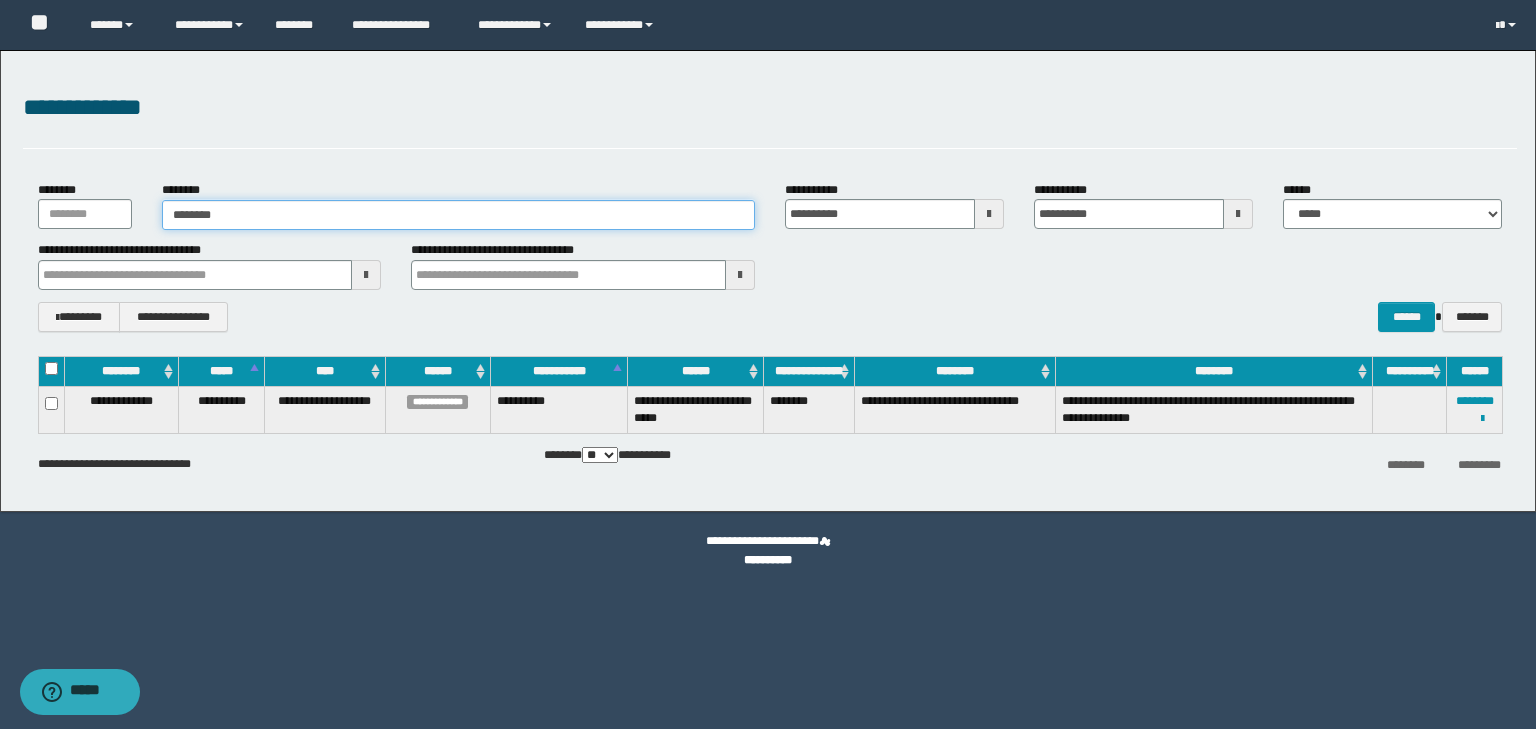 type on "********" 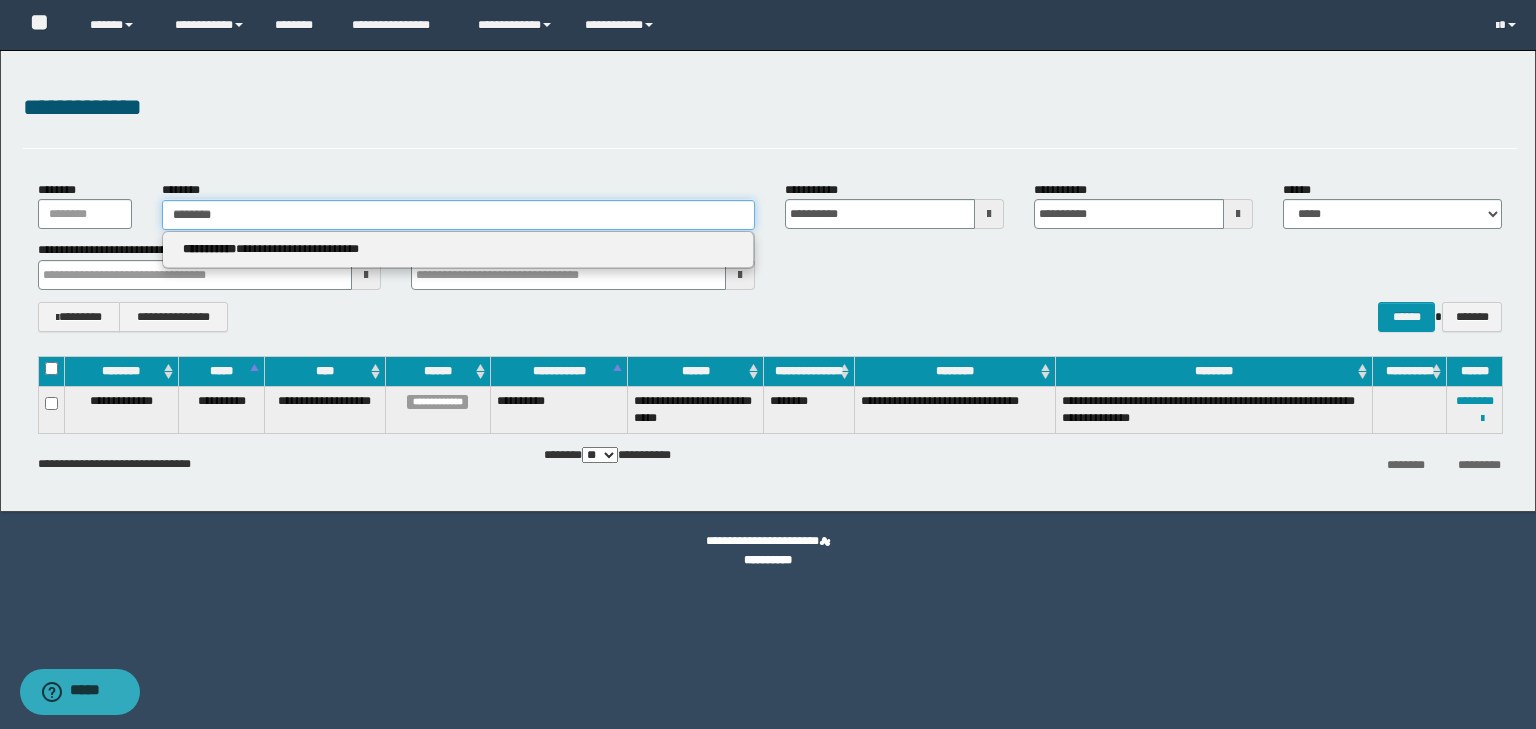 drag, startPoint x: 274, startPoint y: 218, endPoint x: 88, endPoint y: 235, distance: 186.77527 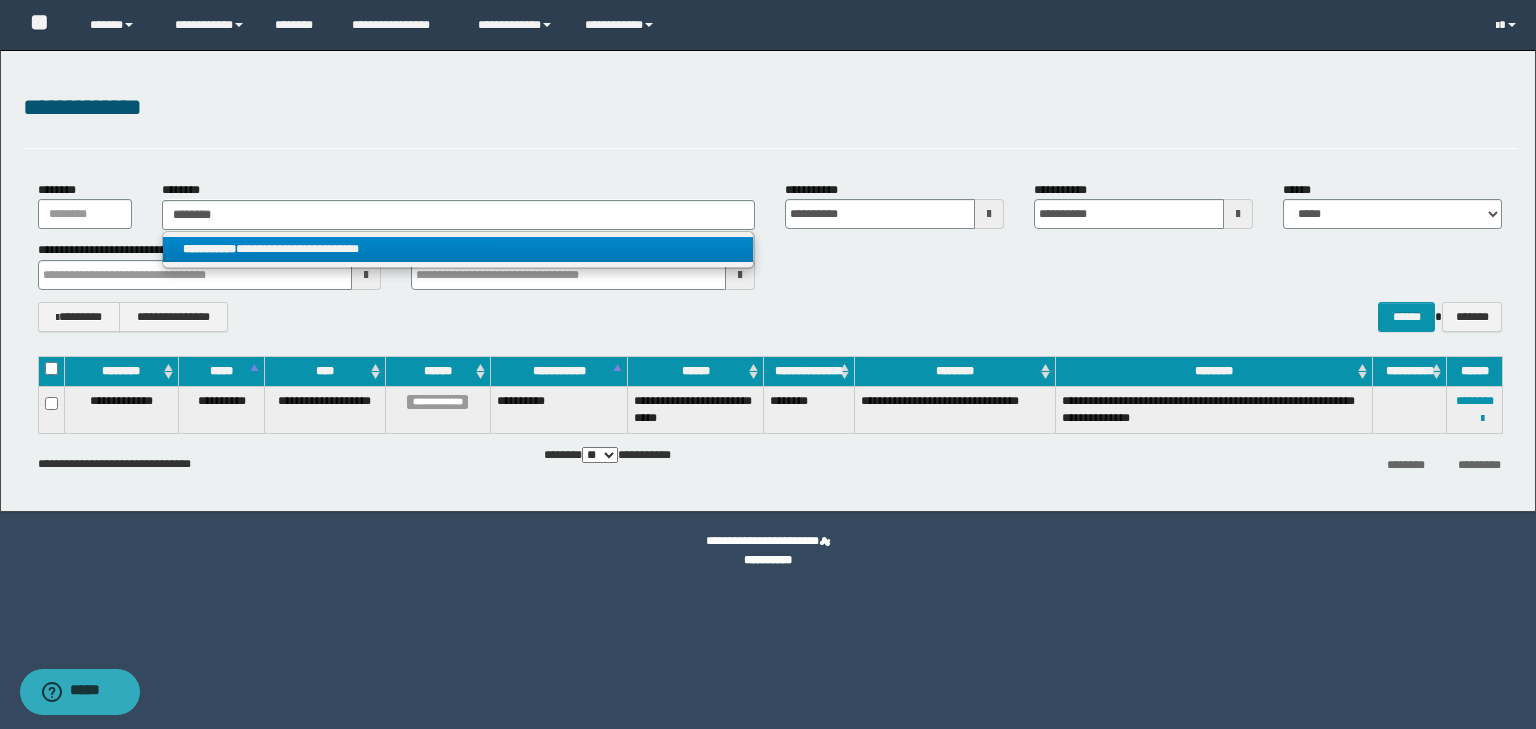 click on "**********" at bounding box center (209, 249) 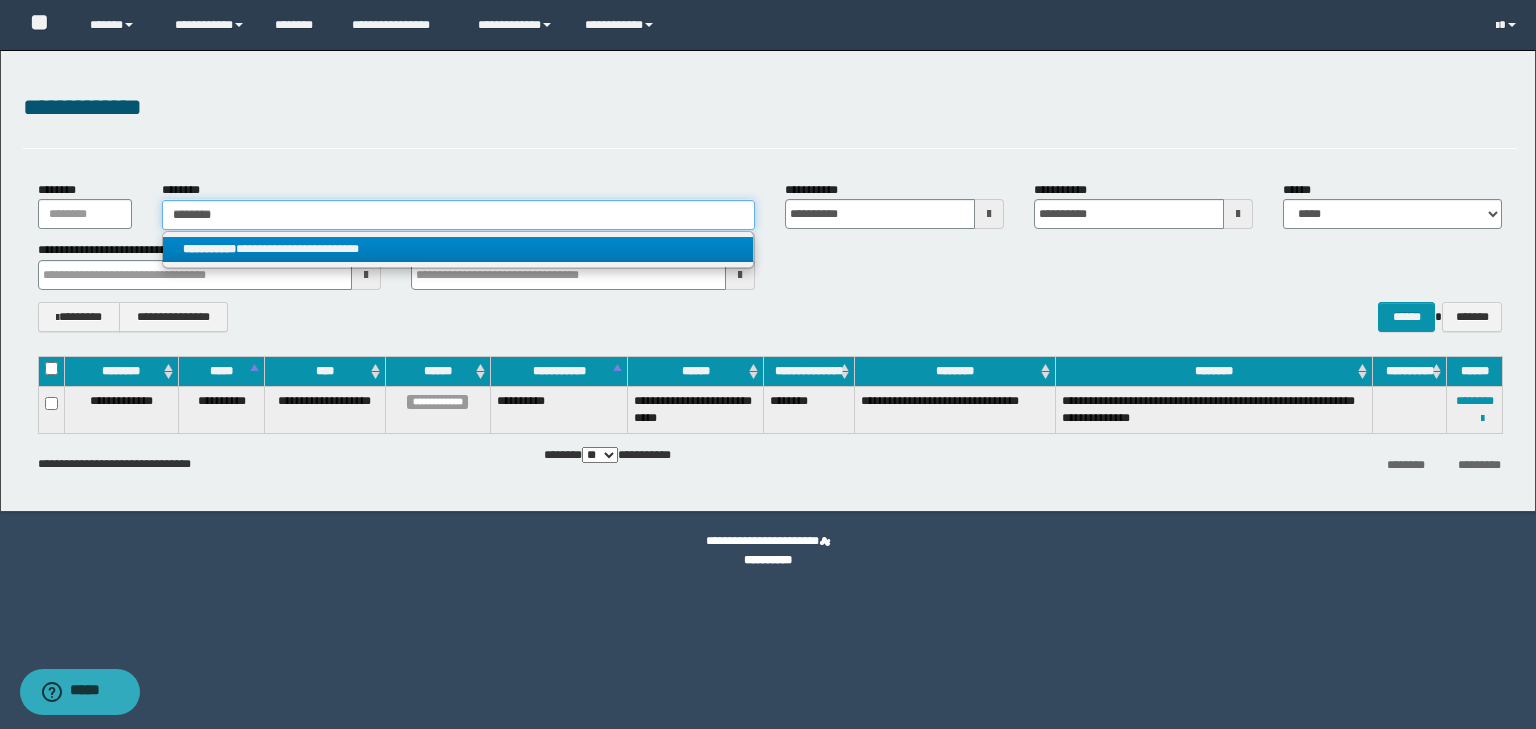type 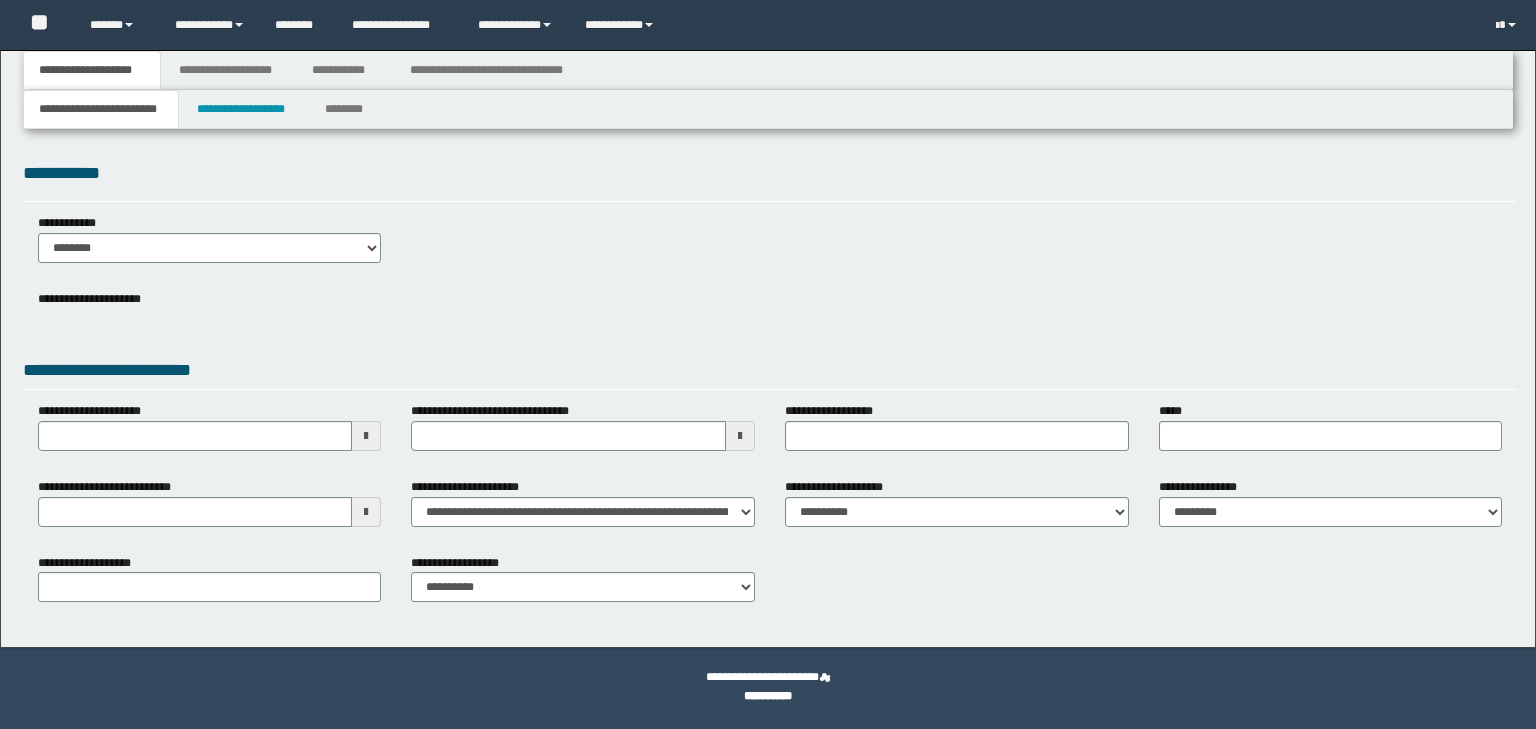 scroll, scrollTop: 0, scrollLeft: 0, axis: both 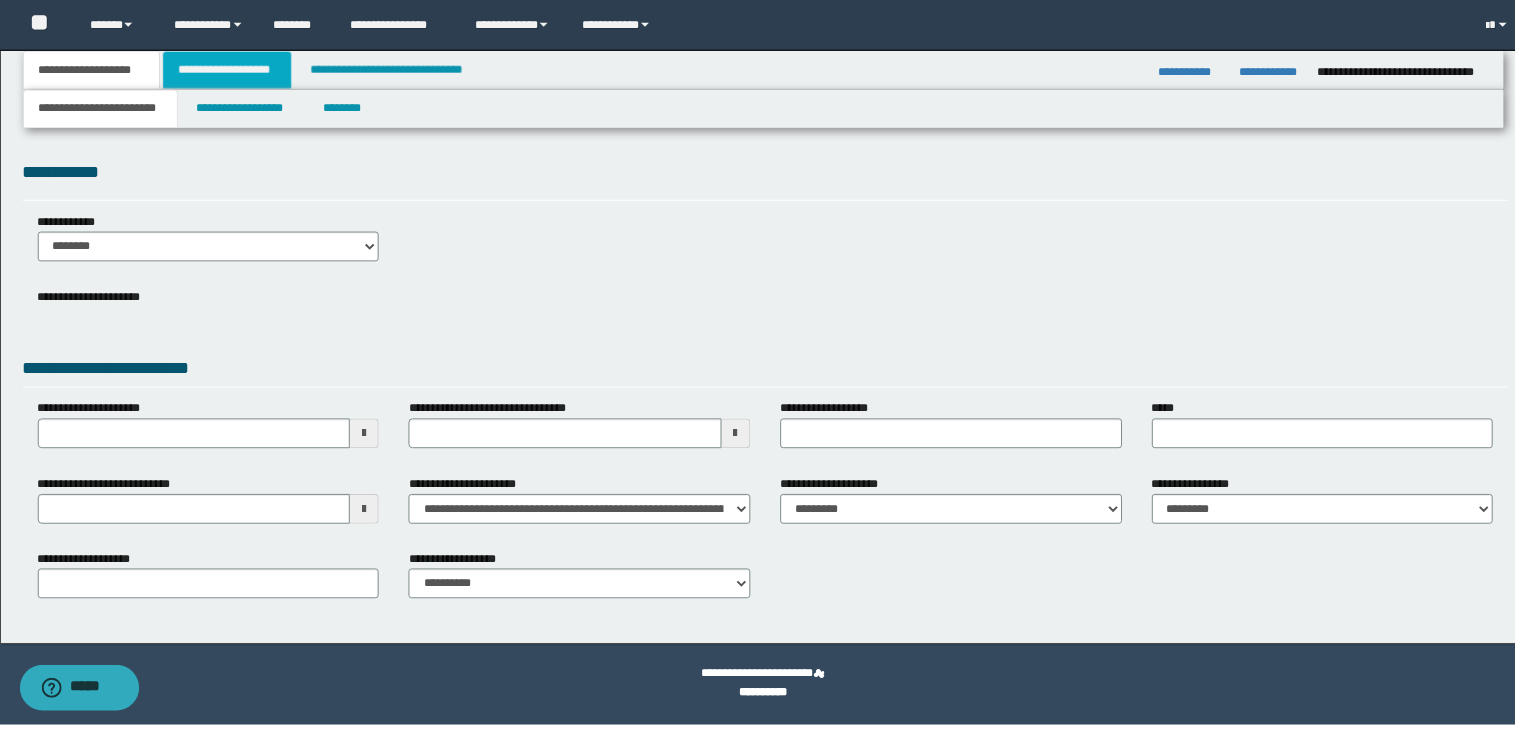 click on "**********" at bounding box center [228, 70] 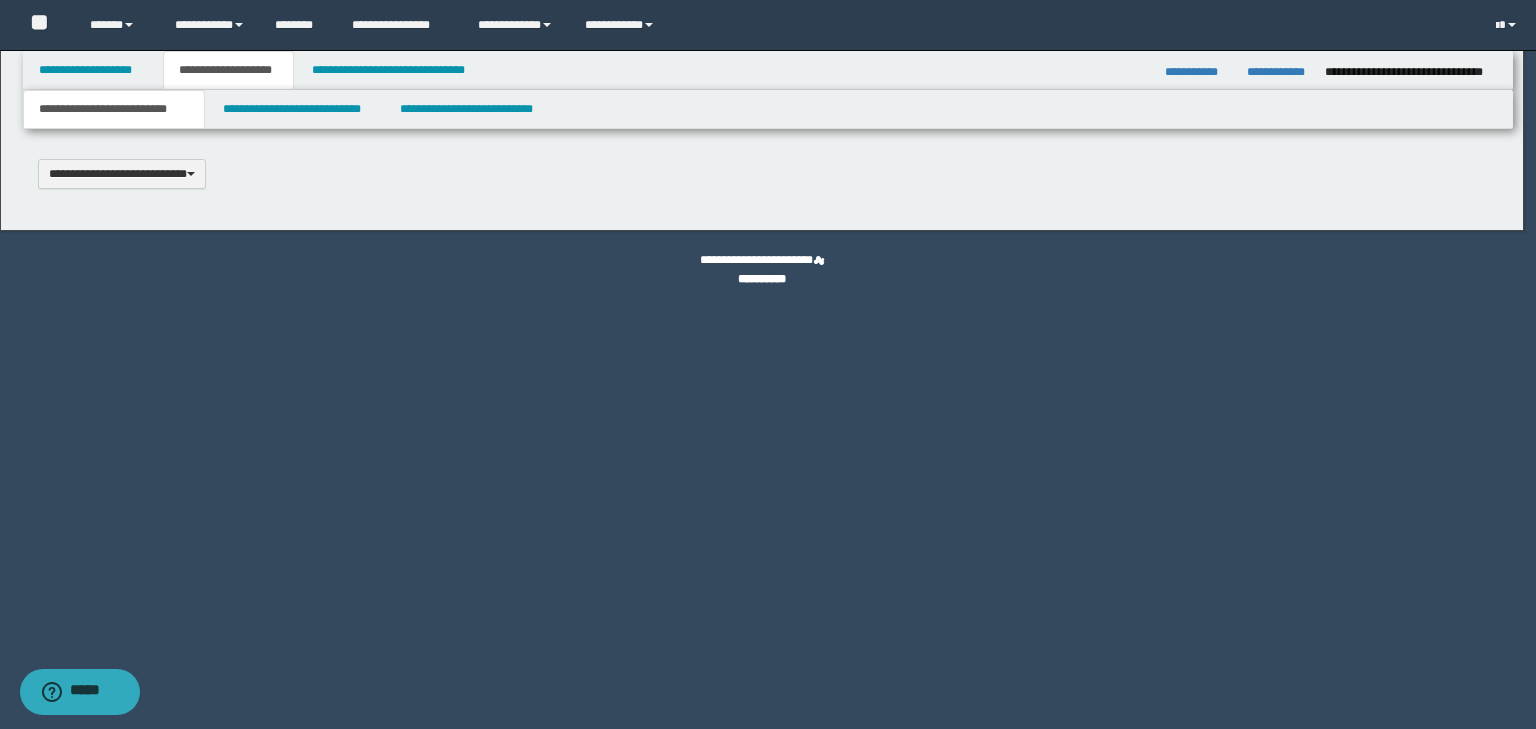 scroll, scrollTop: 0, scrollLeft: 0, axis: both 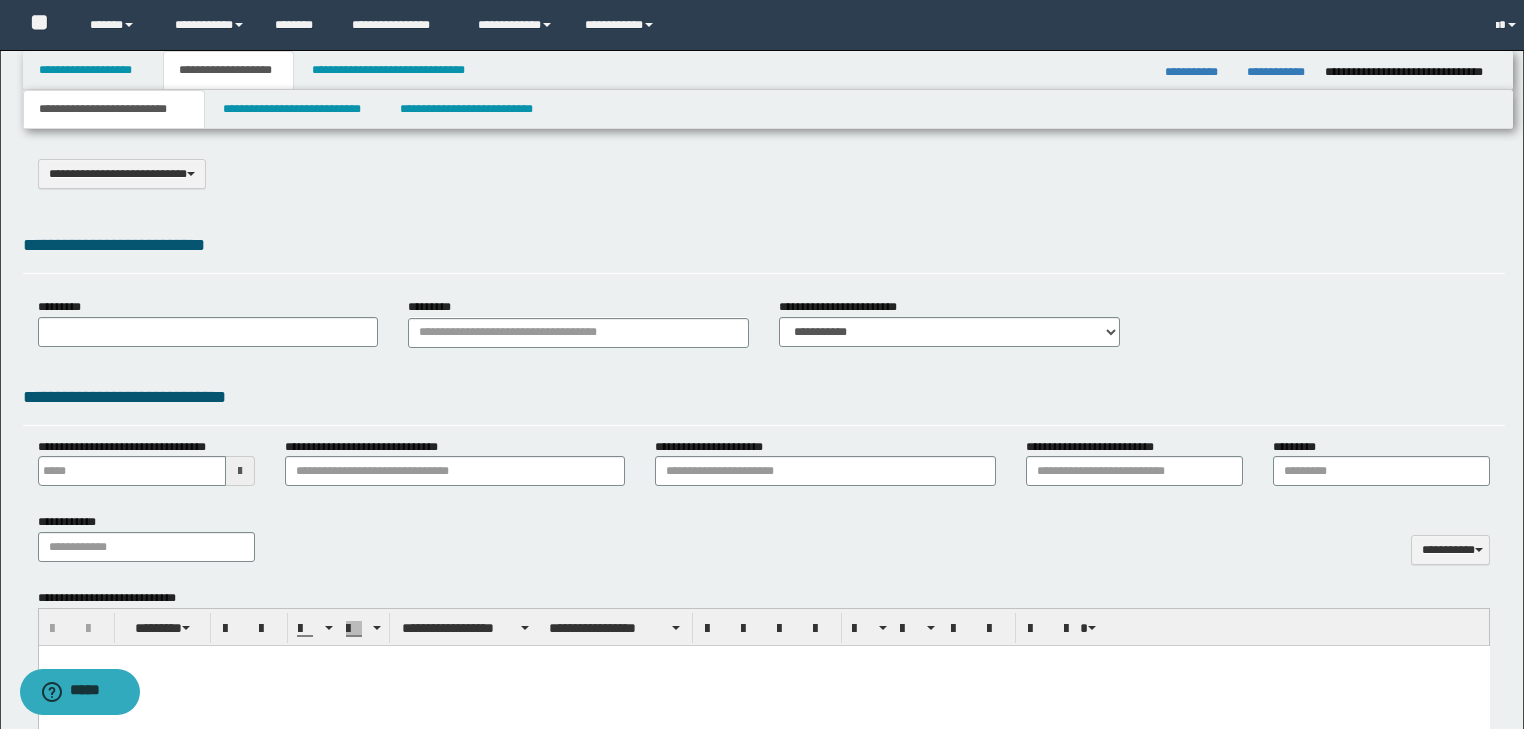 select on "*" 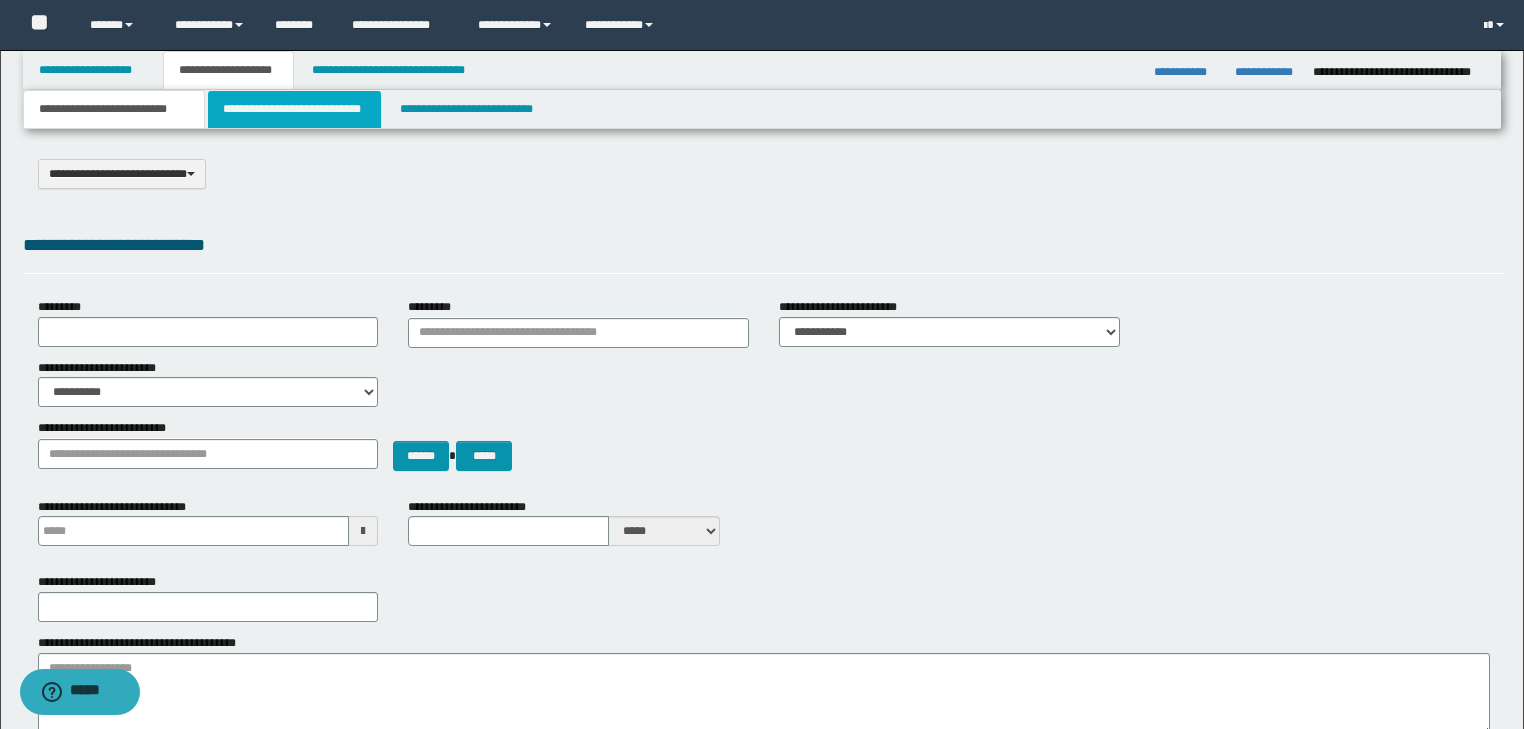 click on "**********" at bounding box center [294, 109] 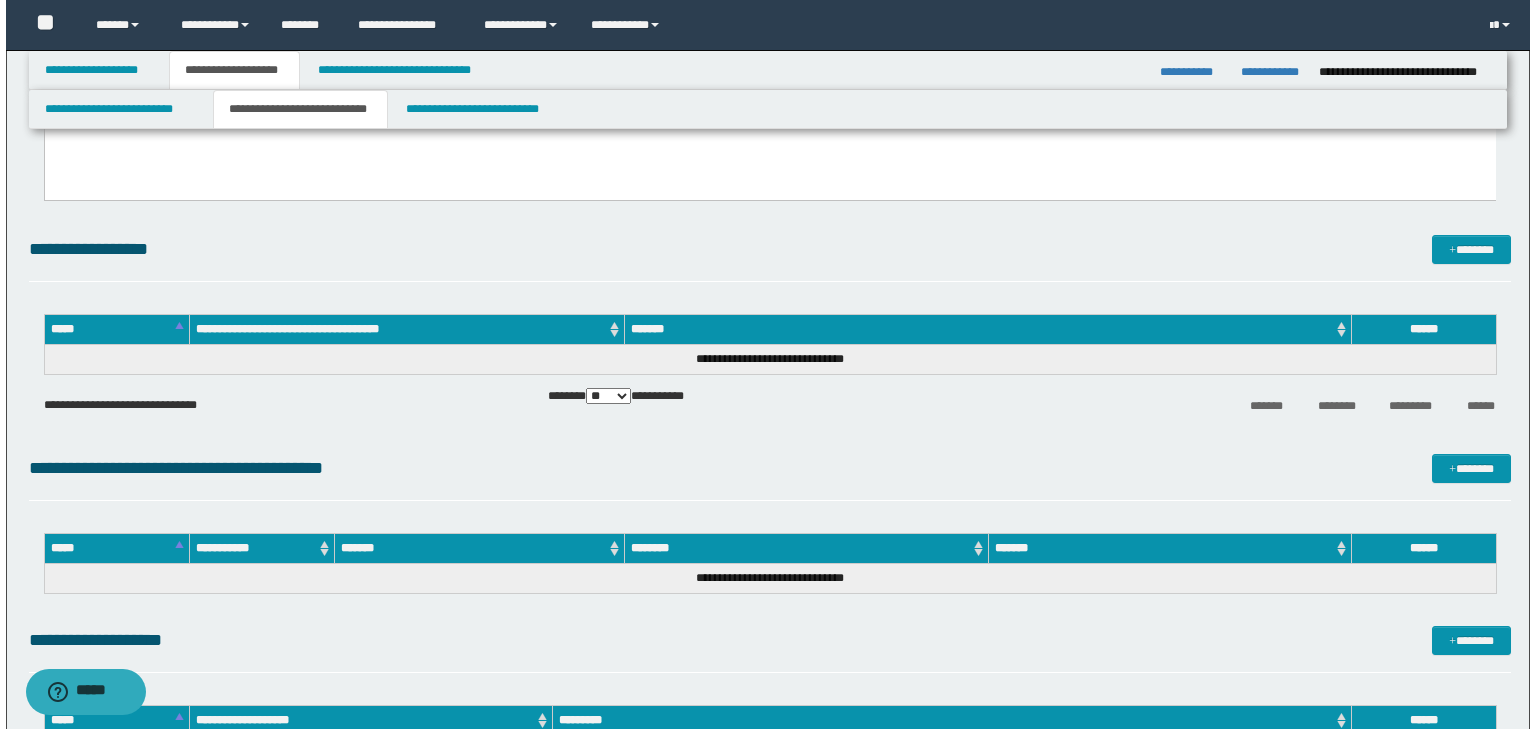 scroll, scrollTop: 0, scrollLeft: 0, axis: both 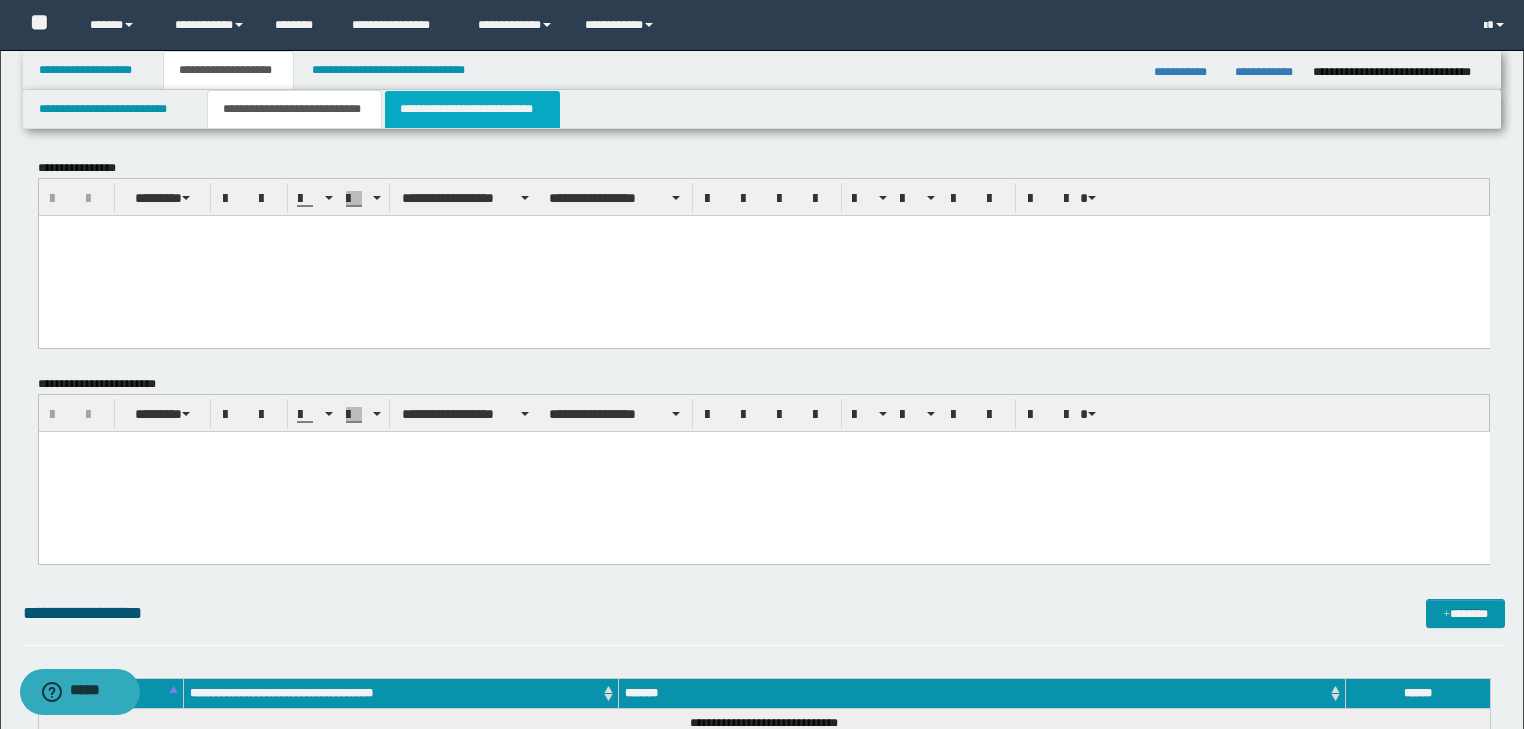 click on "**********" at bounding box center [472, 109] 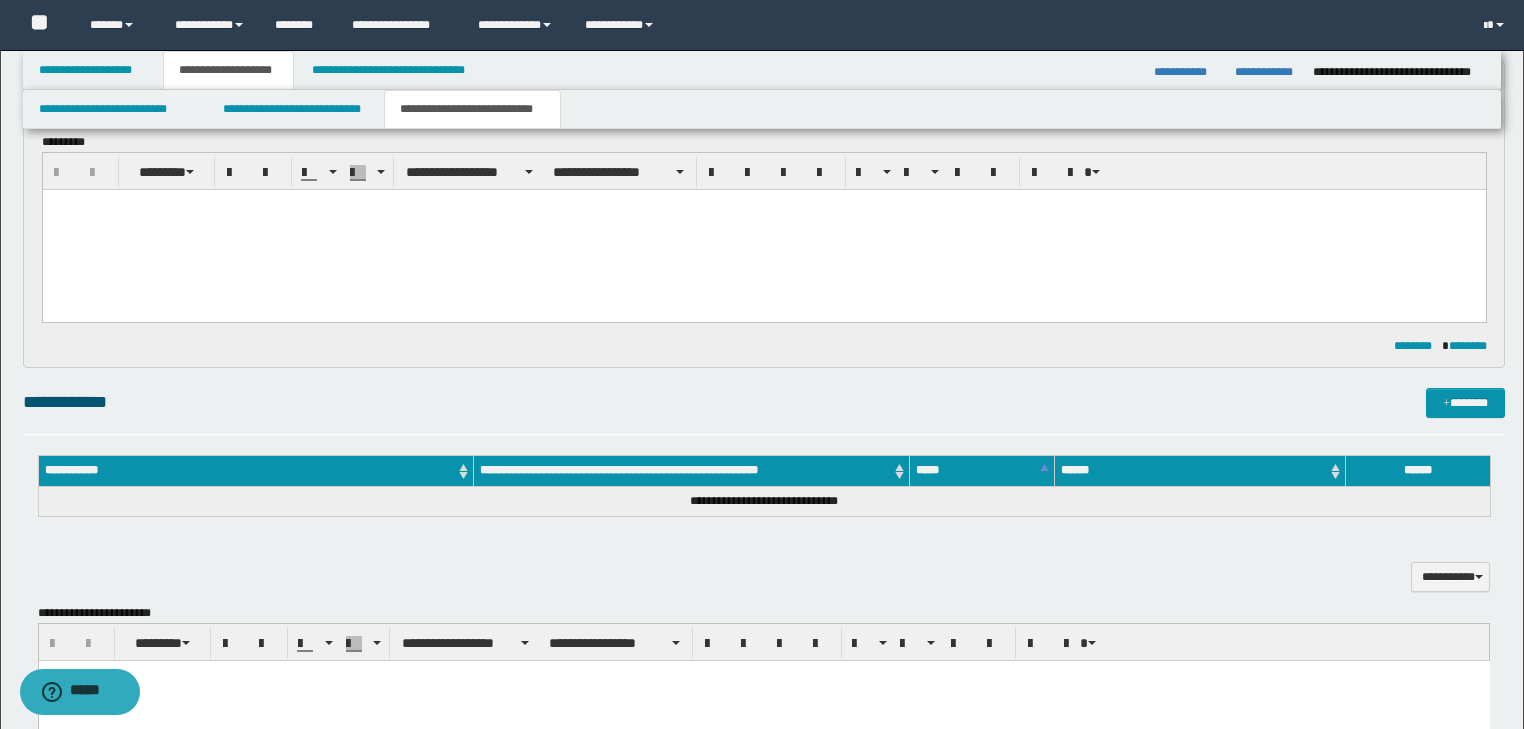 scroll, scrollTop: 783, scrollLeft: 0, axis: vertical 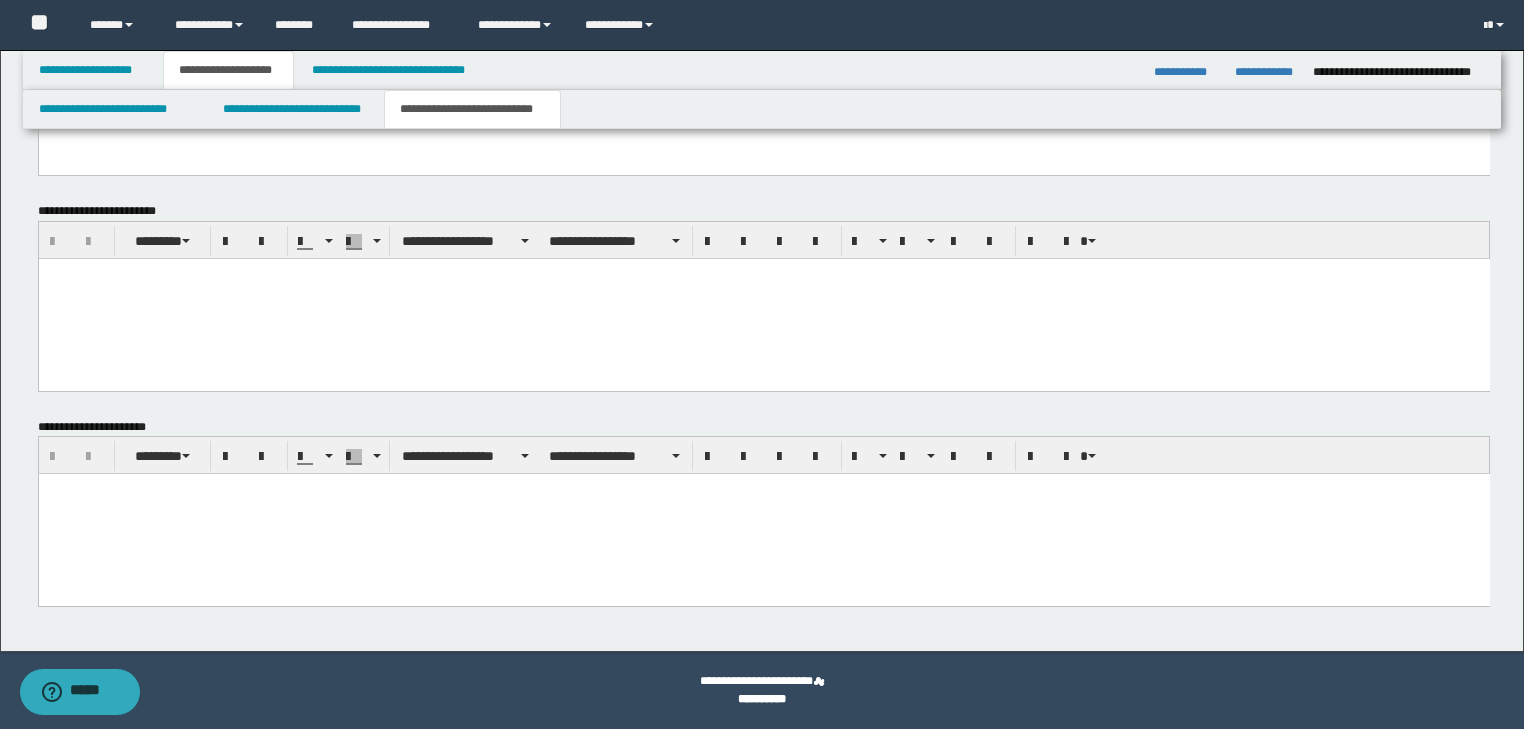 click at bounding box center (763, 489) 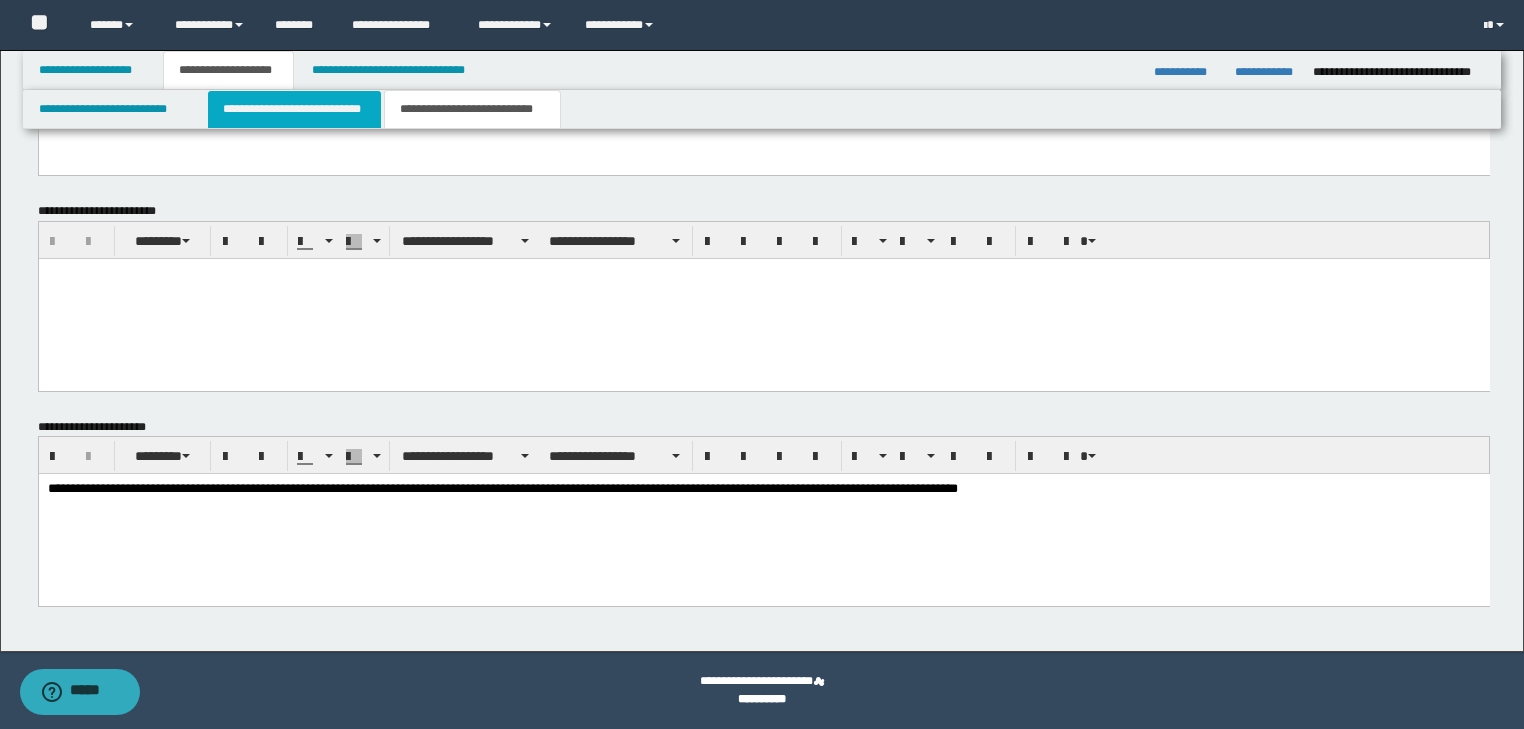 click on "**********" at bounding box center (294, 109) 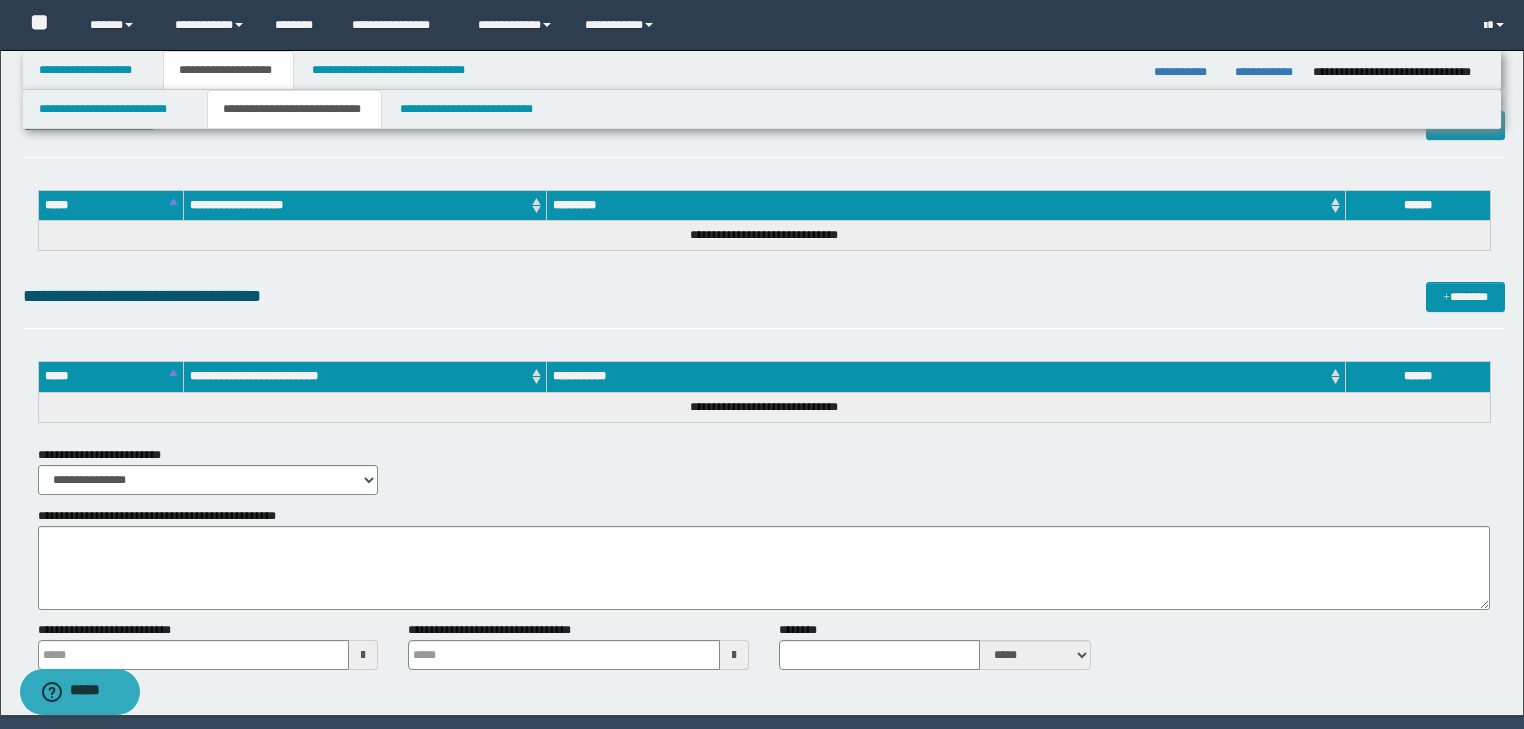 type 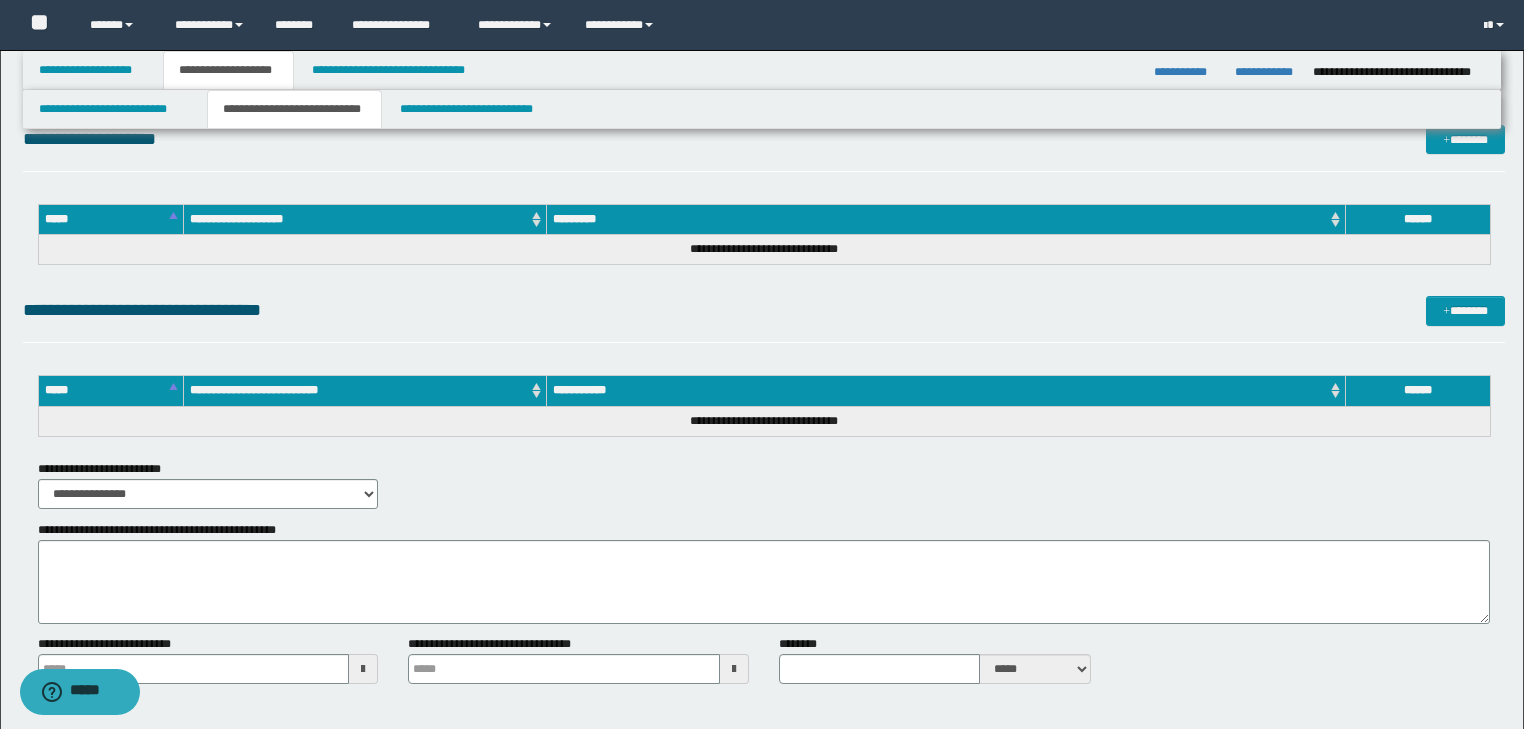 scroll, scrollTop: 116, scrollLeft: 0, axis: vertical 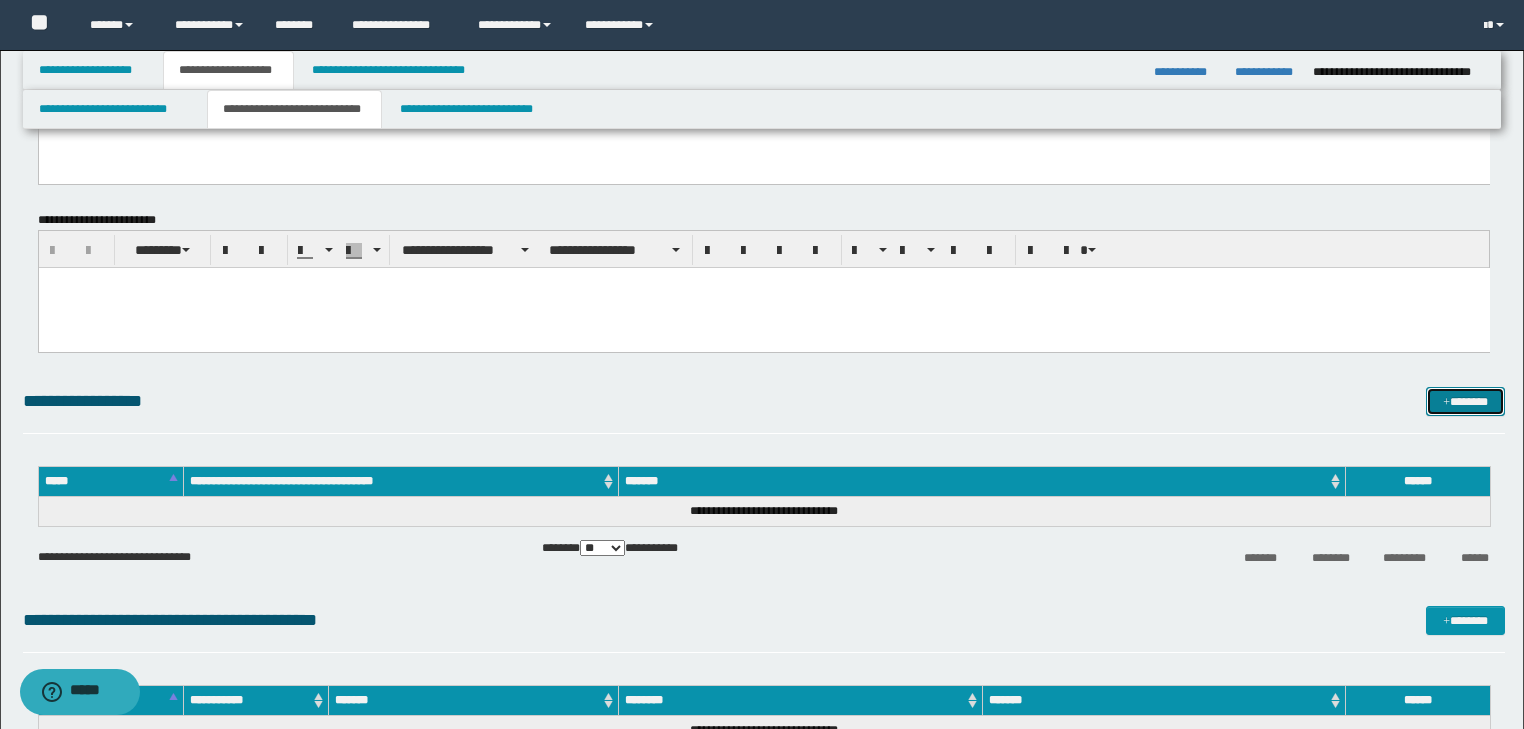 click on "*******" at bounding box center (1465, 402) 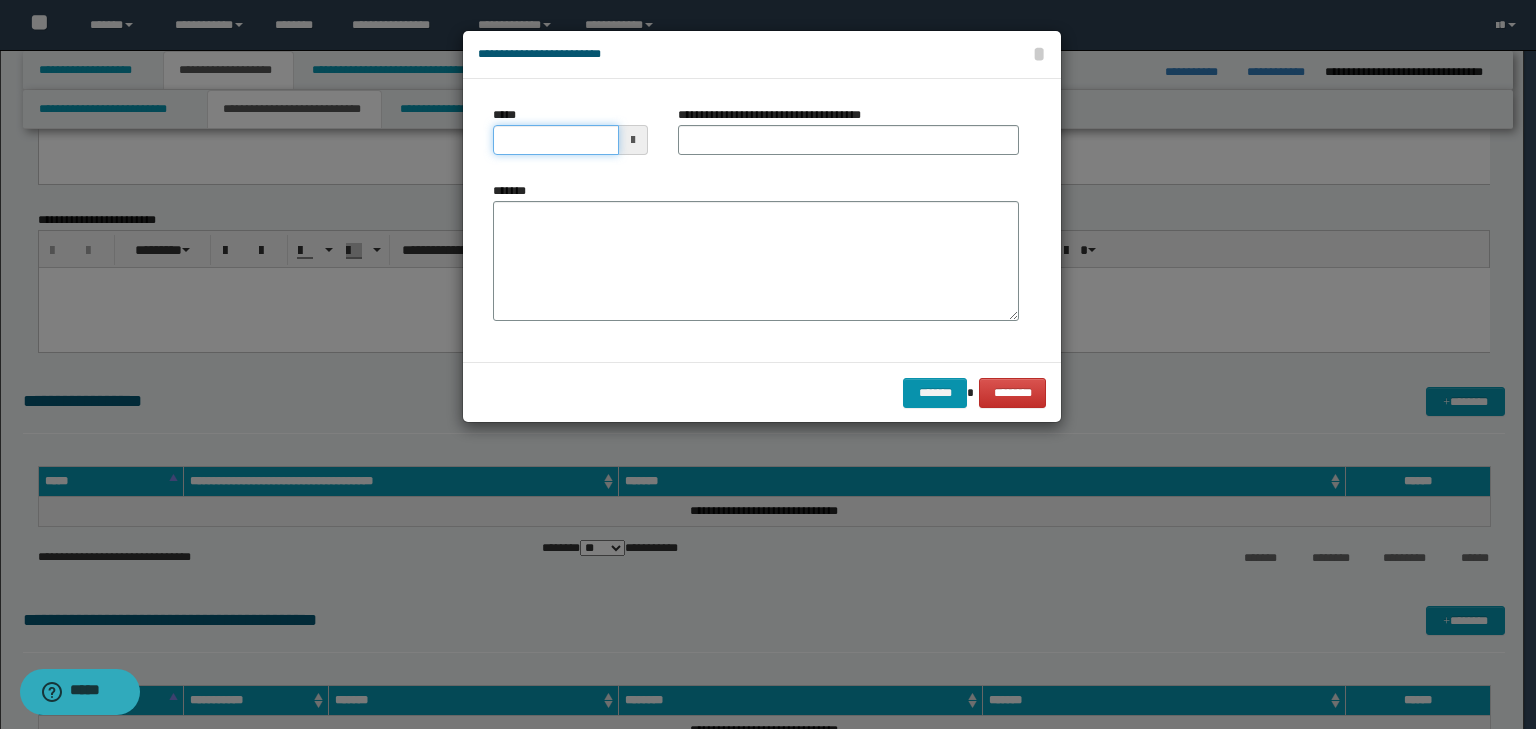 click on "*****" at bounding box center [556, 140] 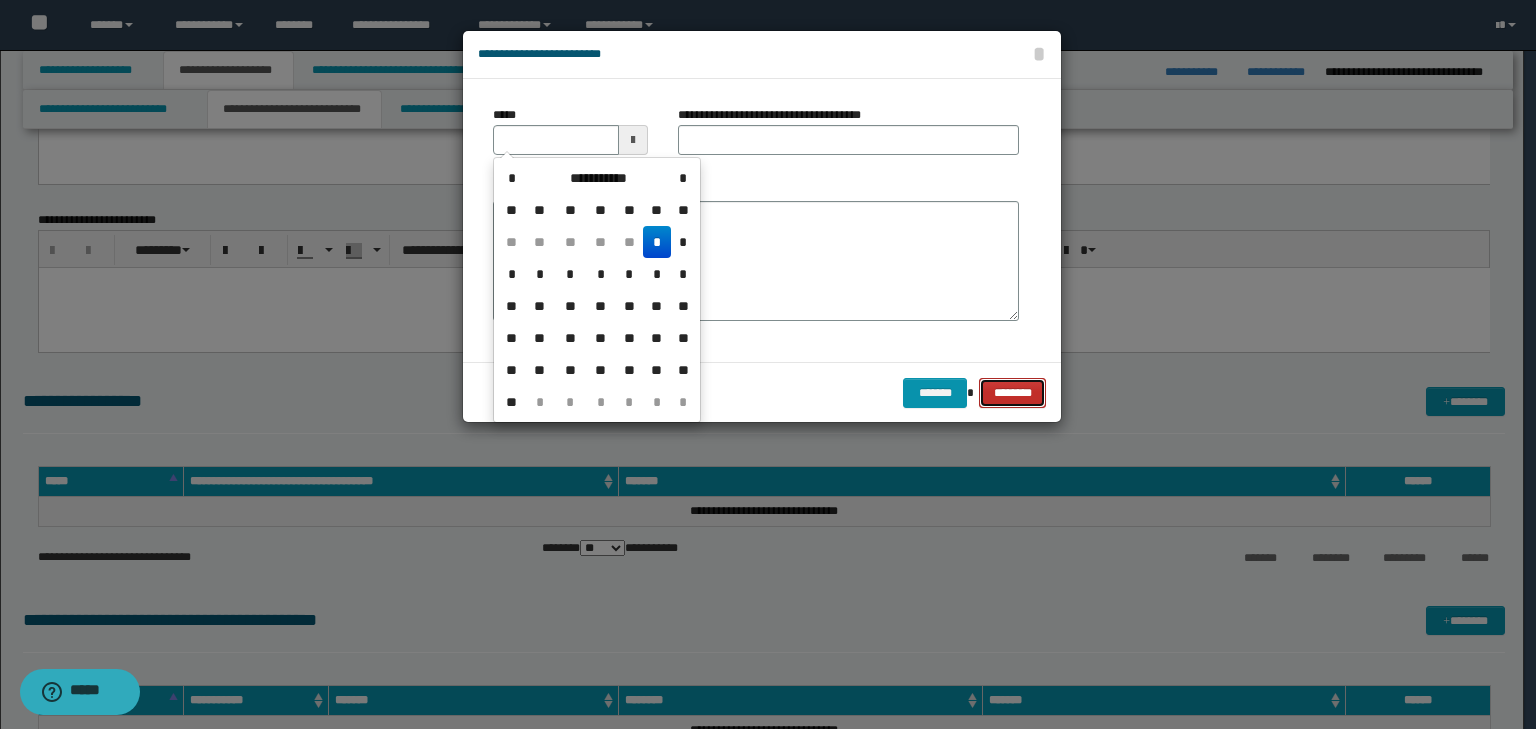 click on "********" at bounding box center (1012, 393) 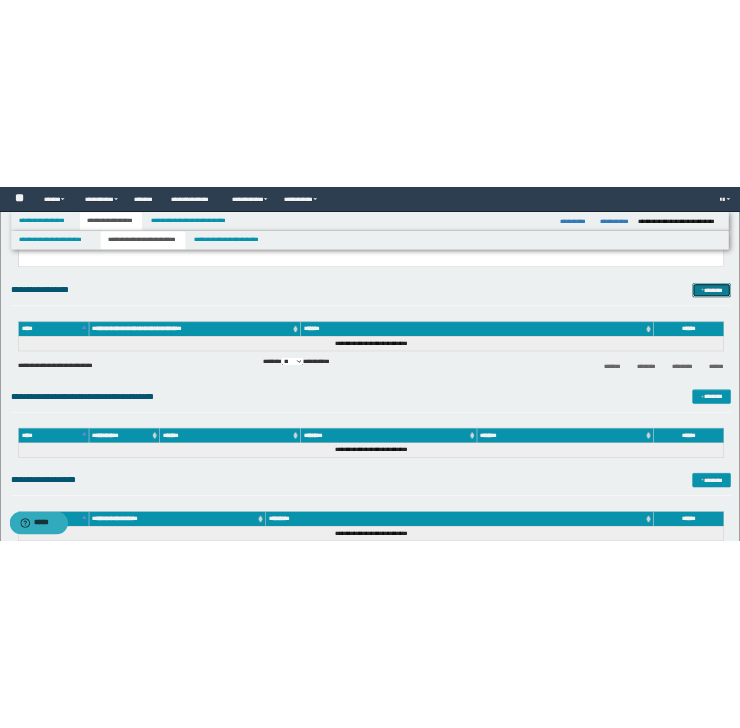 scroll, scrollTop: 266, scrollLeft: 0, axis: vertical 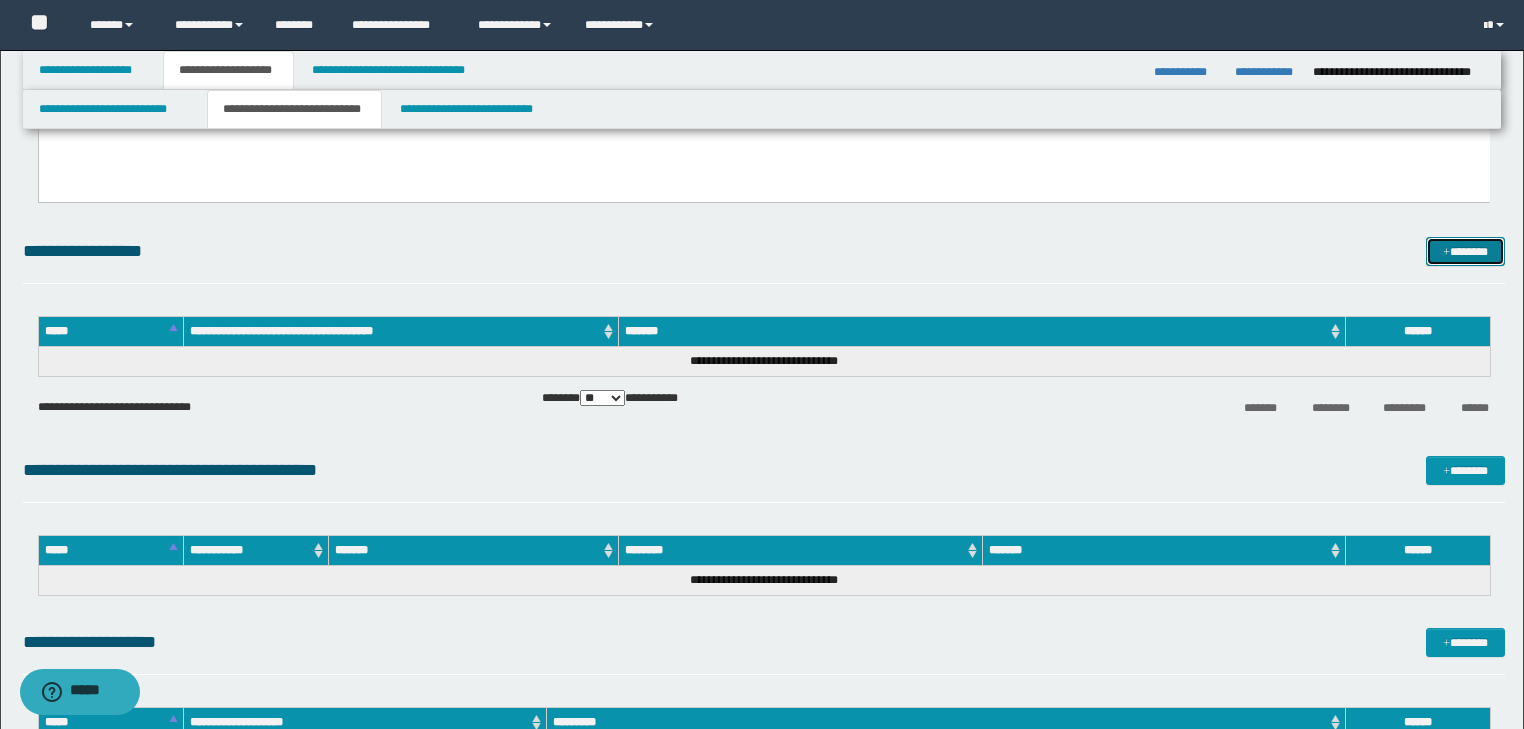 click on "*******" at bounding box center [1465, 252] 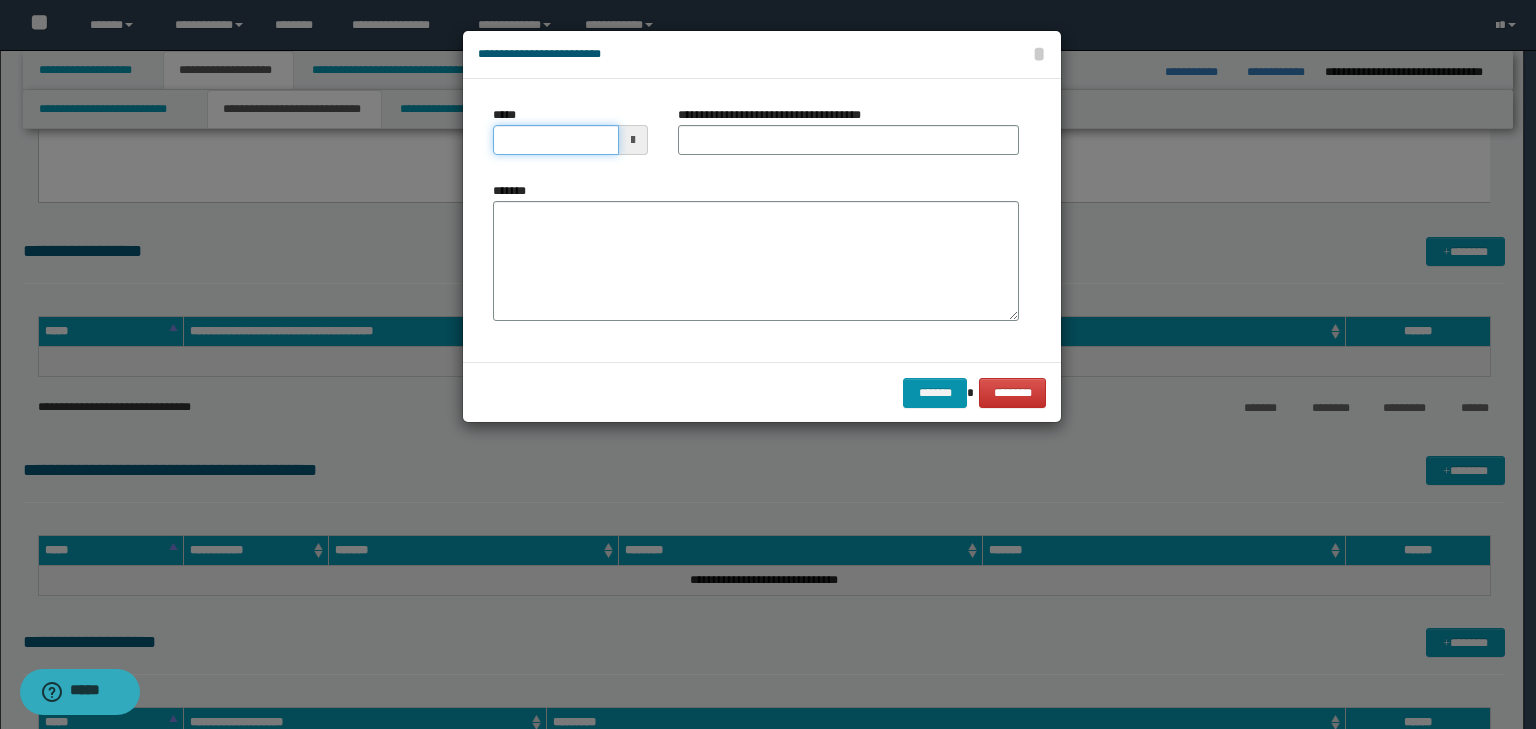 click on "*****" at bounding box center [556, 140] 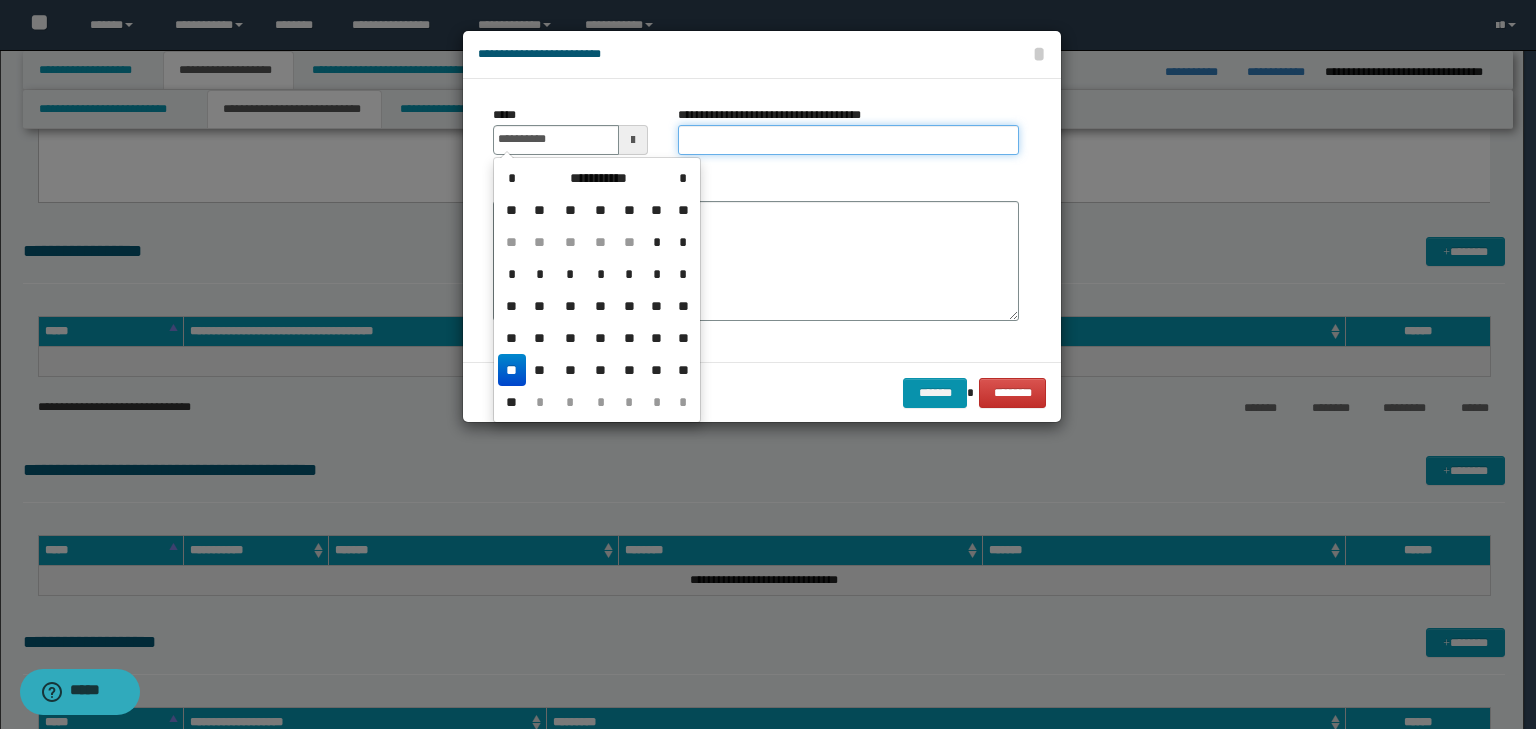 type on "**********" 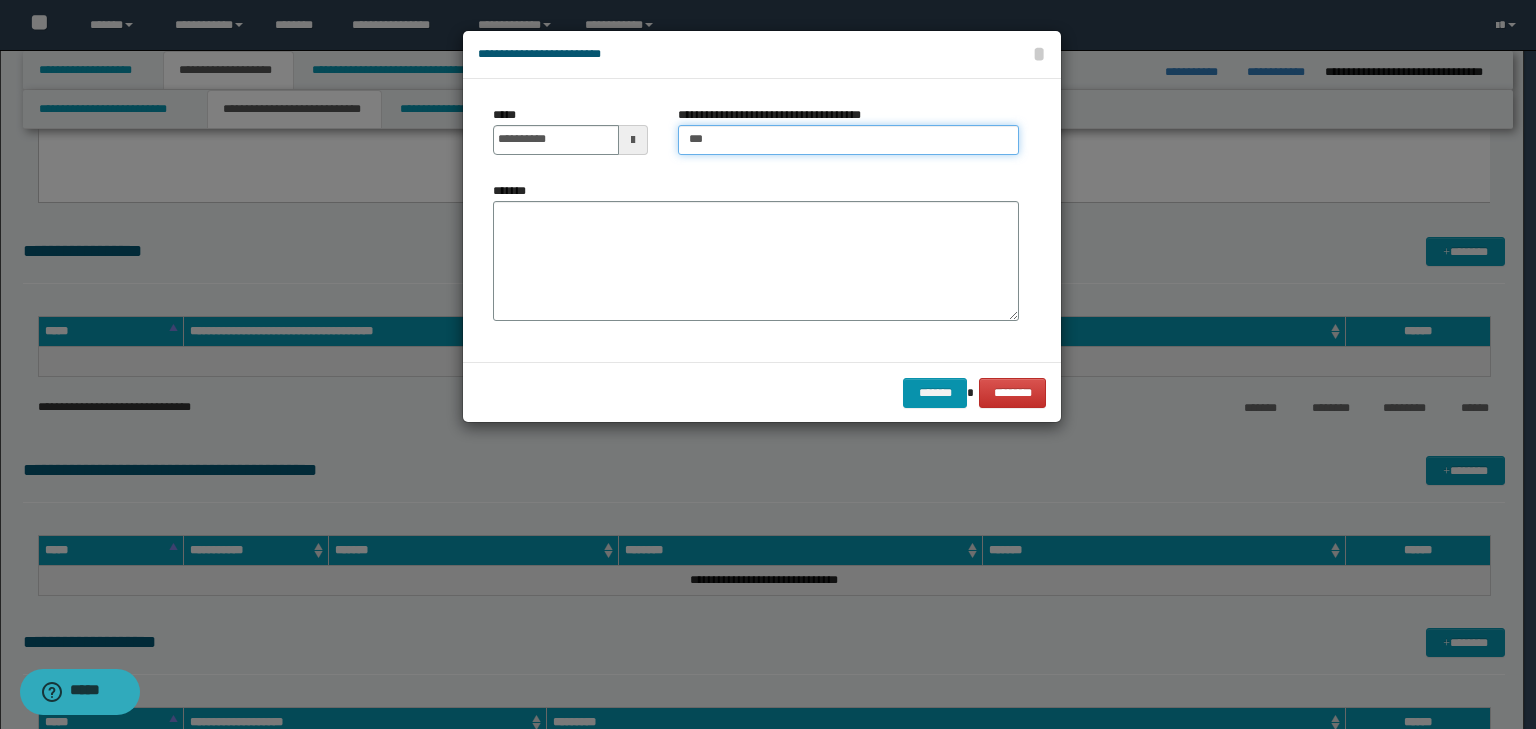 type on "**********" 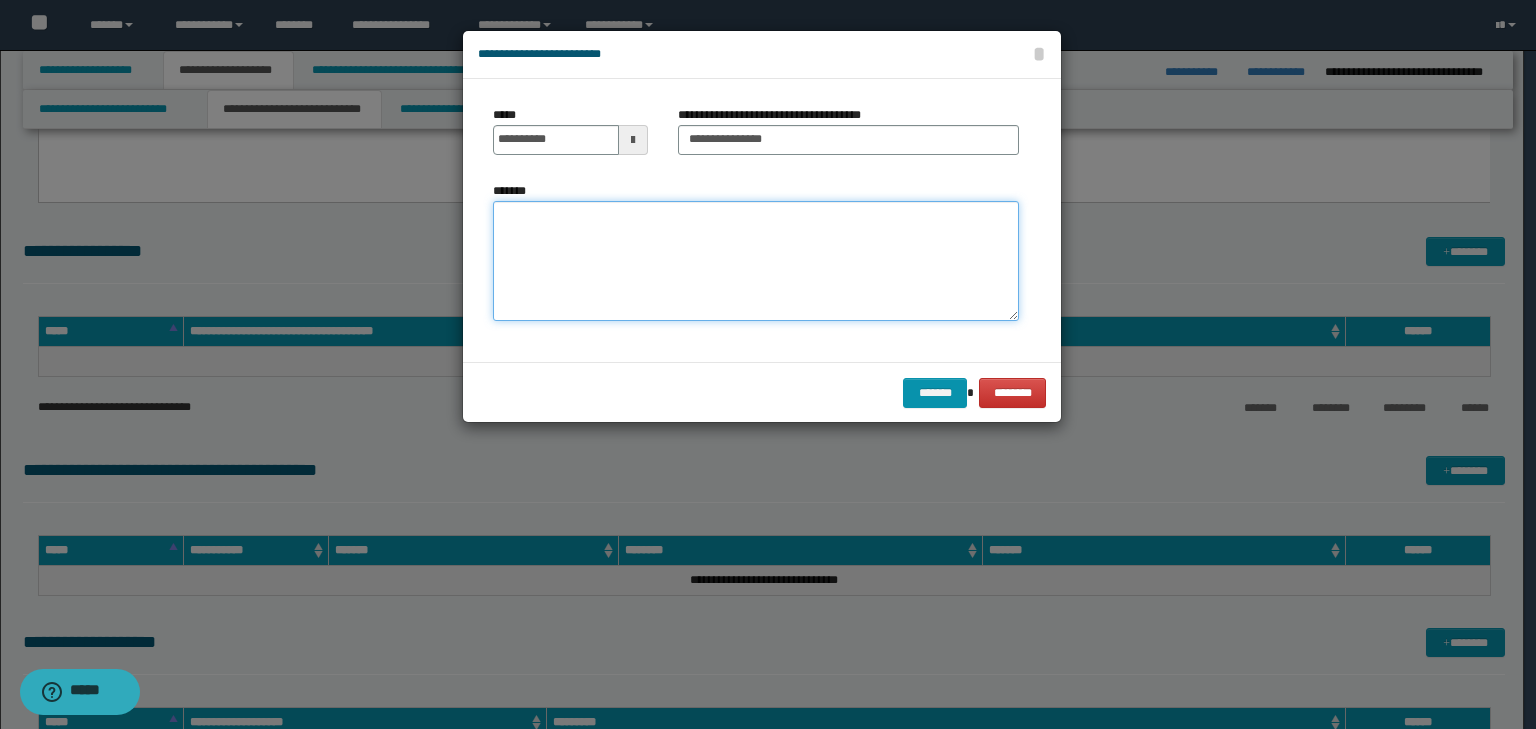 paste on "********" 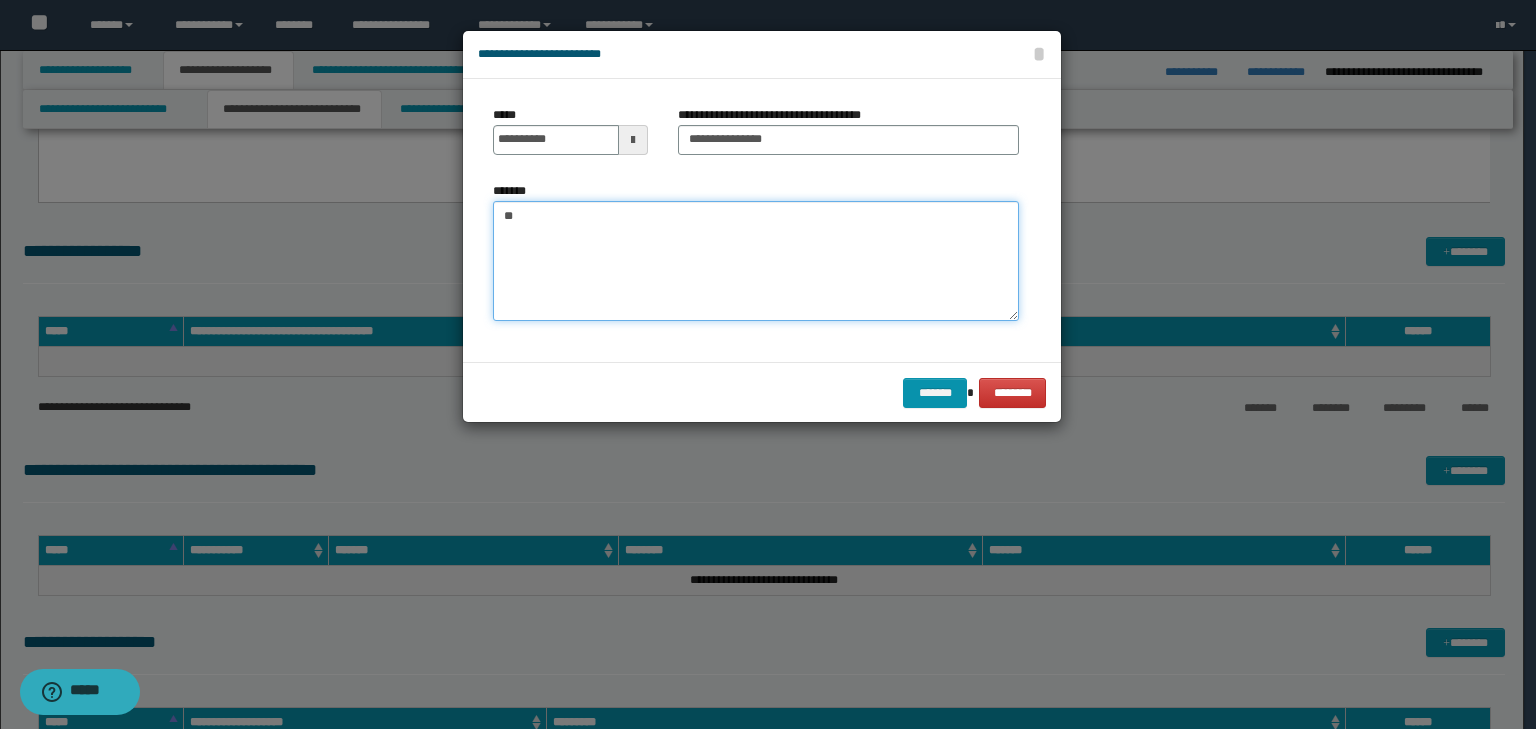 type on "*" 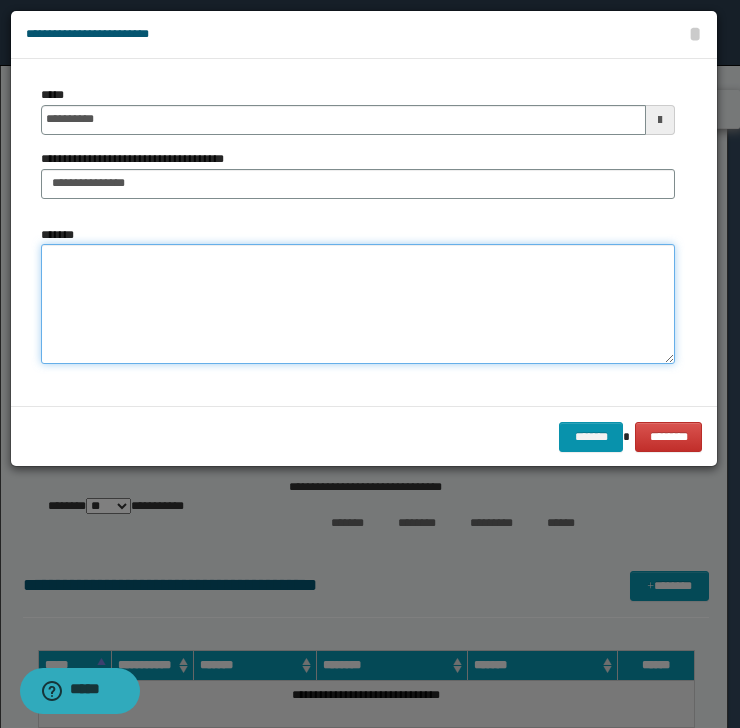 paste on "**********" 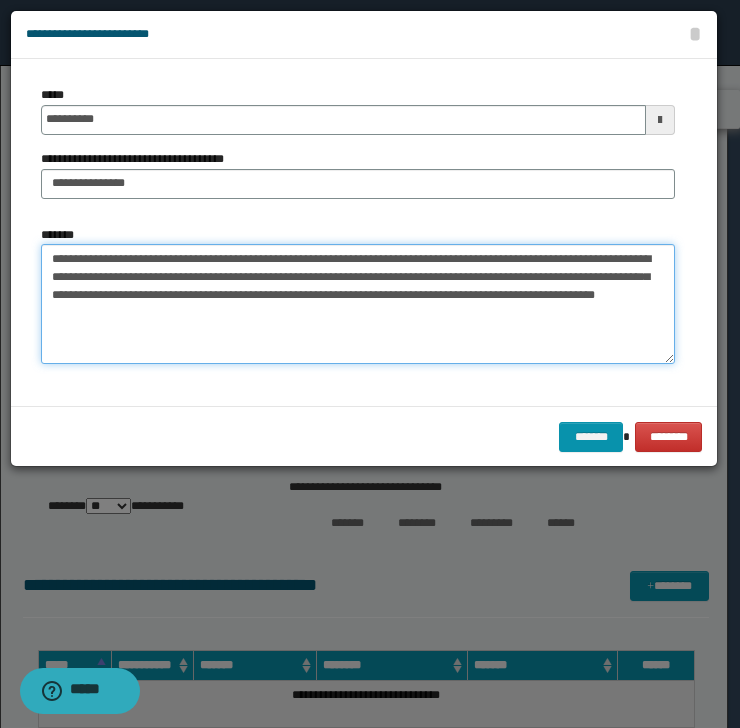 click on "**********" at bounding box center [358, 304] 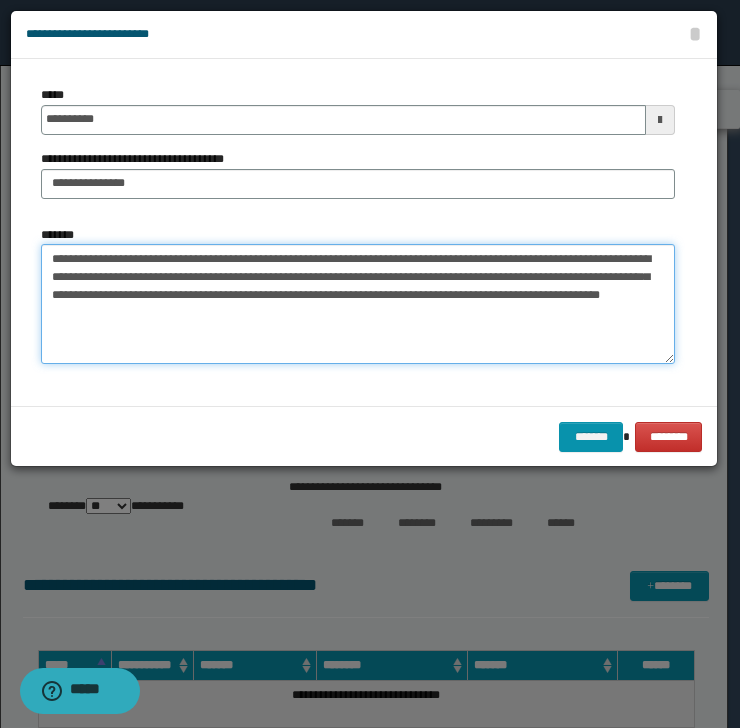 click on "**********" at bounding box center [358, 304] 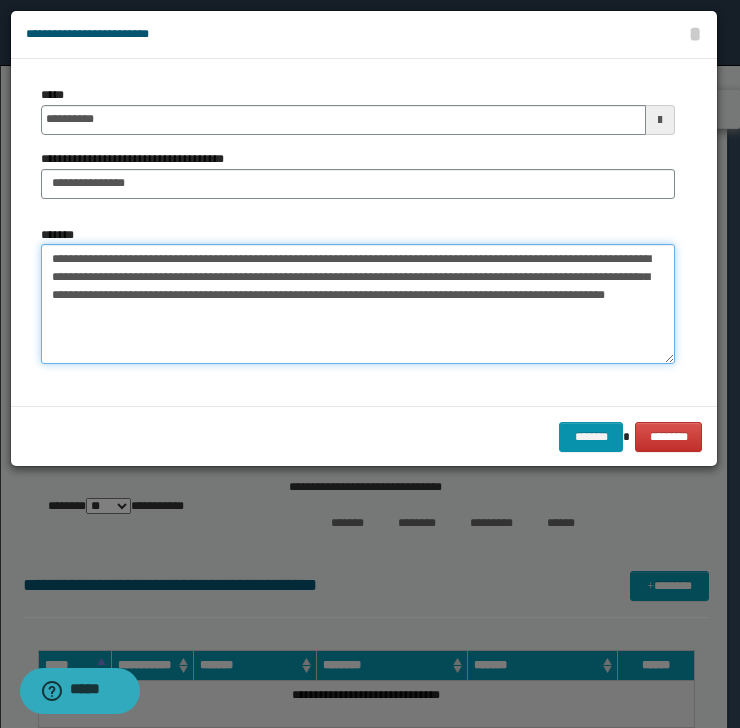 click on "**********" at bounding box center [358, 304] 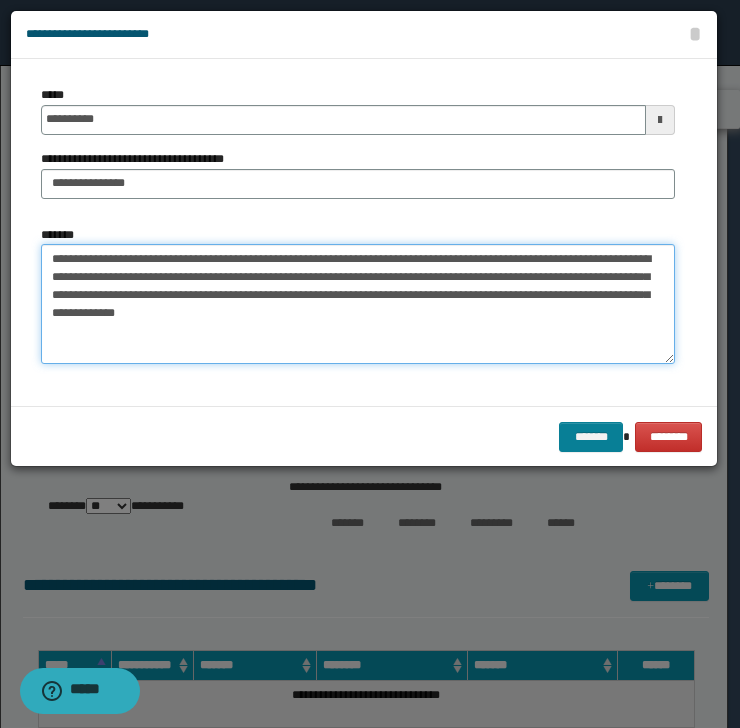 type on "**********" 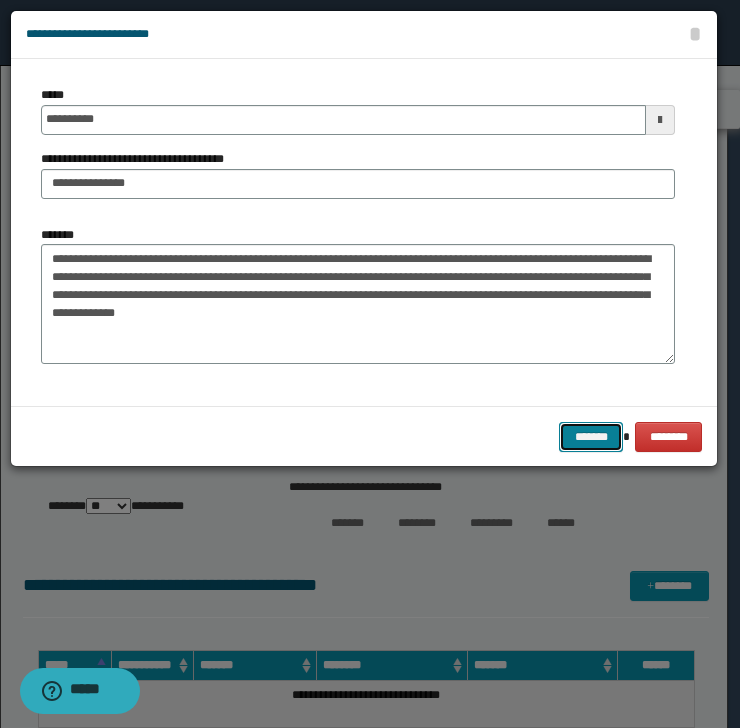 click on "*******" at bounding box center (591, 437) 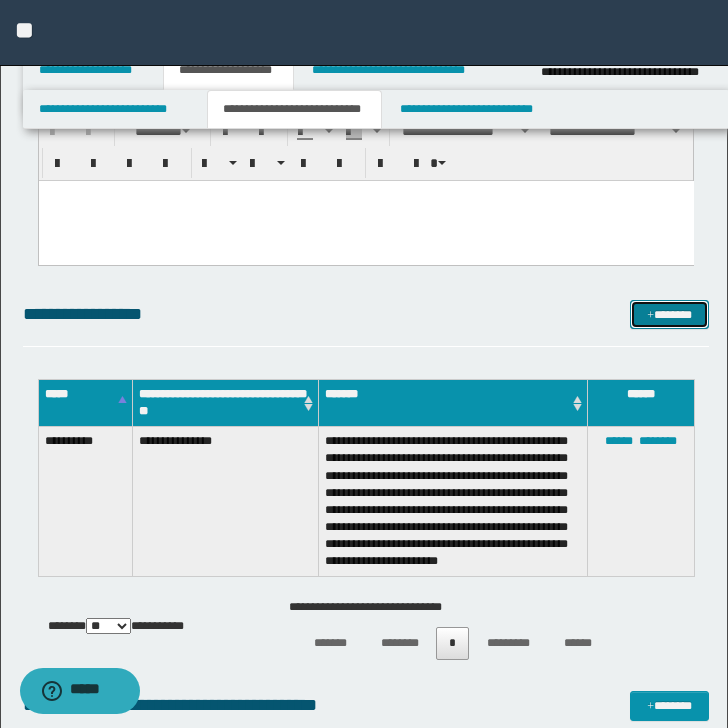 click on "*******" at bounding box center (669, 315) 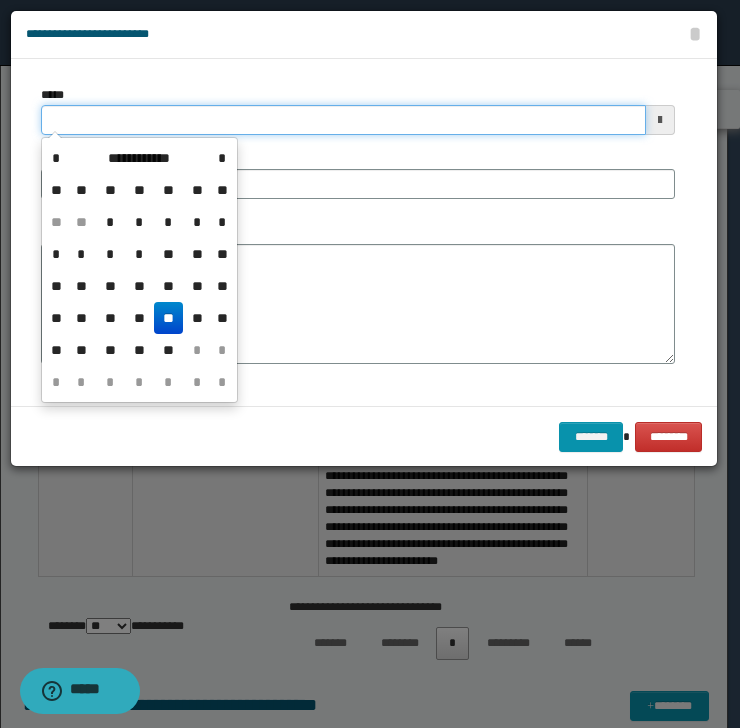 click on "*****" at bounding box center [343, 120] 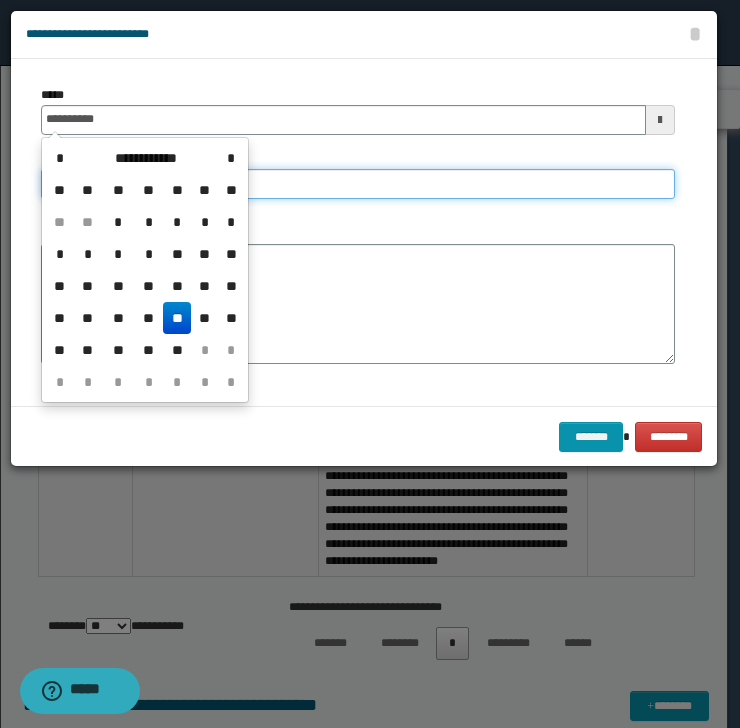 type on "**********" 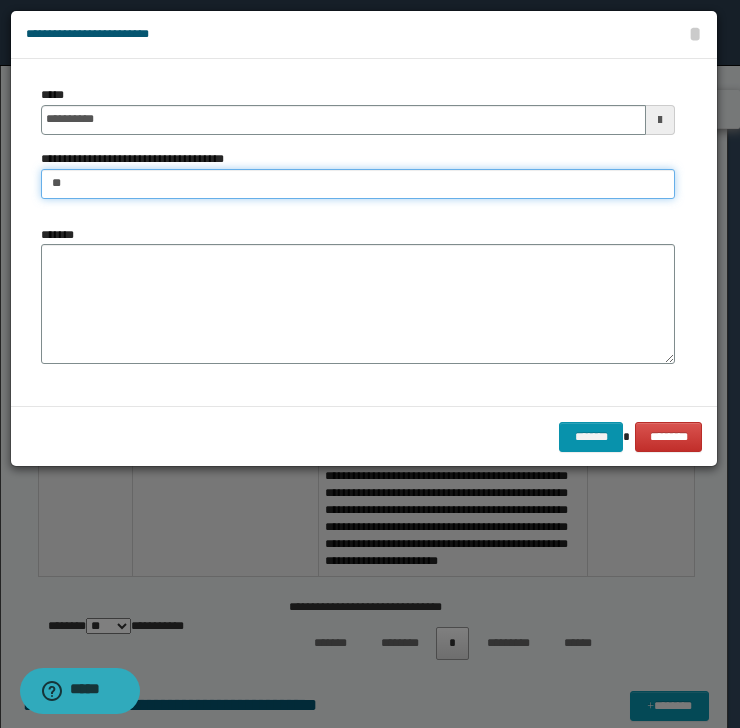 type on "**********" 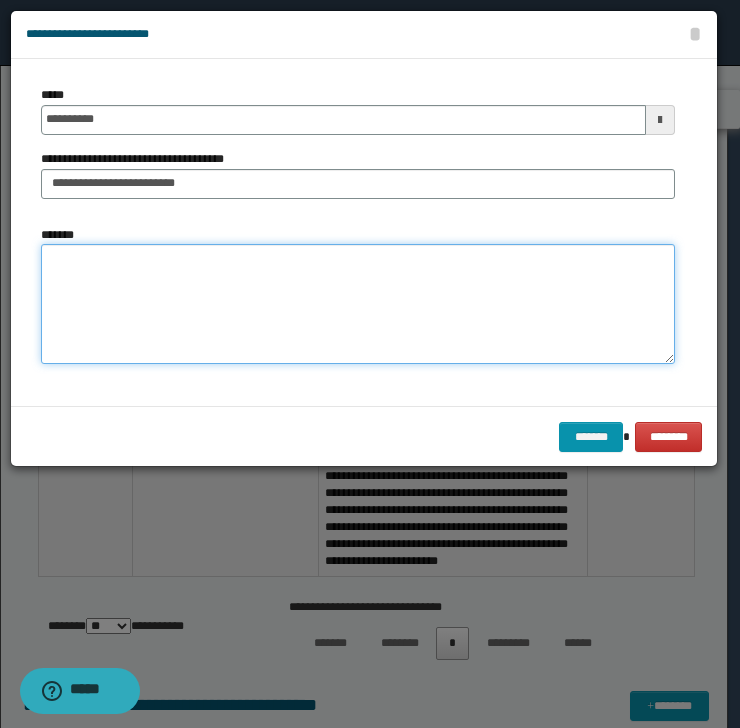 paste on "**********" 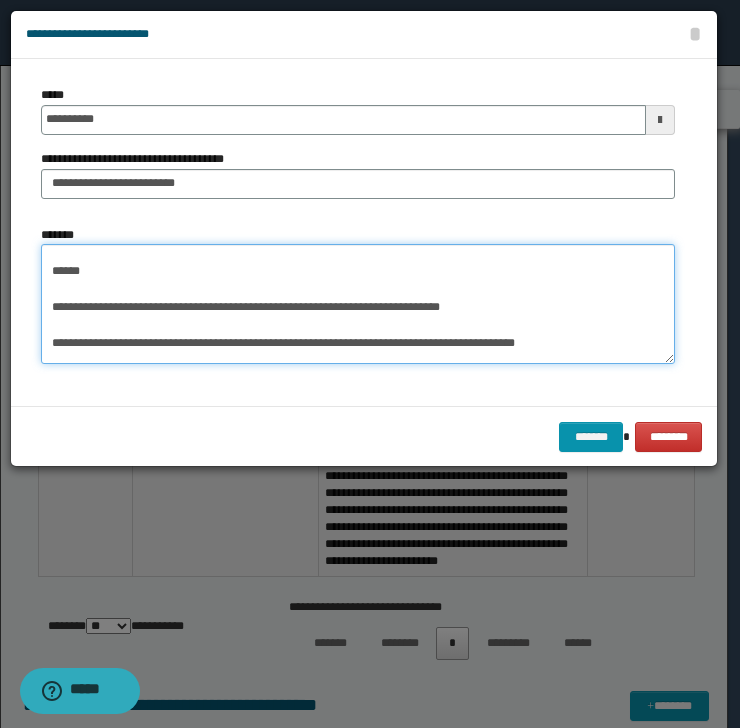 scroll, scrollTop: 0, scrollLeft: 0, axis: both 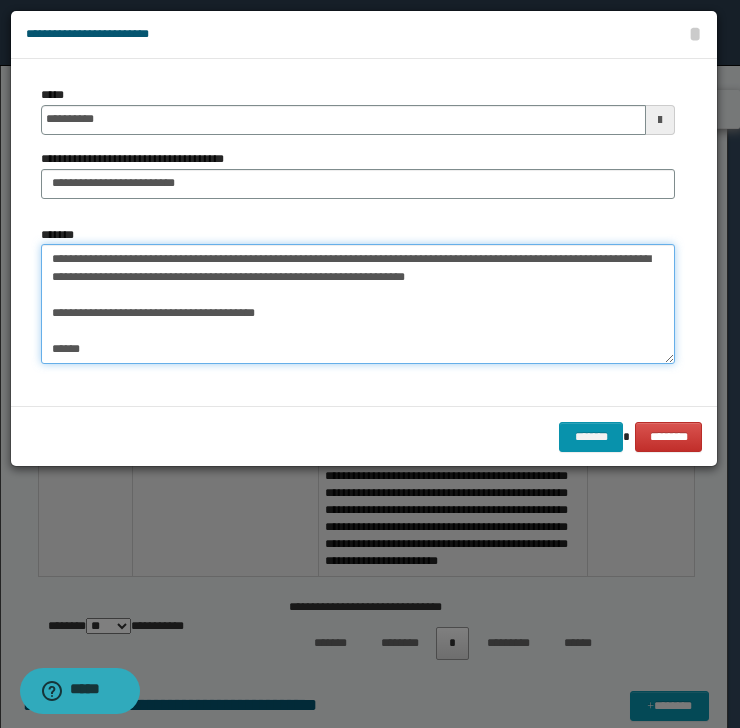 drag, startPoint x: 109, startPoint y: 265, endPoint x: 21, endPoint y: 265, distance: 88 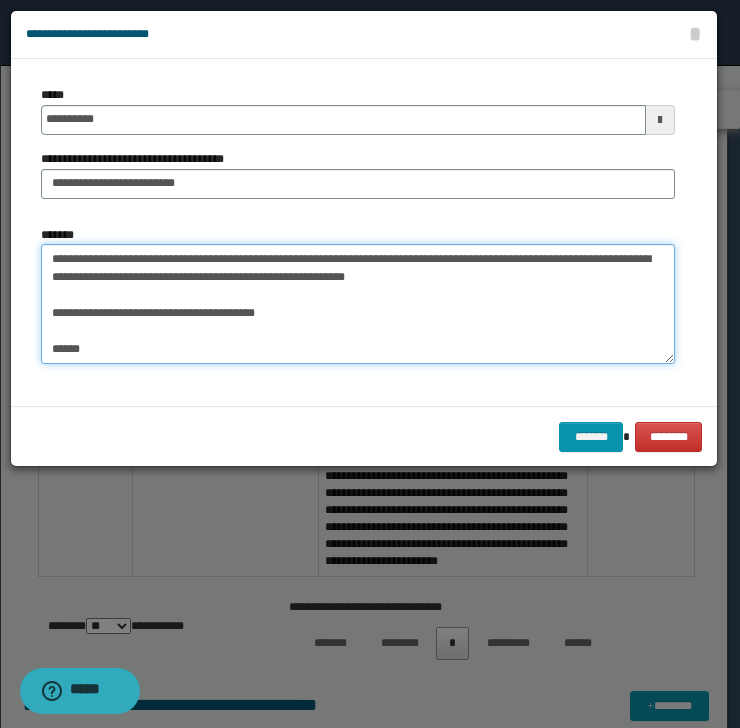 click on "**********" at bounding box center [358, 304] 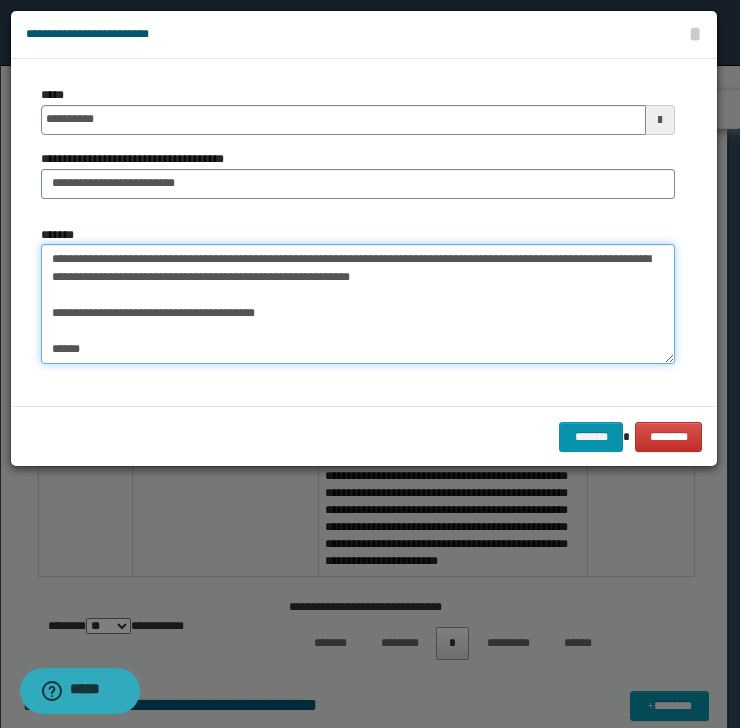click on "**********" at bounding box center [358, 304] 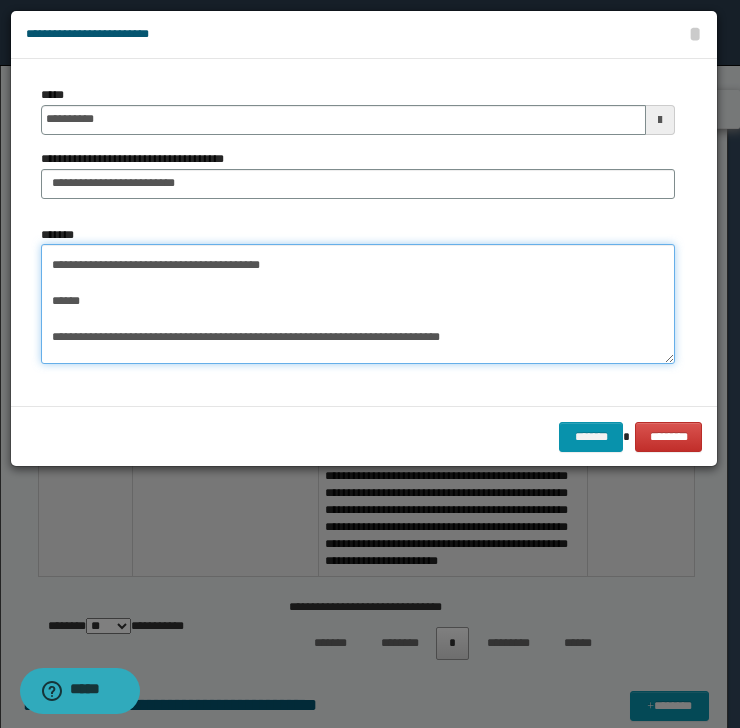 scroll, scrollTop: 64, scrollLeft: 0, axis: vertical 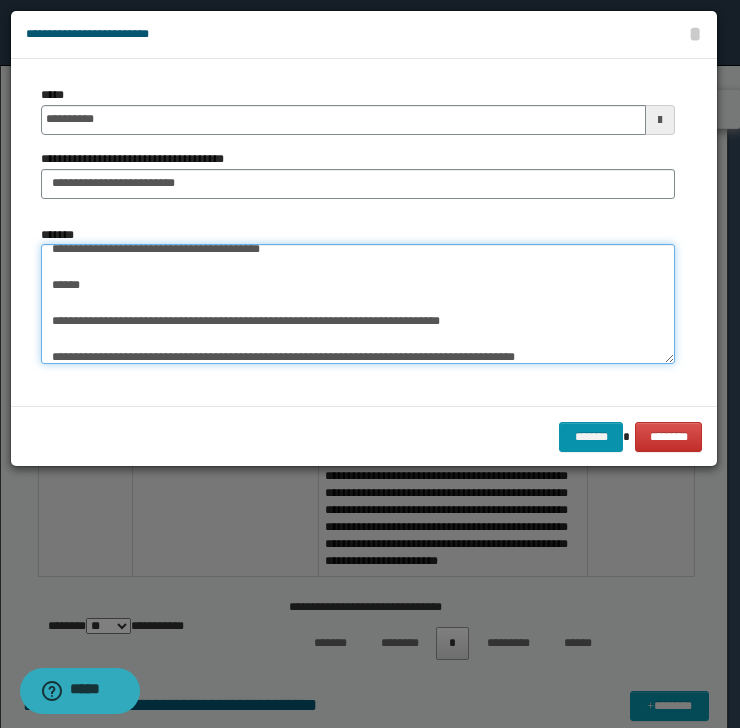drag, startPoint x: 93, startPoint y: 297, endPoint x: 17, endPoint y: 293, distance: 76.105194 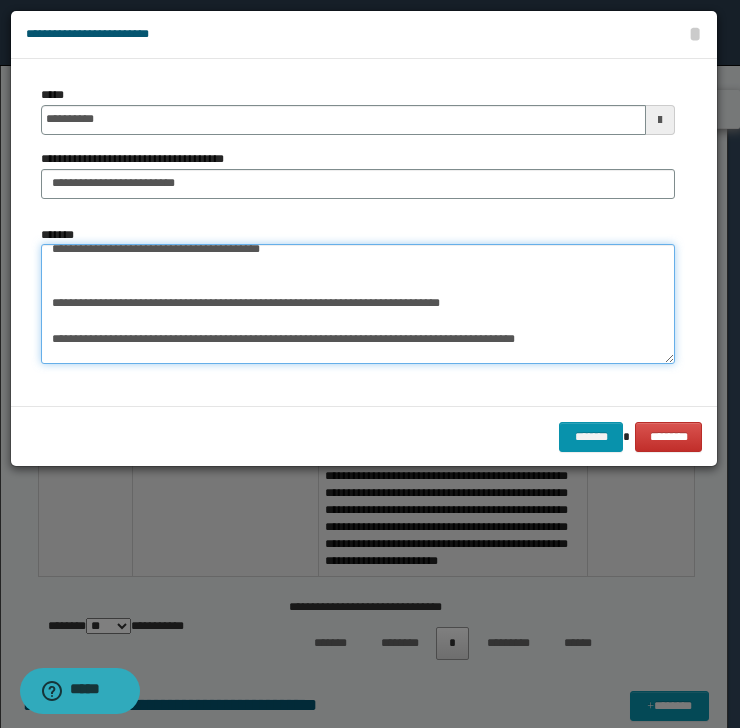 click on "**********" at bounding box center [358, 304] 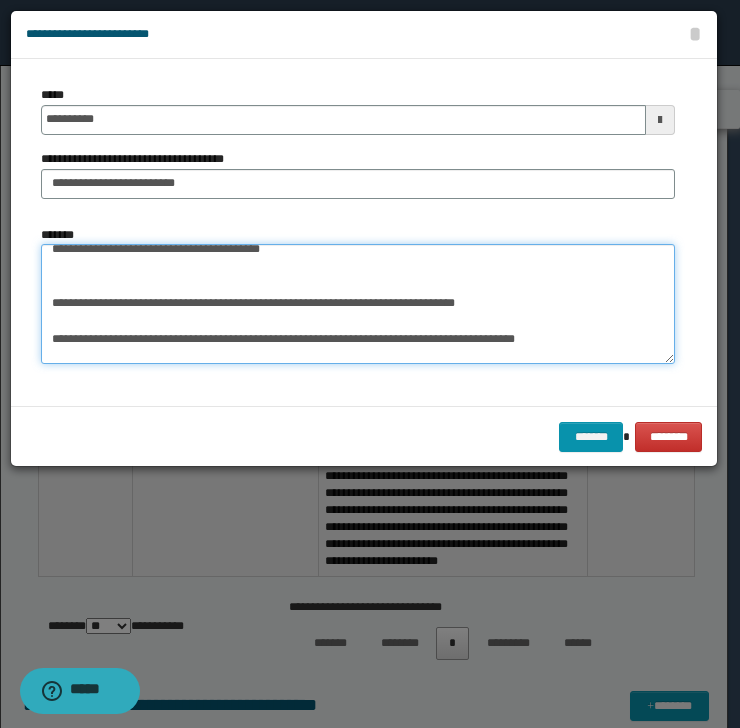 click on "**********" at bounding box center (358, 304) 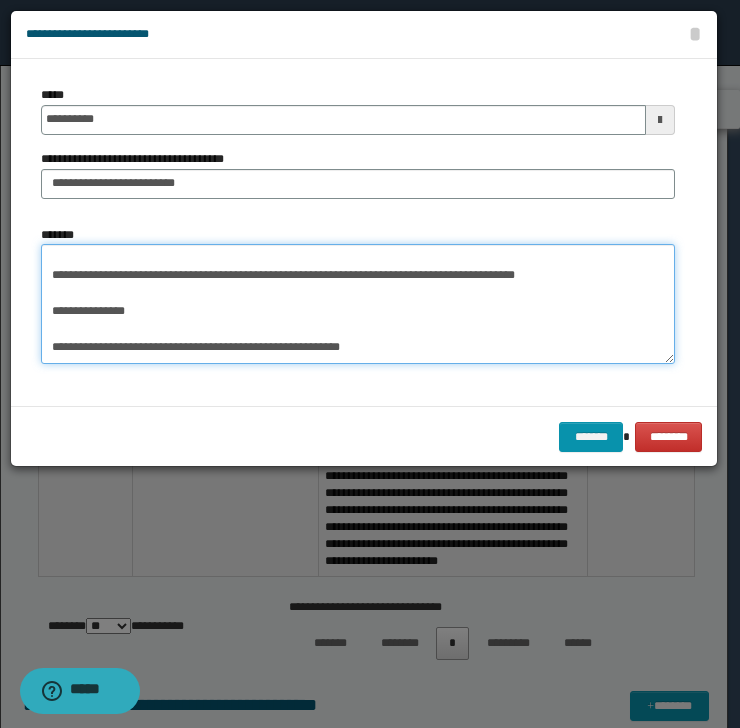 scroll, scrollTop: 160, scrollLeft: 0, axis: vertical 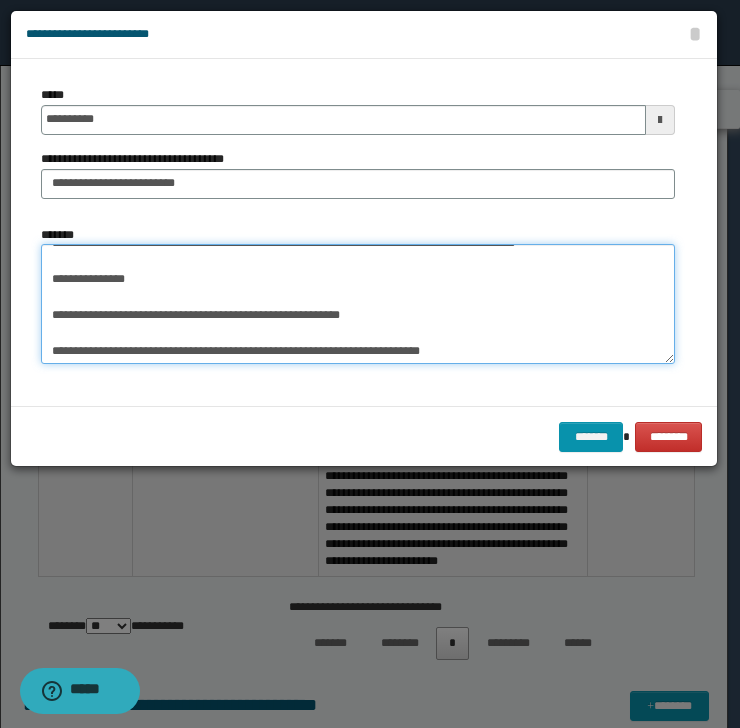 click on "**********" at bounding box center [358, 304] 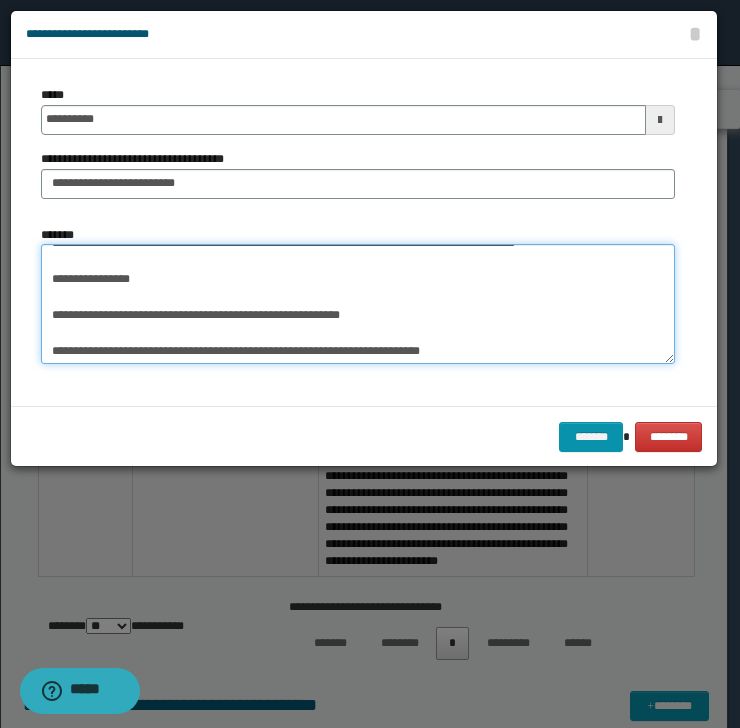 click on "**********" at bounding box center [358, 304] 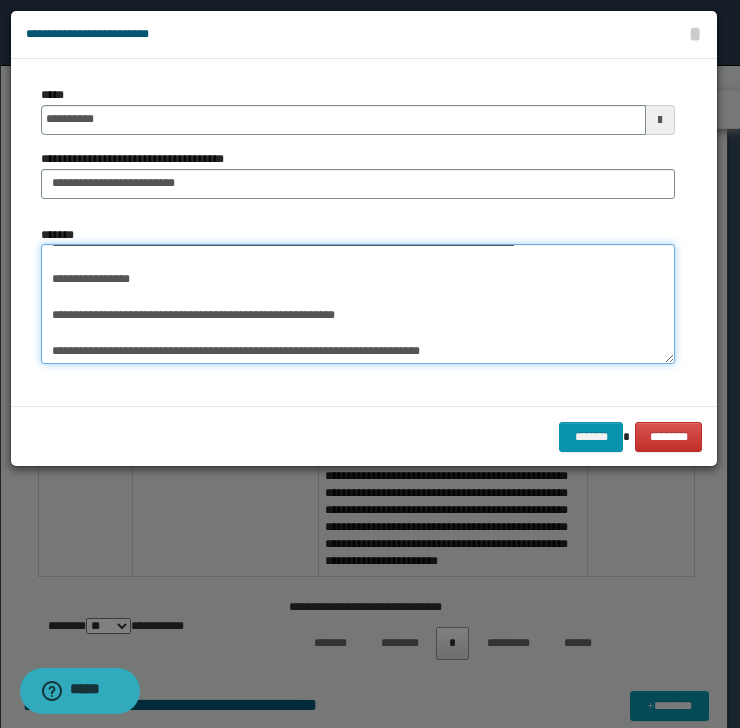 click on "**********" at bounding box center [358, 304] 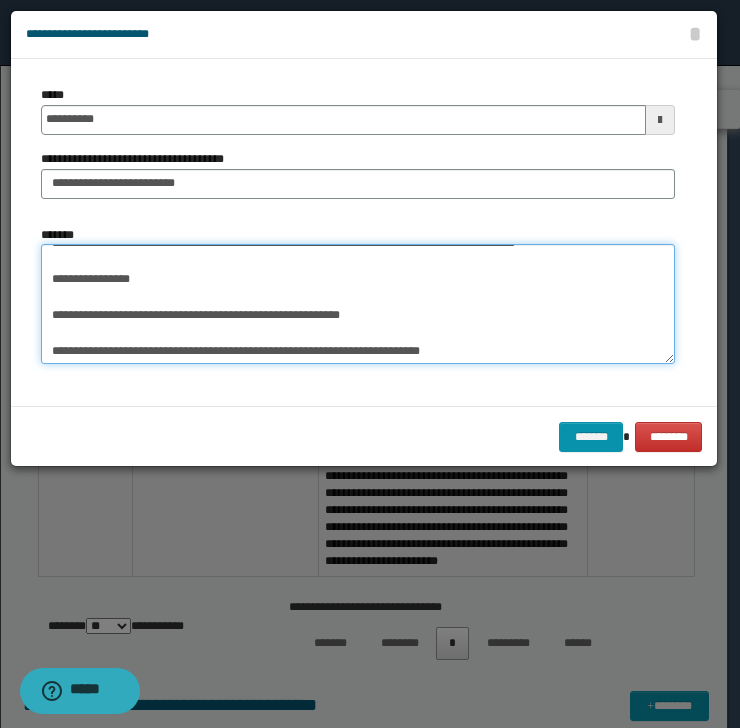 click on "**********" at bounding box center [358, 304] 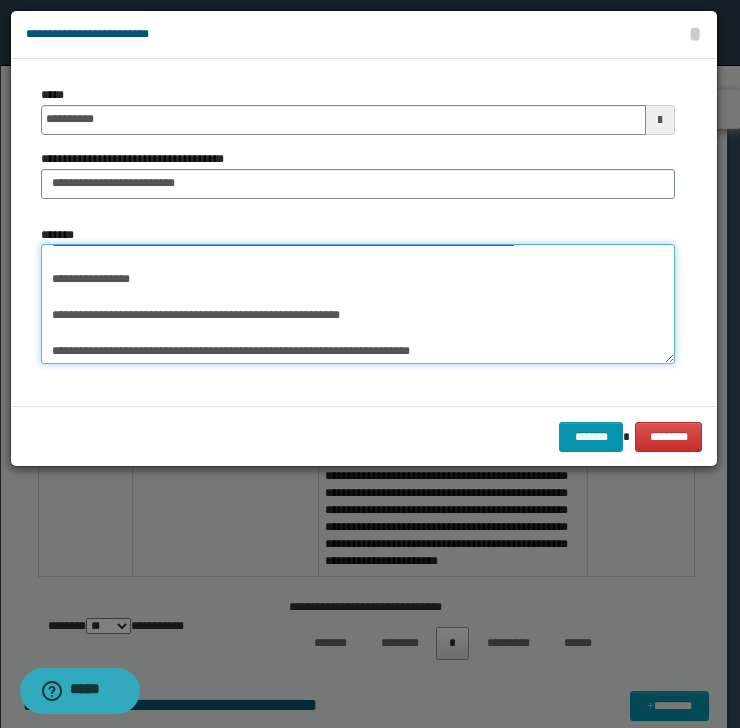 click on "**********" at bounding box center (358, 304) 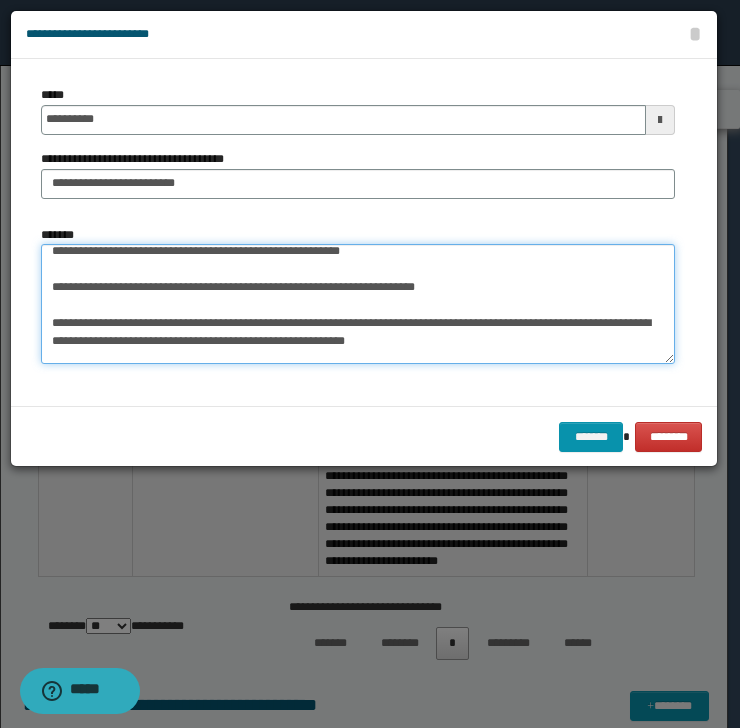 scroll, scrollTop: 256, scrollLeft: 0, axis: vertical 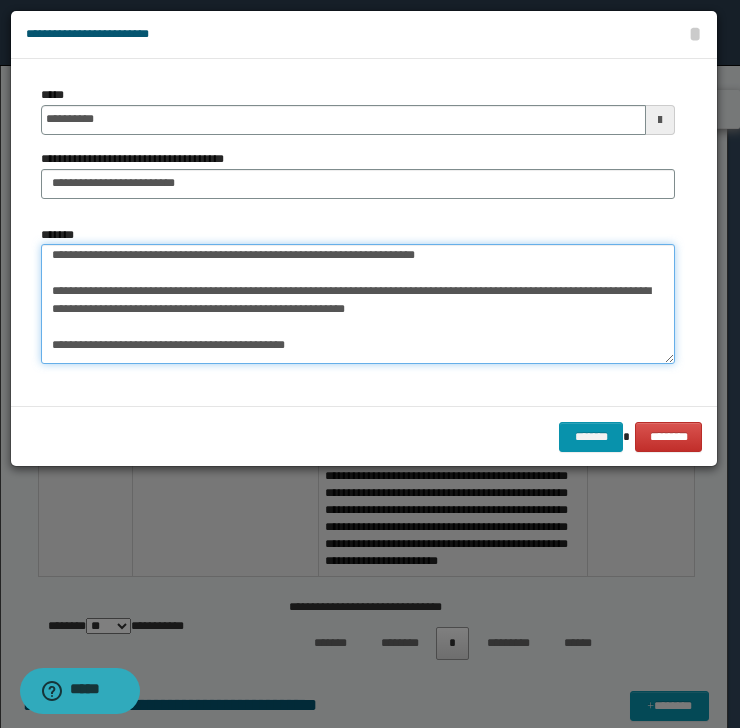 drag, startPoint x: 196, startPoint y: 312, endPoint x: 165, endPoint y: 336, distance: 39.20459 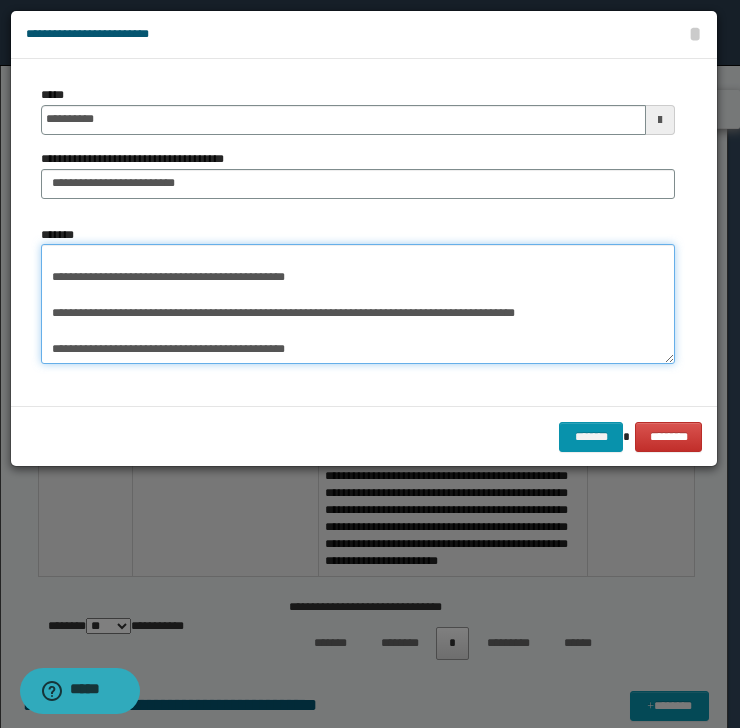 scroll, scrollTop: 208, scrollLeft: 0, axis: vertical 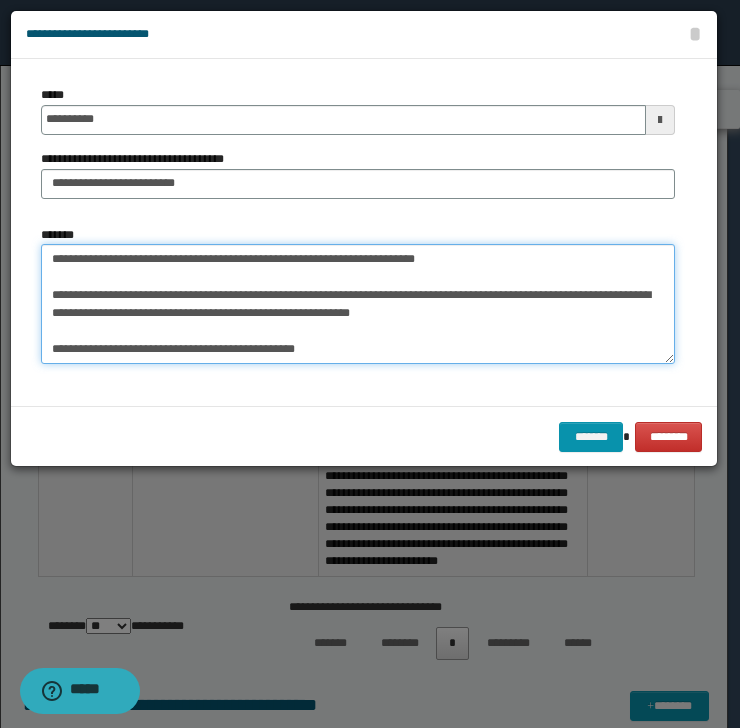 drag, startPoint x: 372, startPoint y: 311, endPoint x: 36, endPoint y: 304, distance: 336.0729 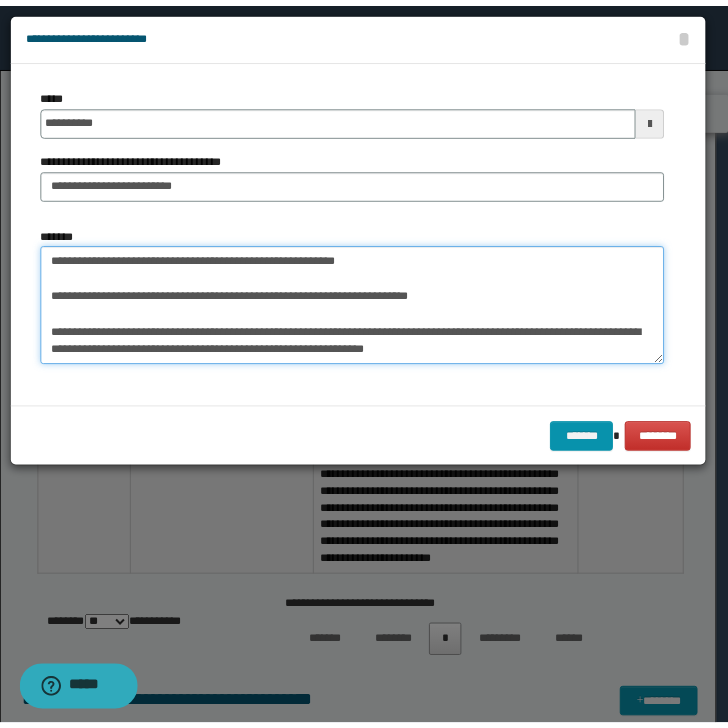 scroll, scrollTop: 266, scrollLeft: 0, axis: vertical 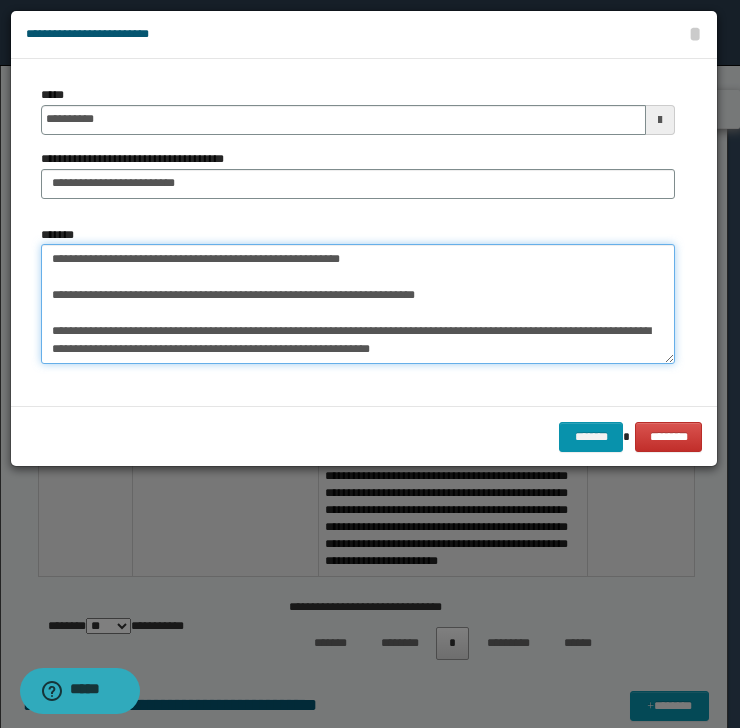 click on "**********" at bounding box center [358, 304] 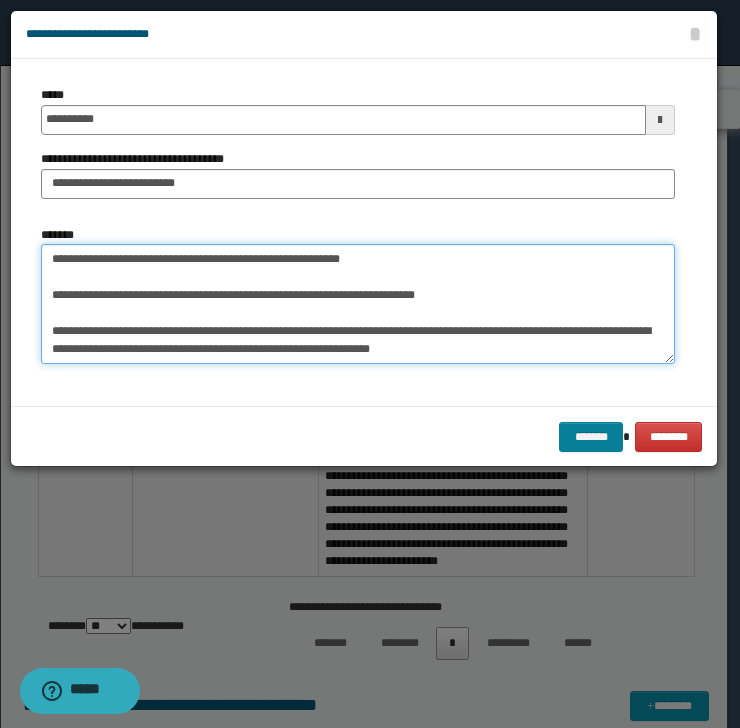 type on "**********" 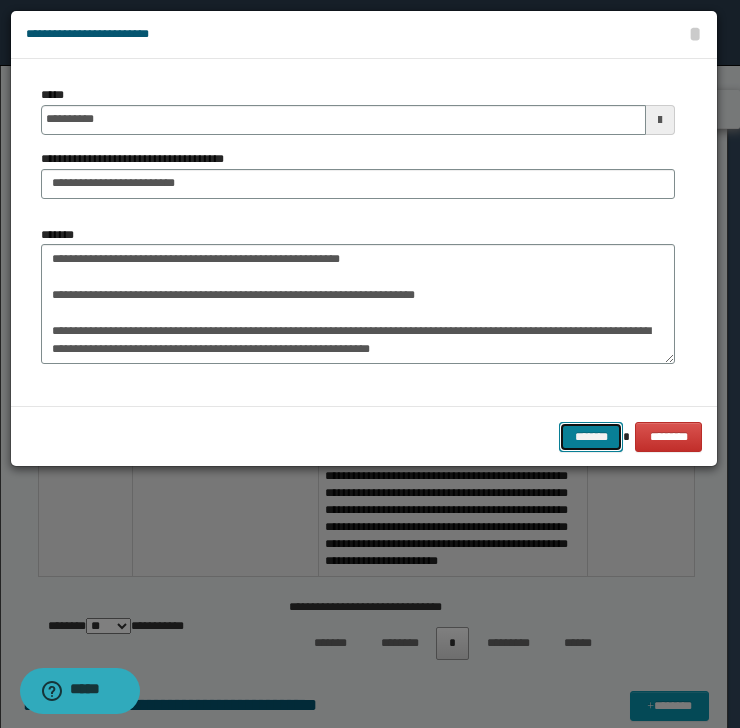 click on "*******" at bounding box center [591, 437] 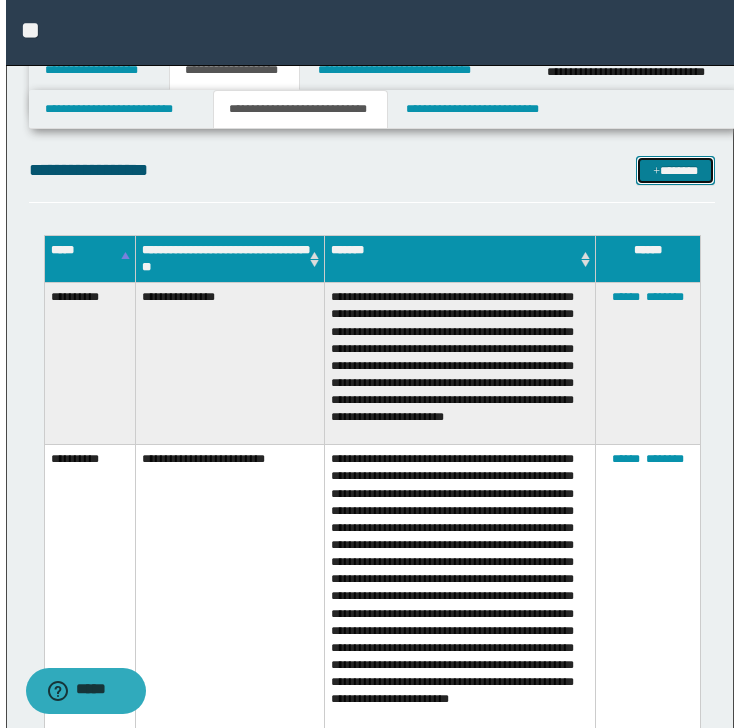 scroll, scrollTop: 266, scrollLeft: 0, axis: vertical 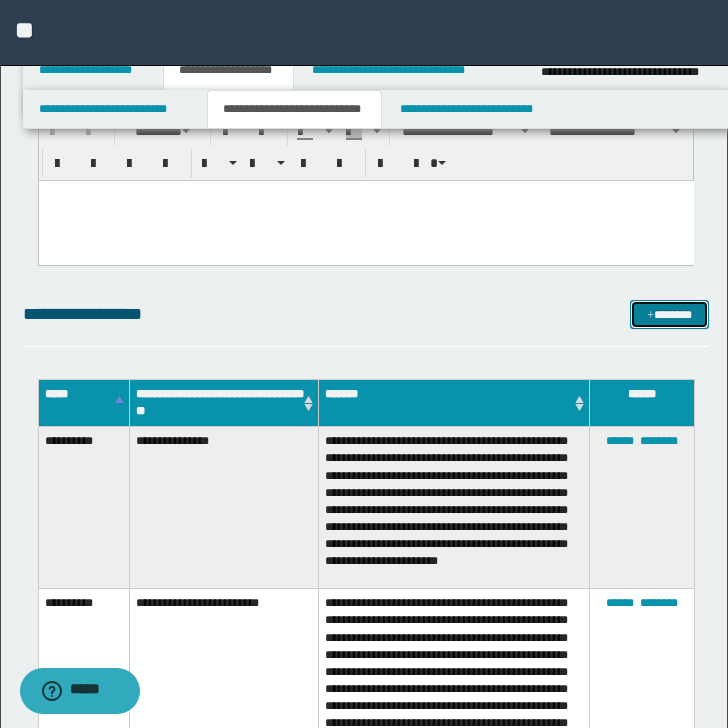 click on "*******" at bounding box center (669, 315) 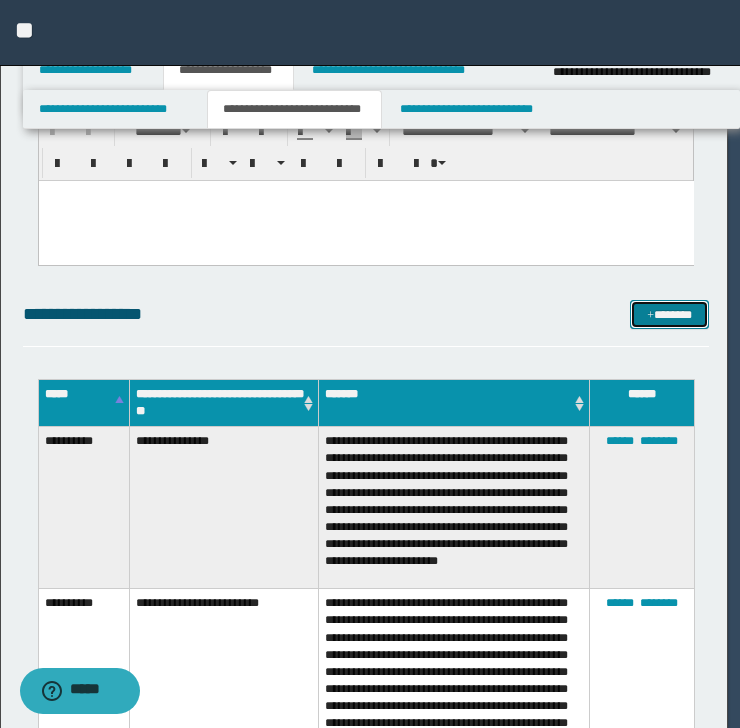 scroll, scrollTop: 0, scrollLeft: 0, axis: both 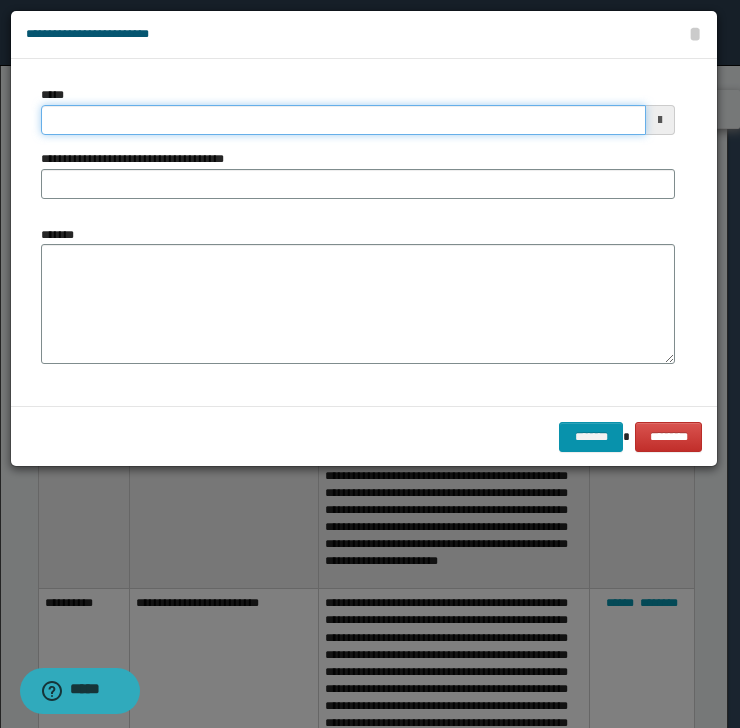 click on "*****" at bounding box center [343, 120] 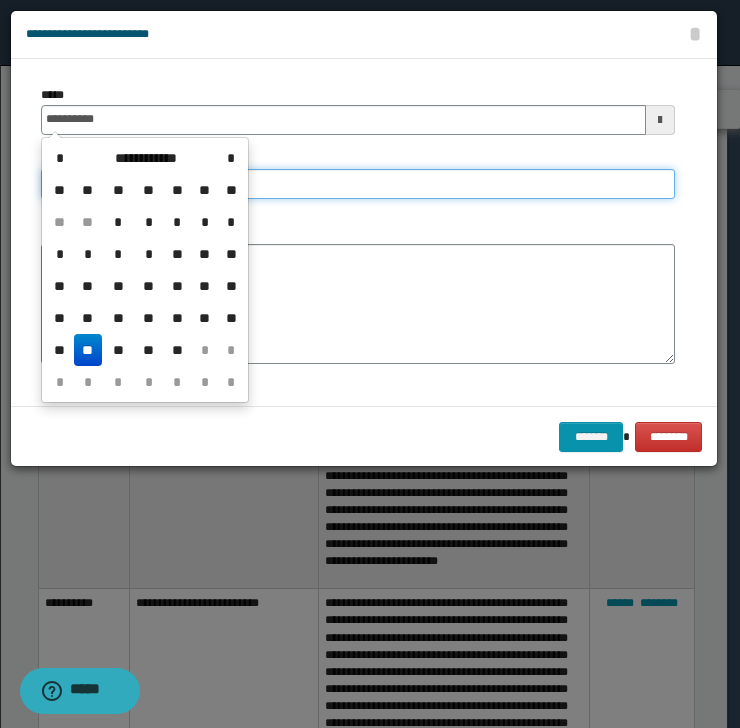 type on "**********" 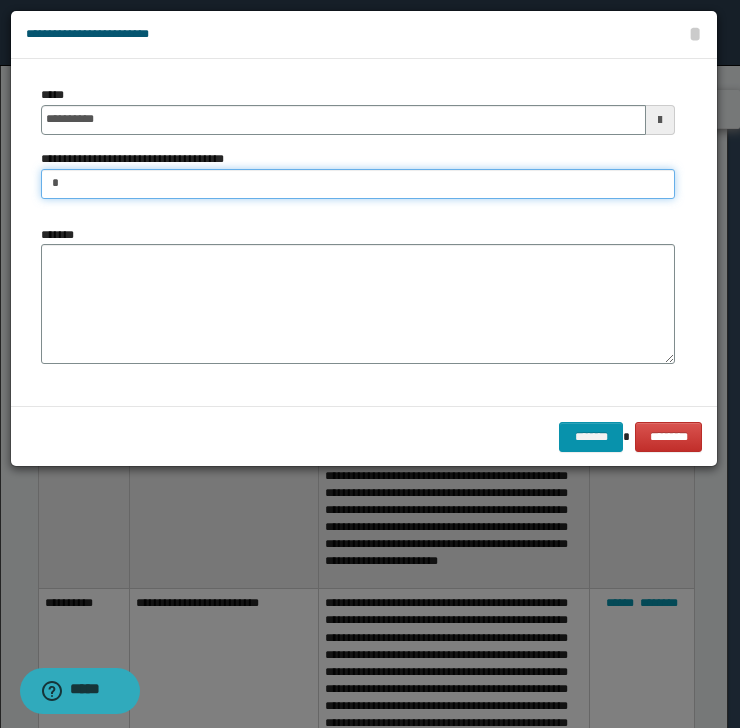 type on "**********" 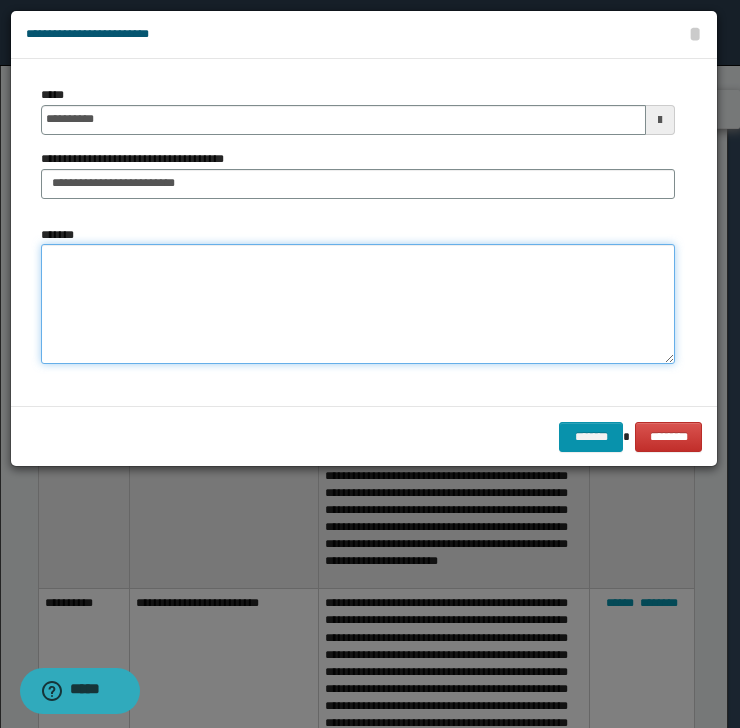 paste on "**********" 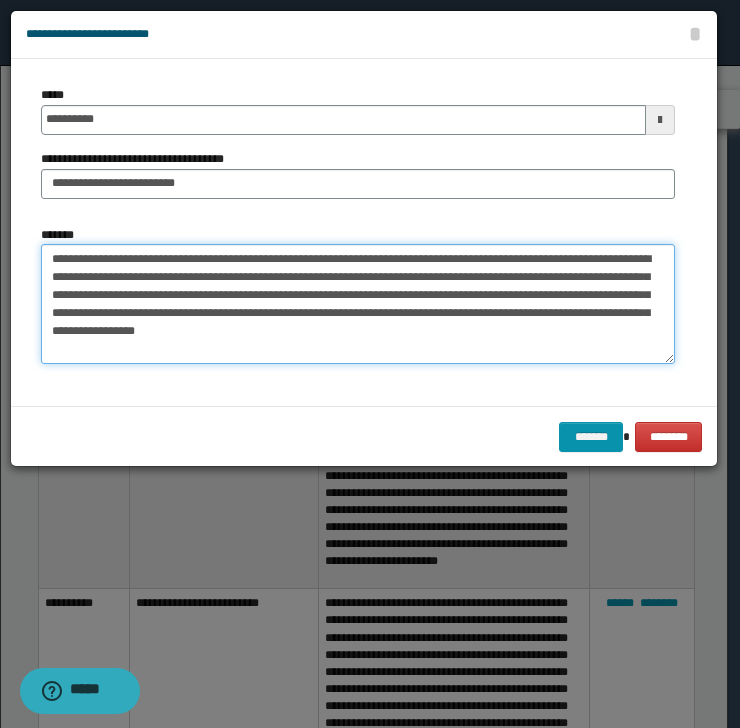click on "**********" at bounding box center (358, 304) 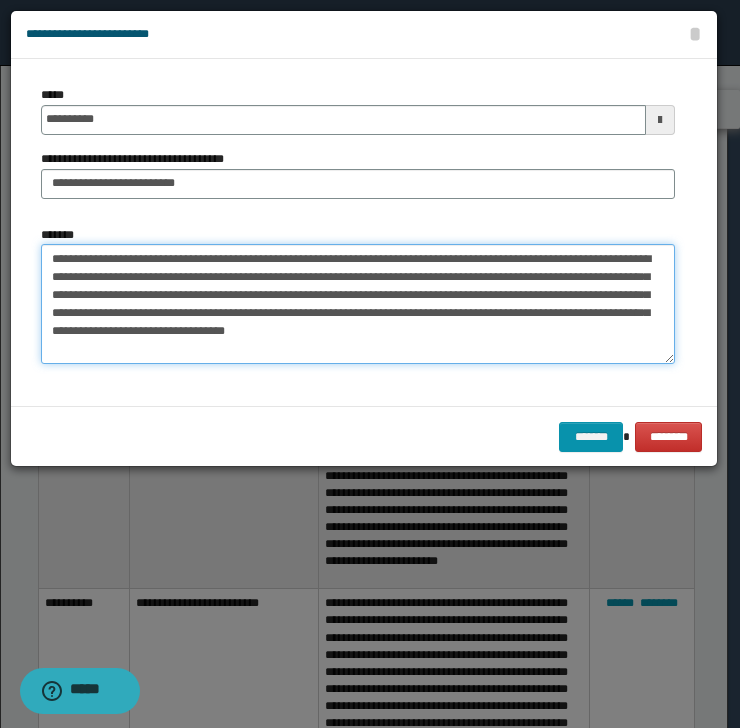 click on "**********" at bounding box center [358, 304] 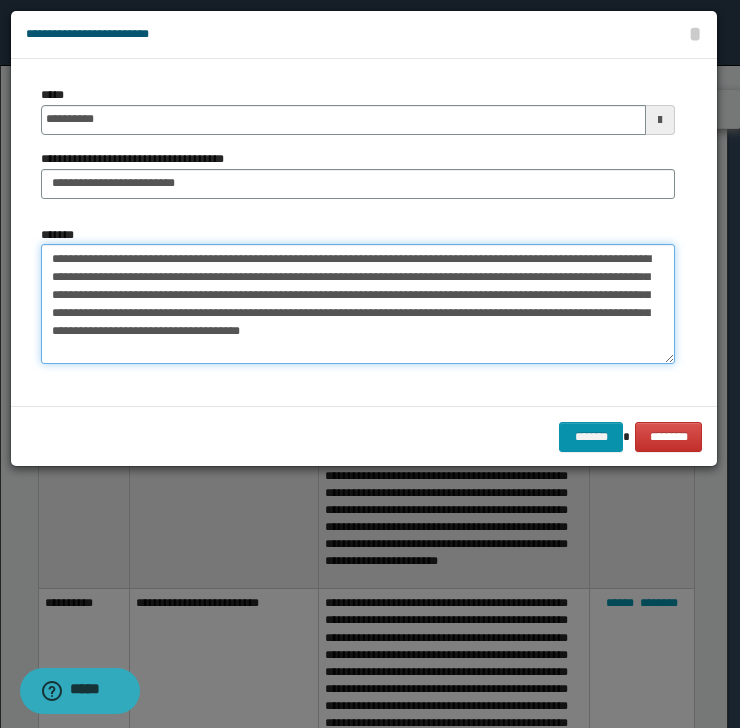 drag, startPoint x: 179, startPoint y: 280, endPoint x: 132, endPoint y: 272, distance: 47.67599 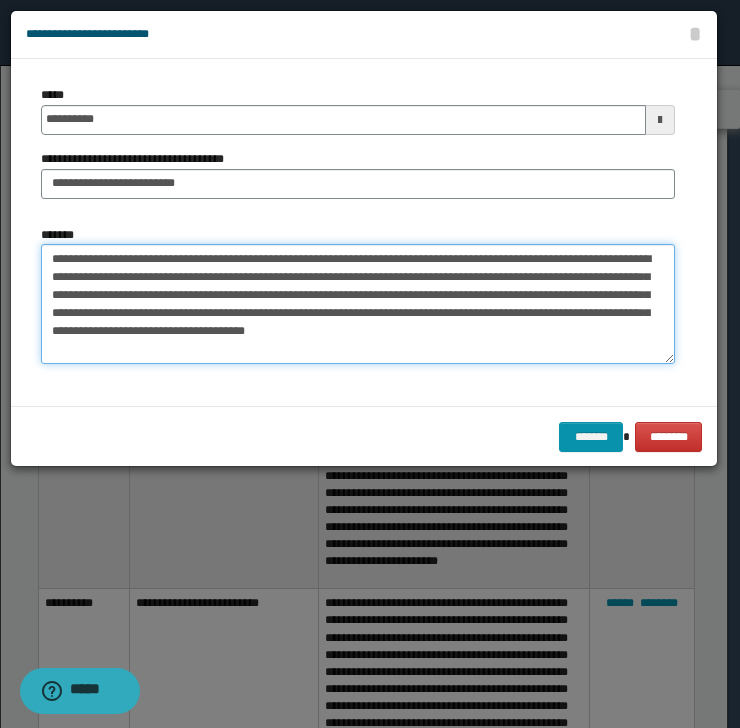 click on "**********" at bounding box center [358, 304] 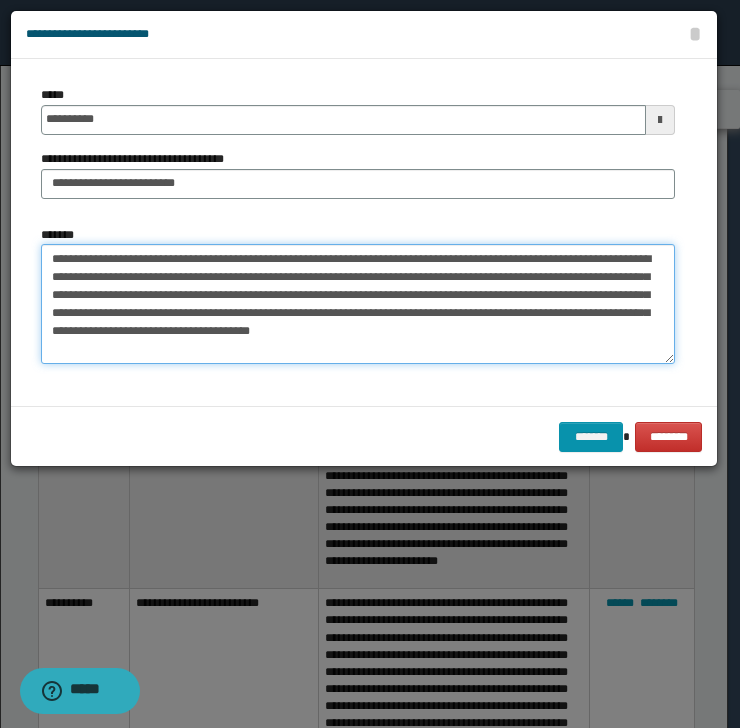 click on "**********" at bounding box center (358, 304) 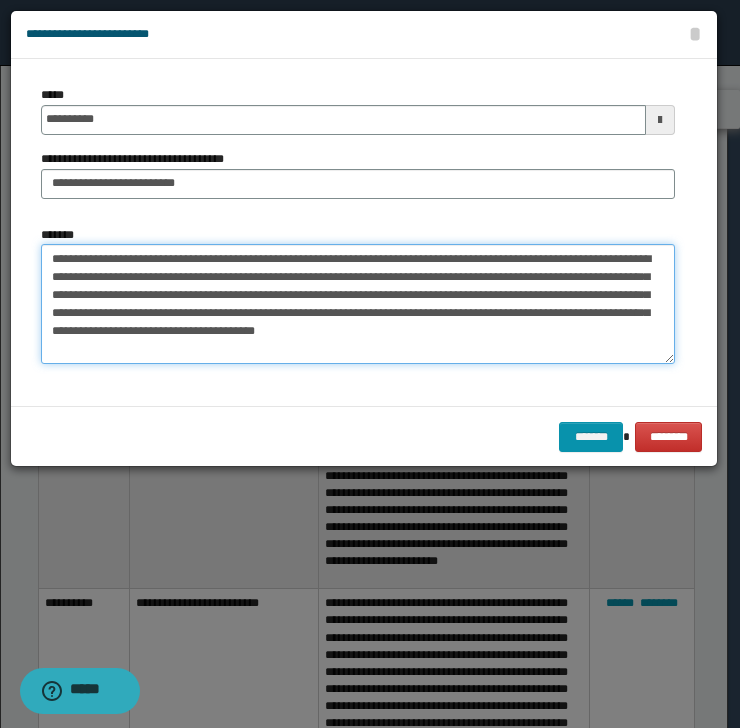 click on "**********" at bounding box center (358, 304) 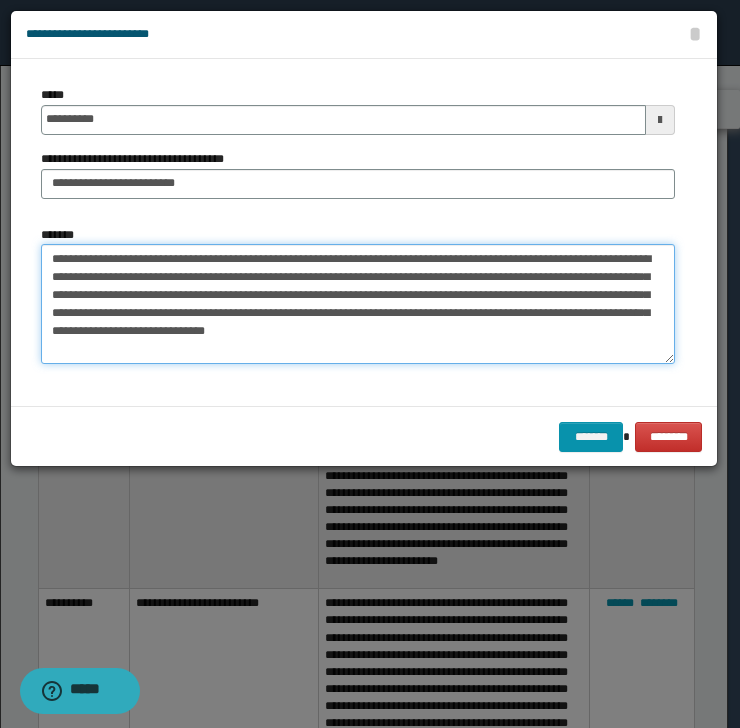 click on "**********" at bounding box center [358, 304] 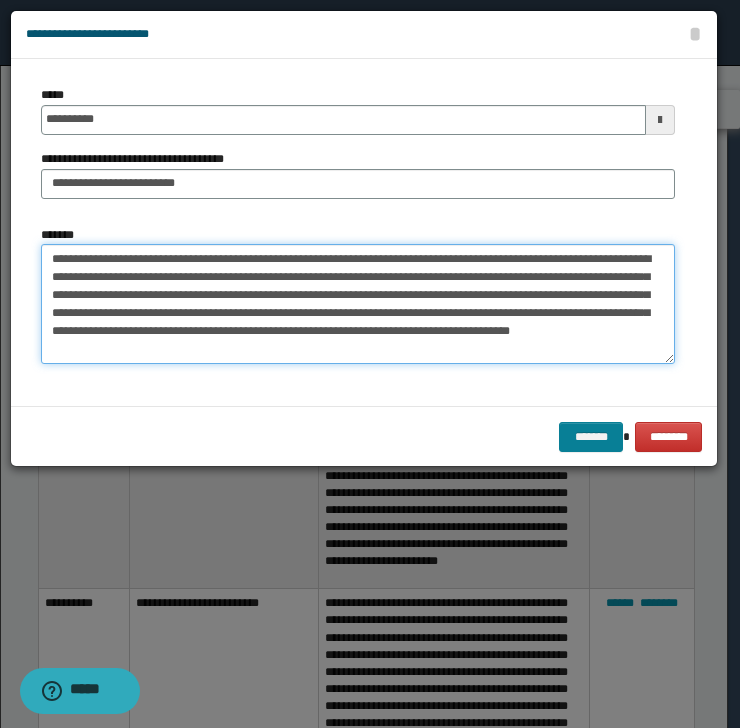 type on "**********" 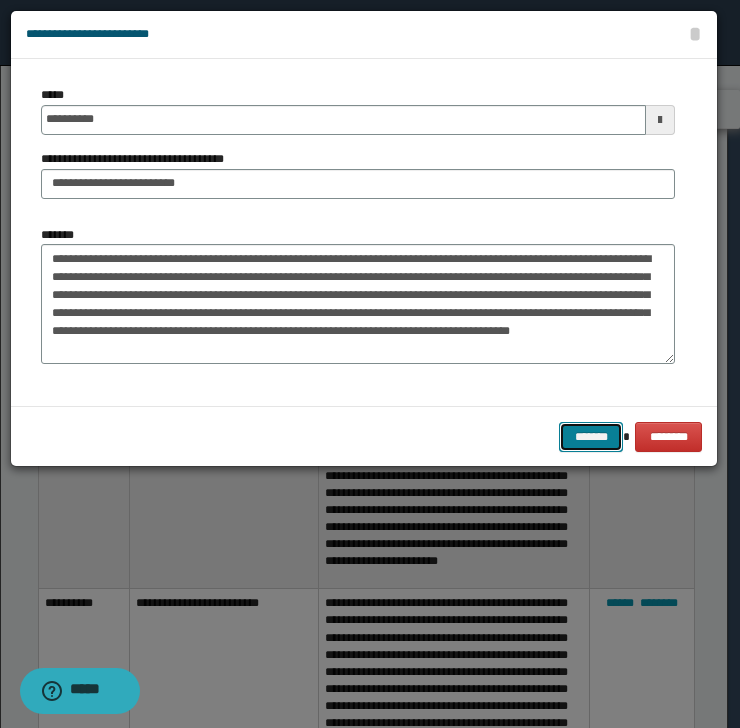 click on "*******" at bounding box center (591, 437) 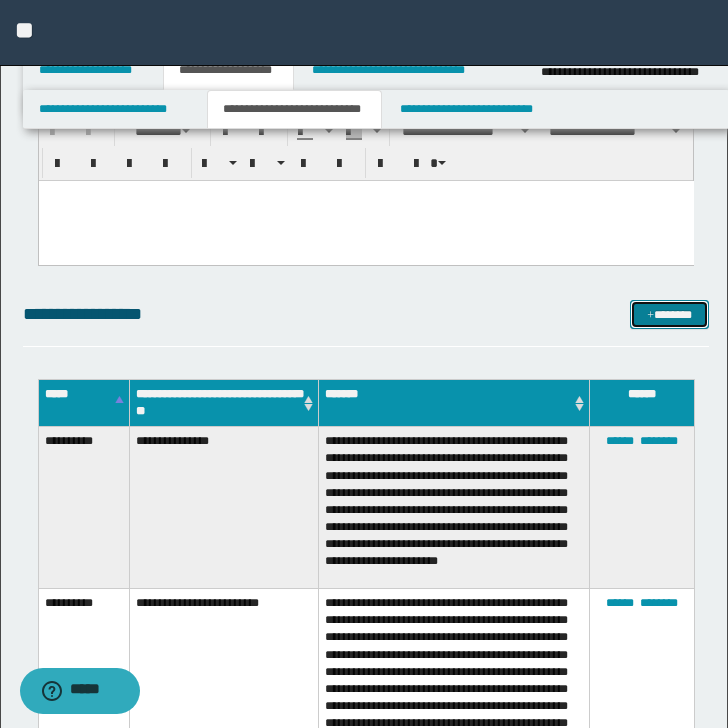 click on "*******" at bounding box center [669, 315] 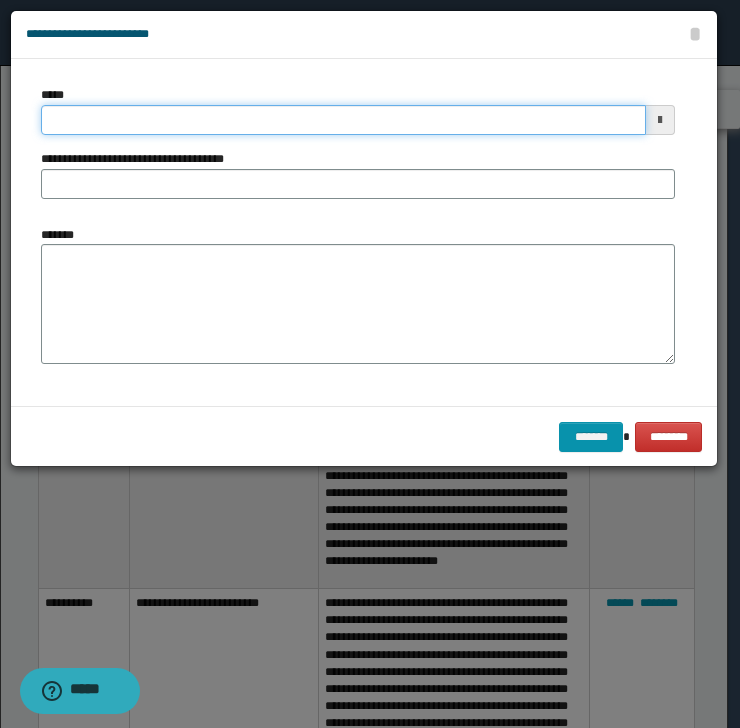 click on "*****" at bounding box center [343, 120] 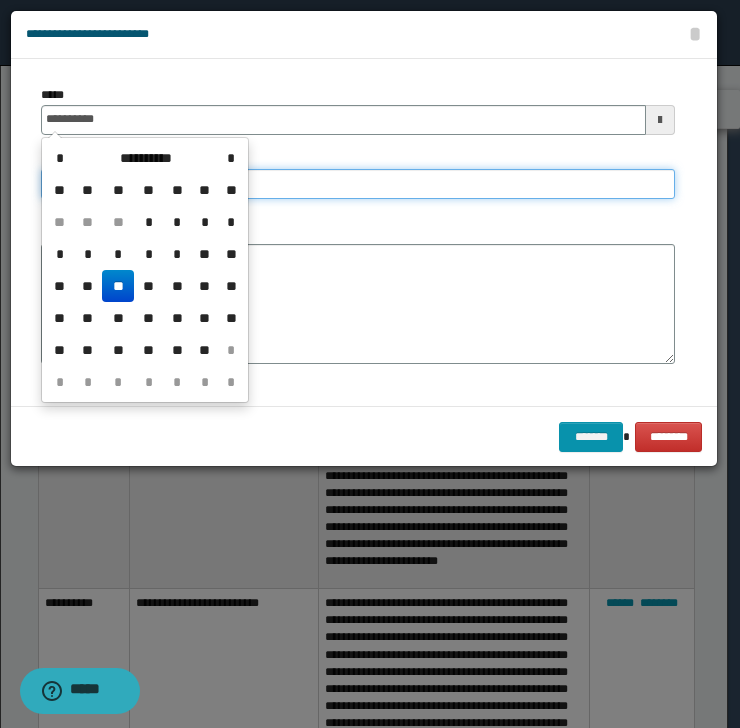type on "**********" 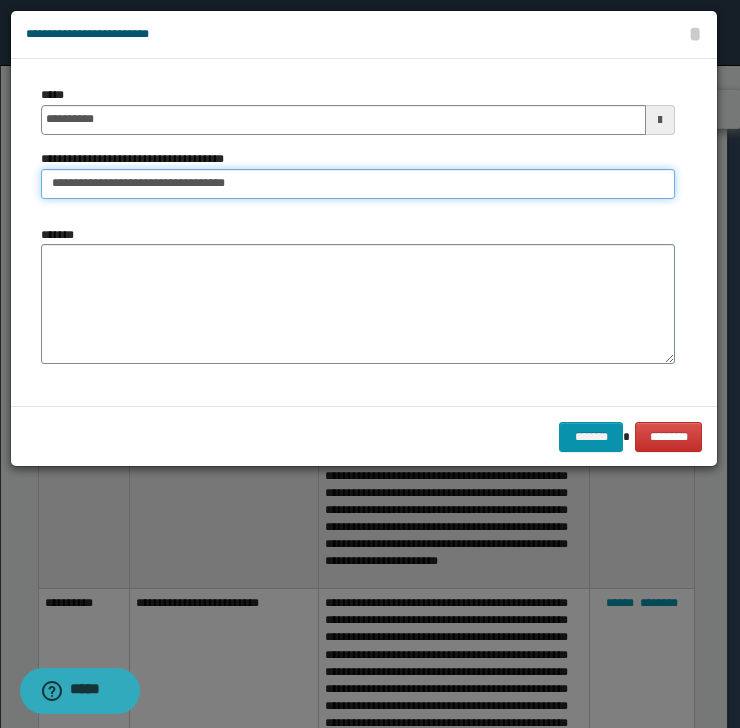 type on "**********" 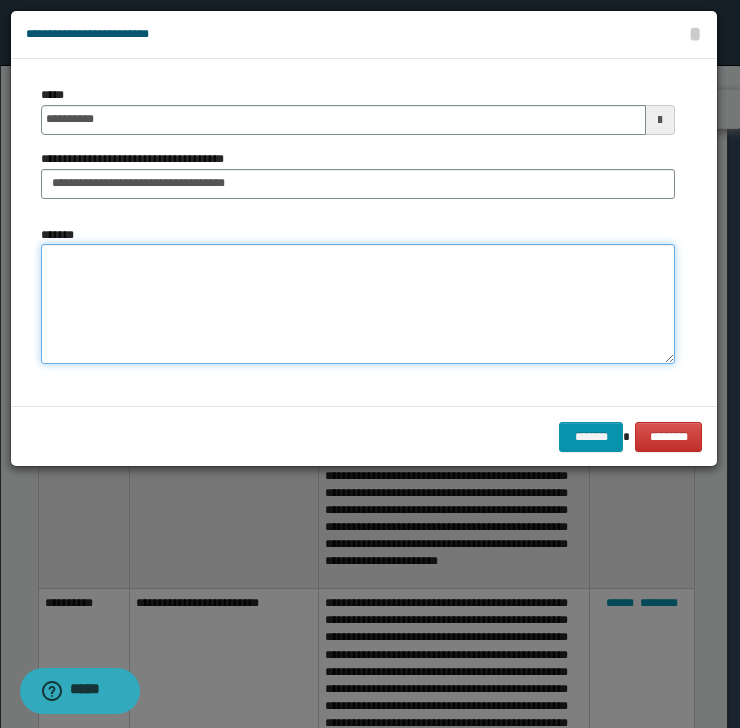 click on "*******" at bounding box center (358, 304) 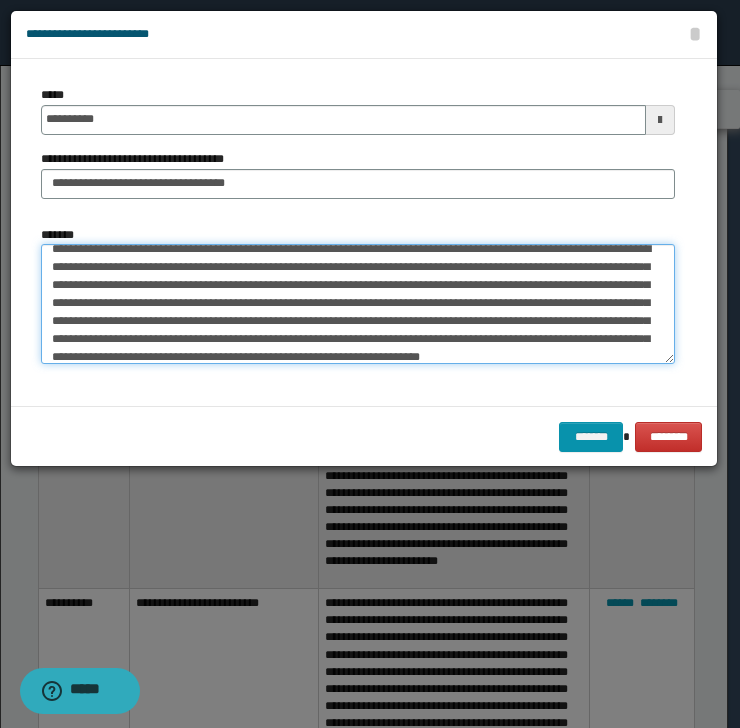 scroll, scrollTop: 0, scrollLeft: 0, axis: both 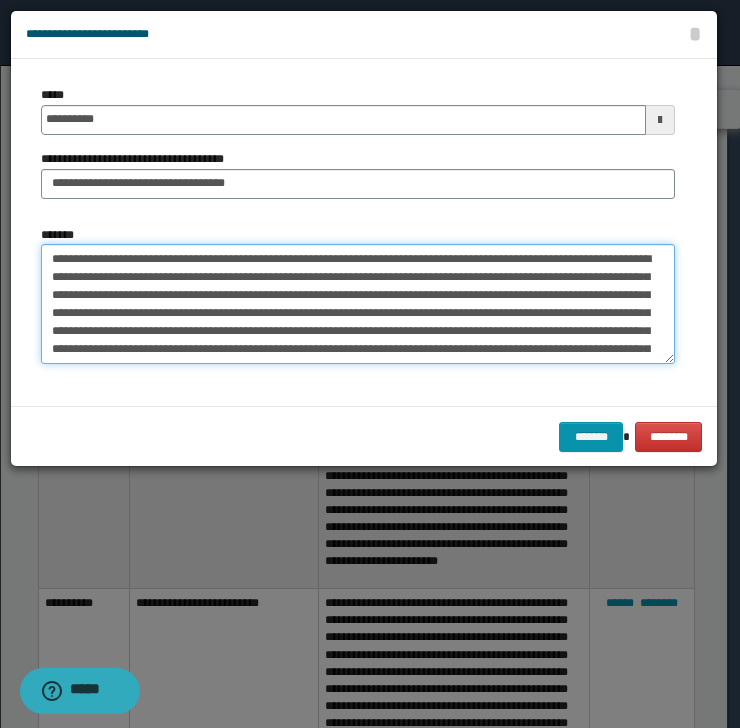 click on "**********" at bounding box center (358, 304) 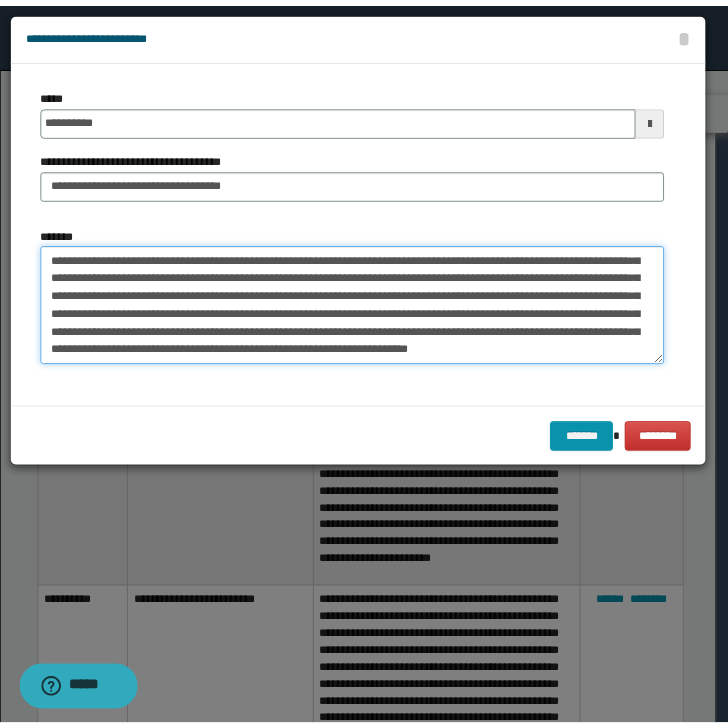 scroll, scrollTop: 36, scrollLeft: 0, axis: vertical 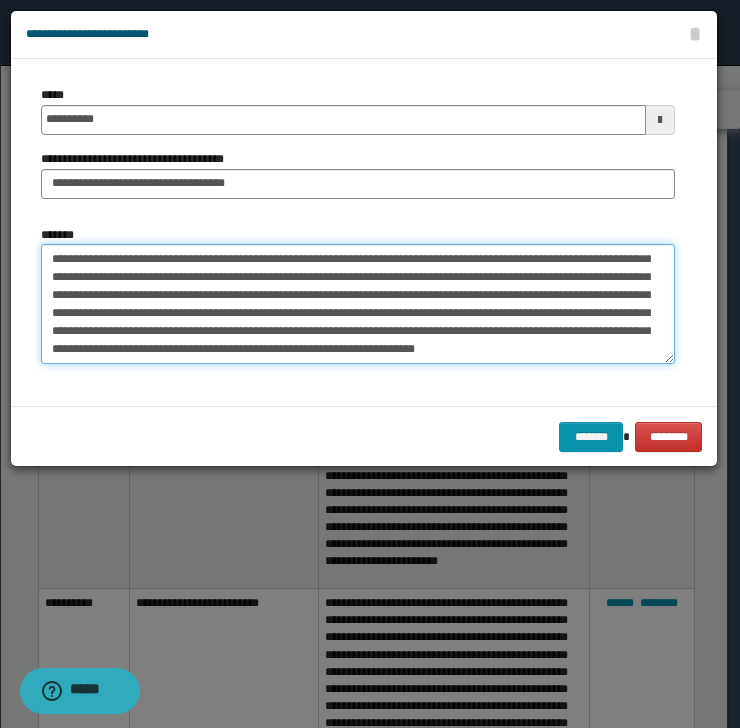 click on "**********" at bounding box center [358, 304] 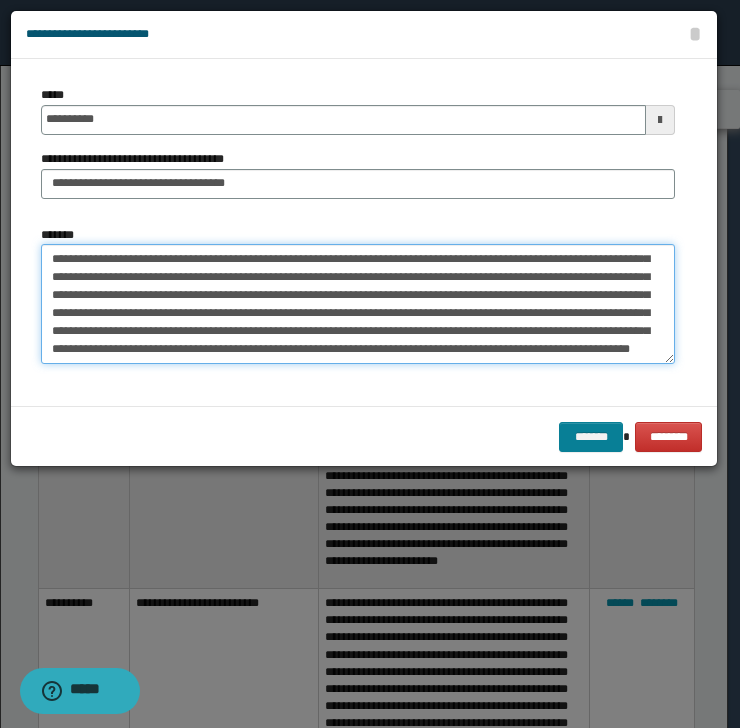 type on "**********" 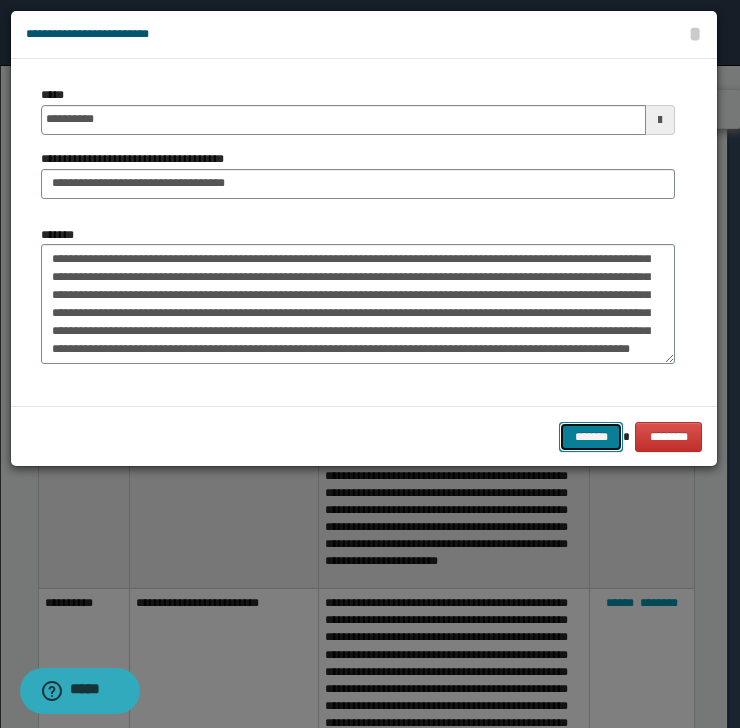 click on "*******" at bounding box center (591, 437) 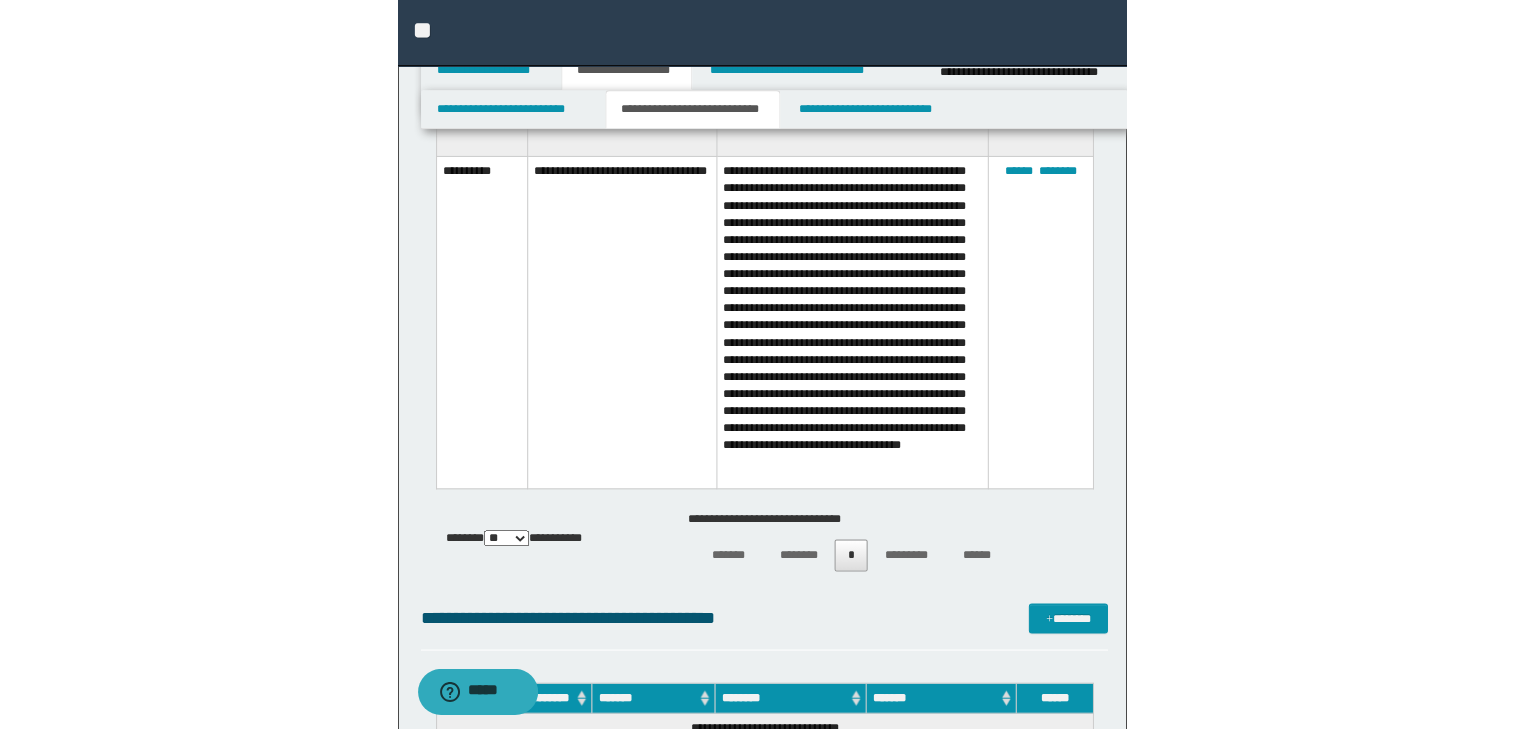 scroll, scrollTop: 1040, scrollLeft: 0, axis: vertical 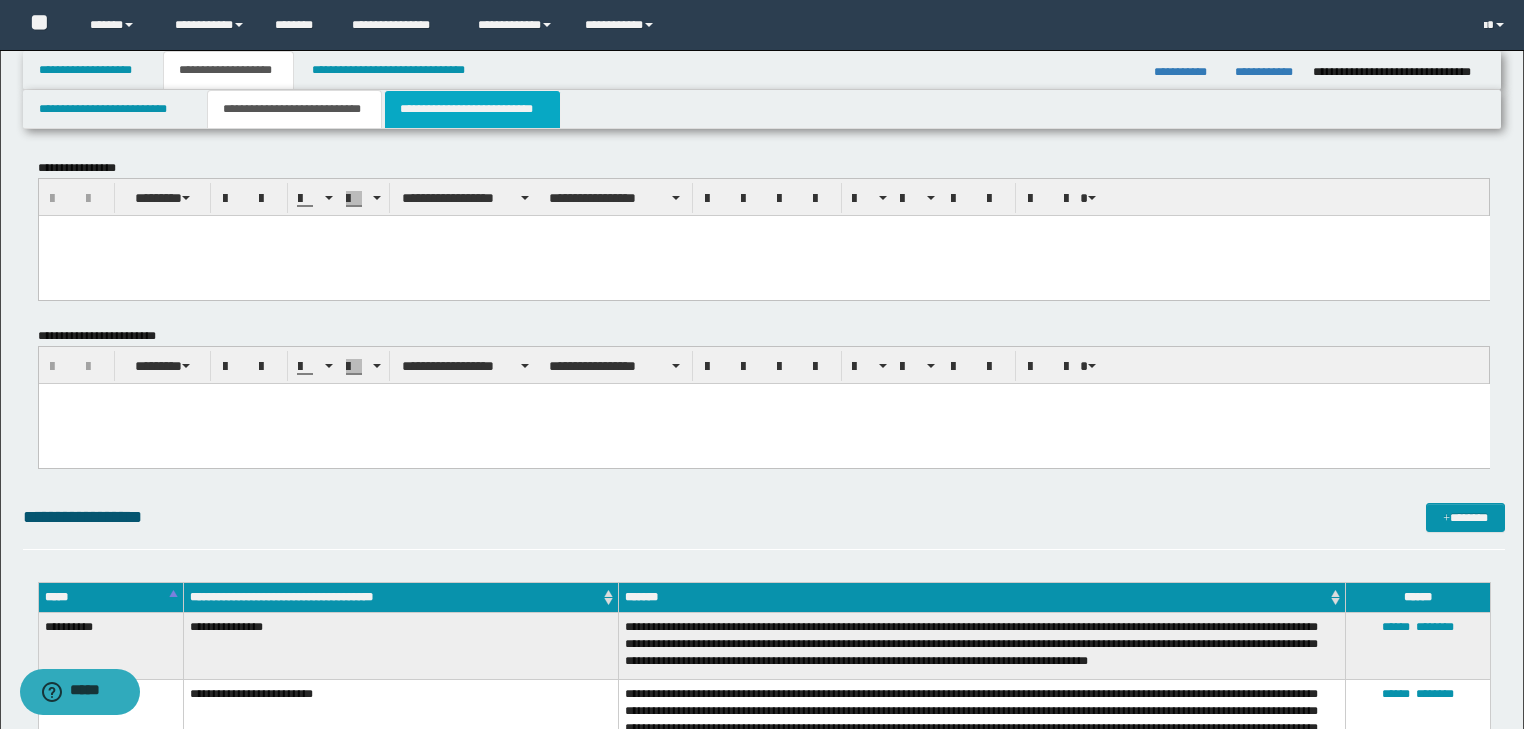 click on "**********" at bounding box center (472, 109) 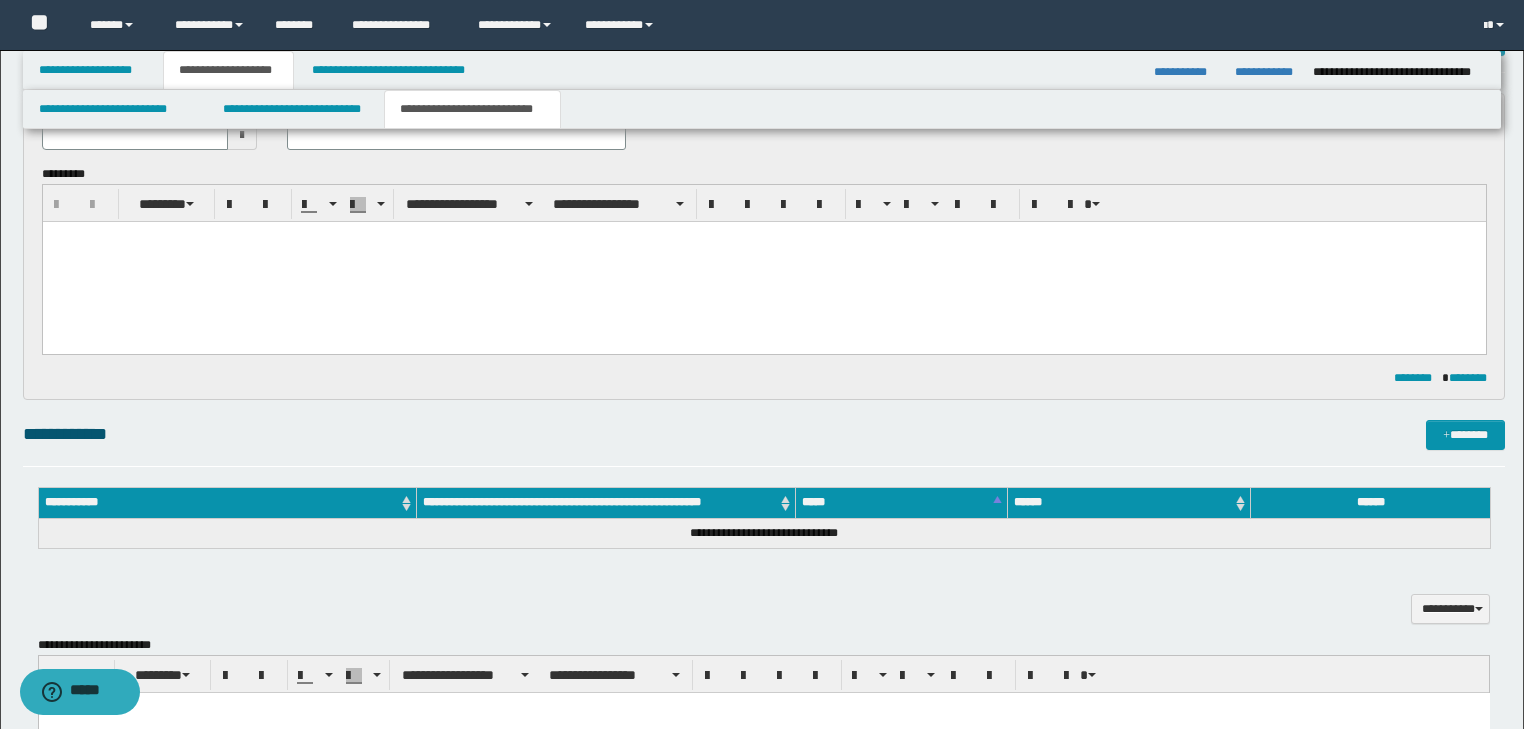 scroll, scrollTop: 735, scrollLeft: 0, axis: vertical 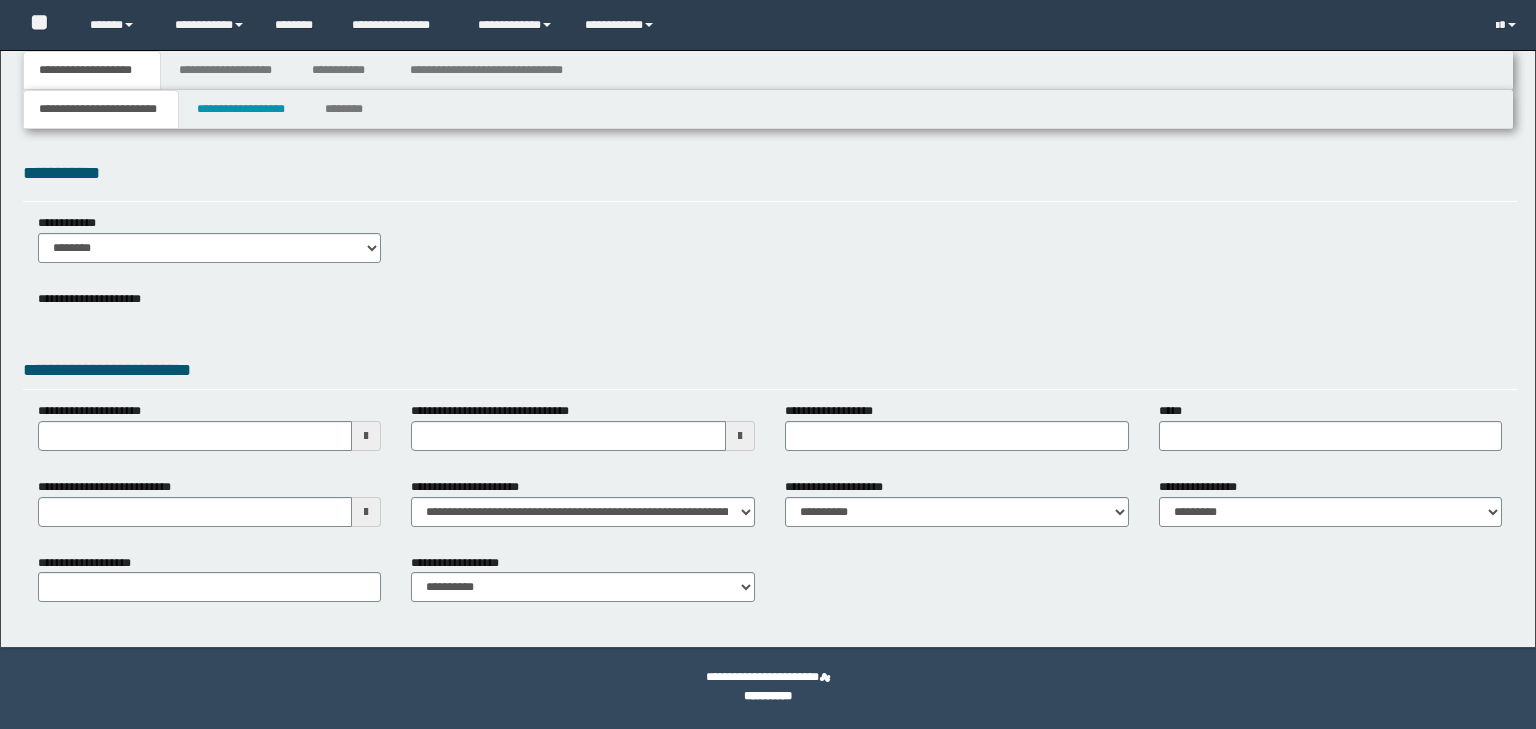 select on "*" 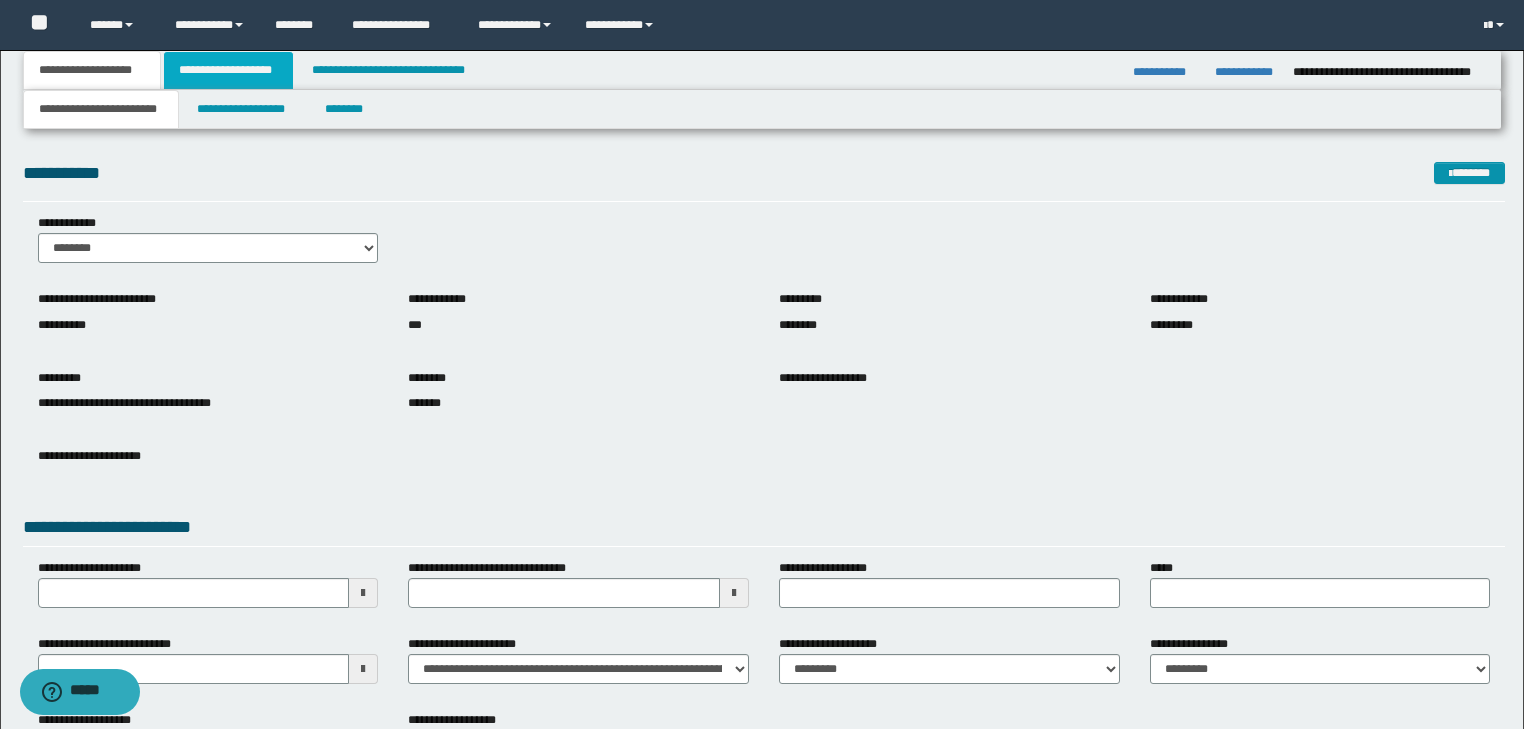 click on "**********" at bounding box center (228, 70) 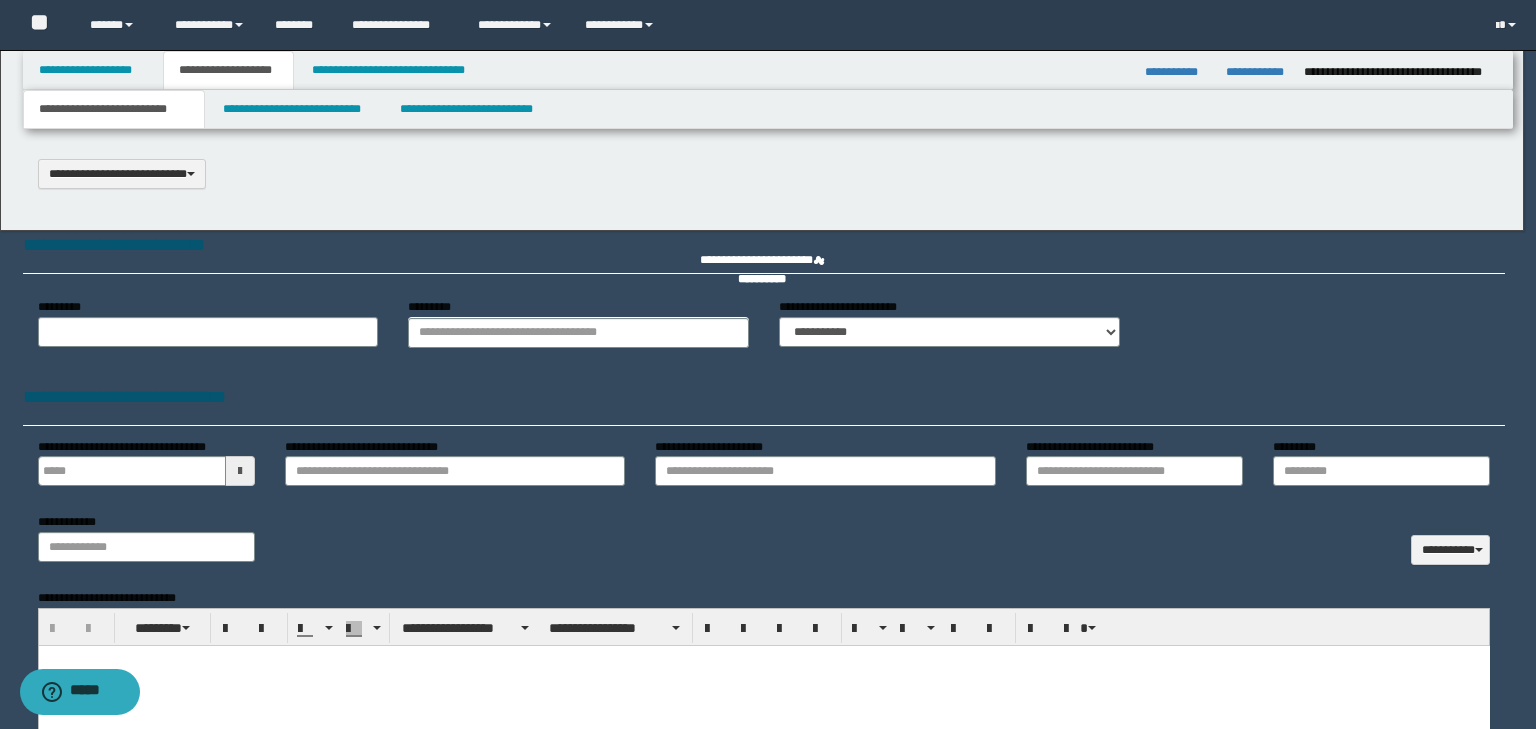 scroll, scrollTop: 0, scrollLeft: 0, axis: both 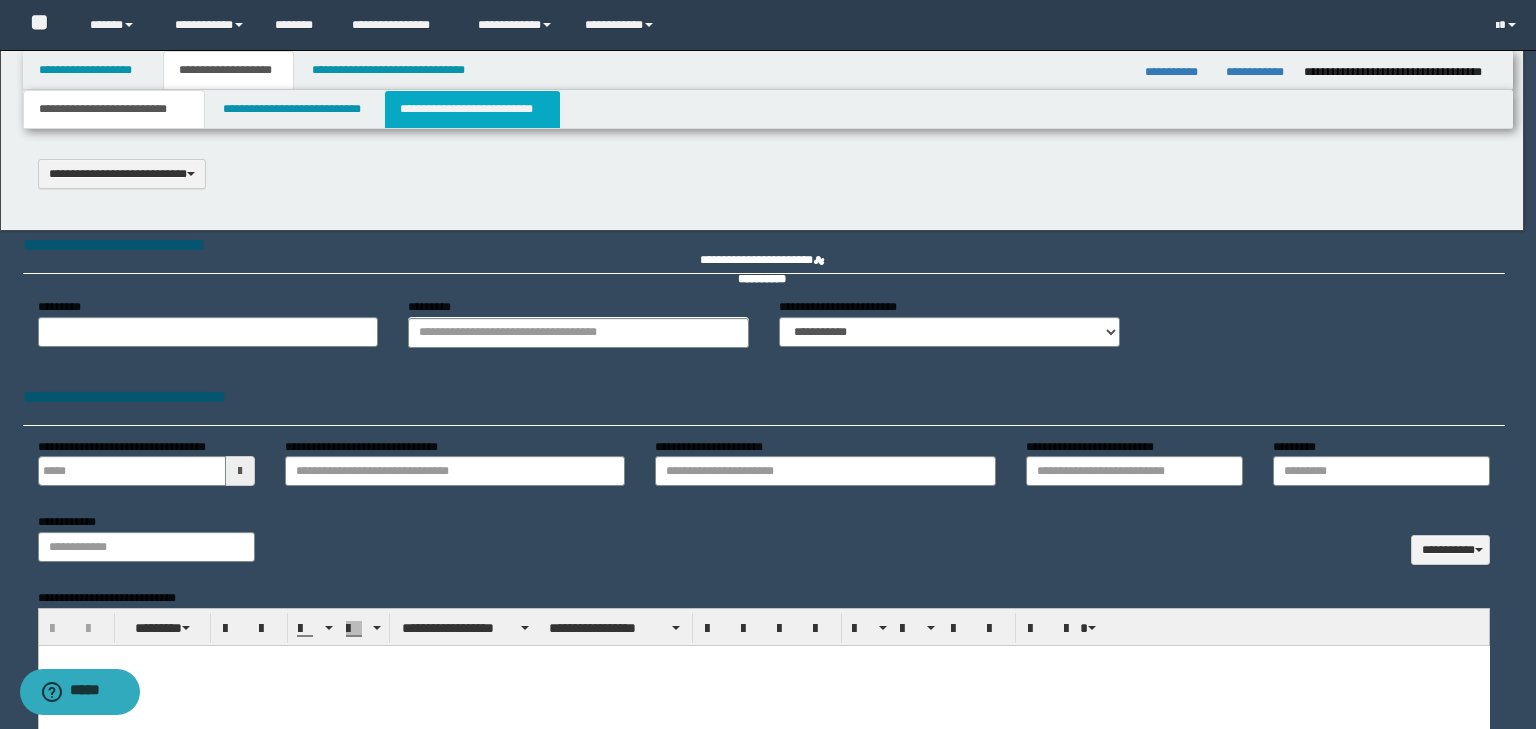 select on "*" 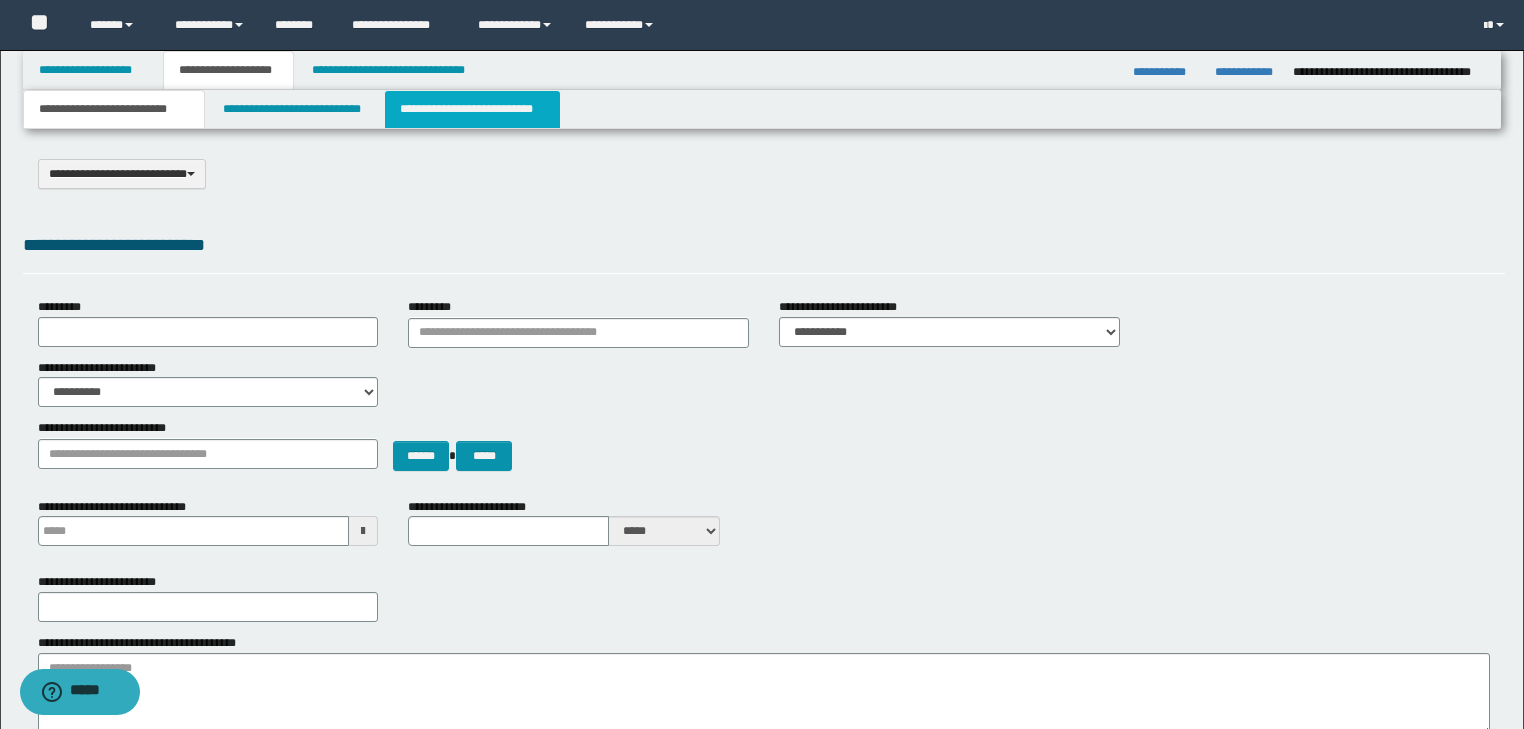 click on "**********" at bounding box center (472, 109) 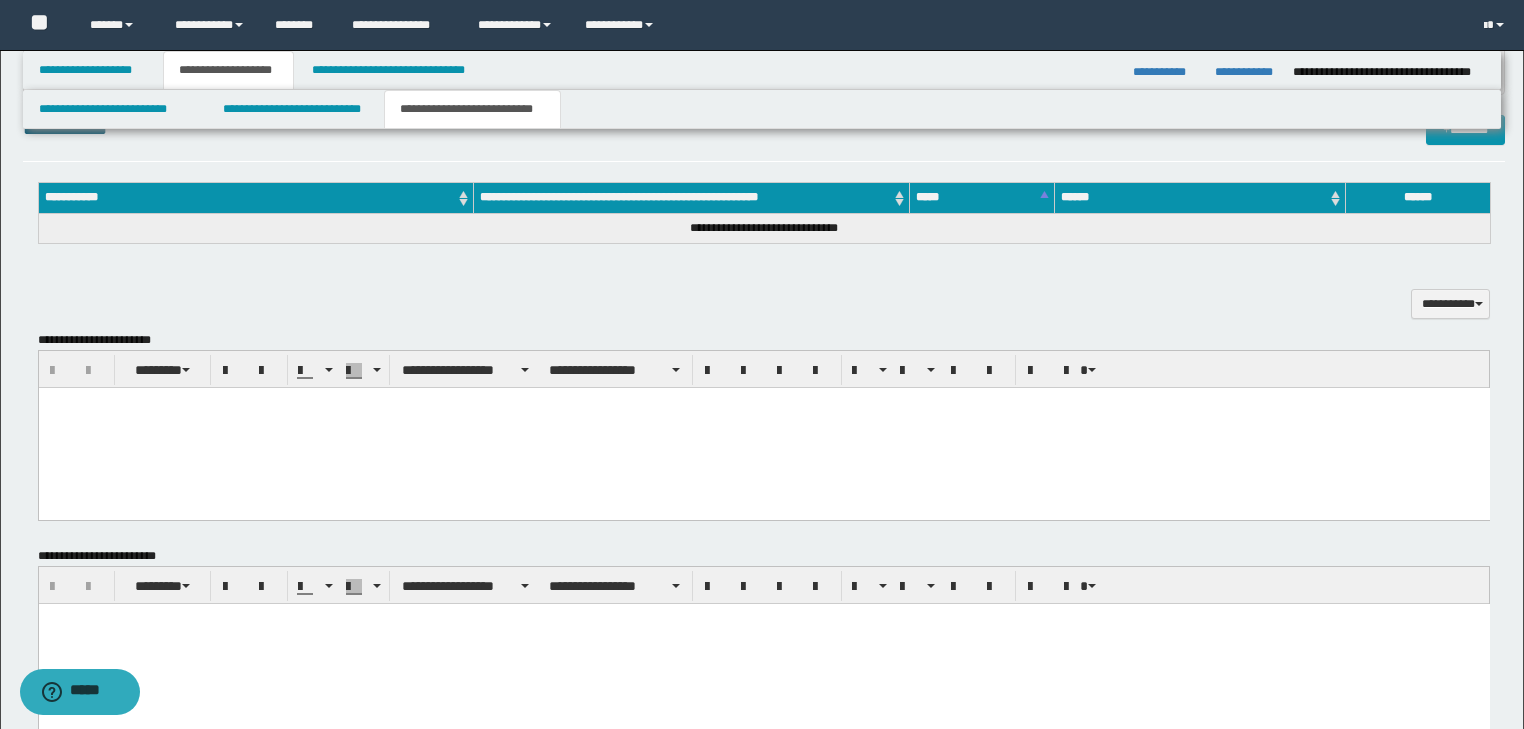 scroll, scrollTop: 400, scrollLeft: 0, axis: vertical 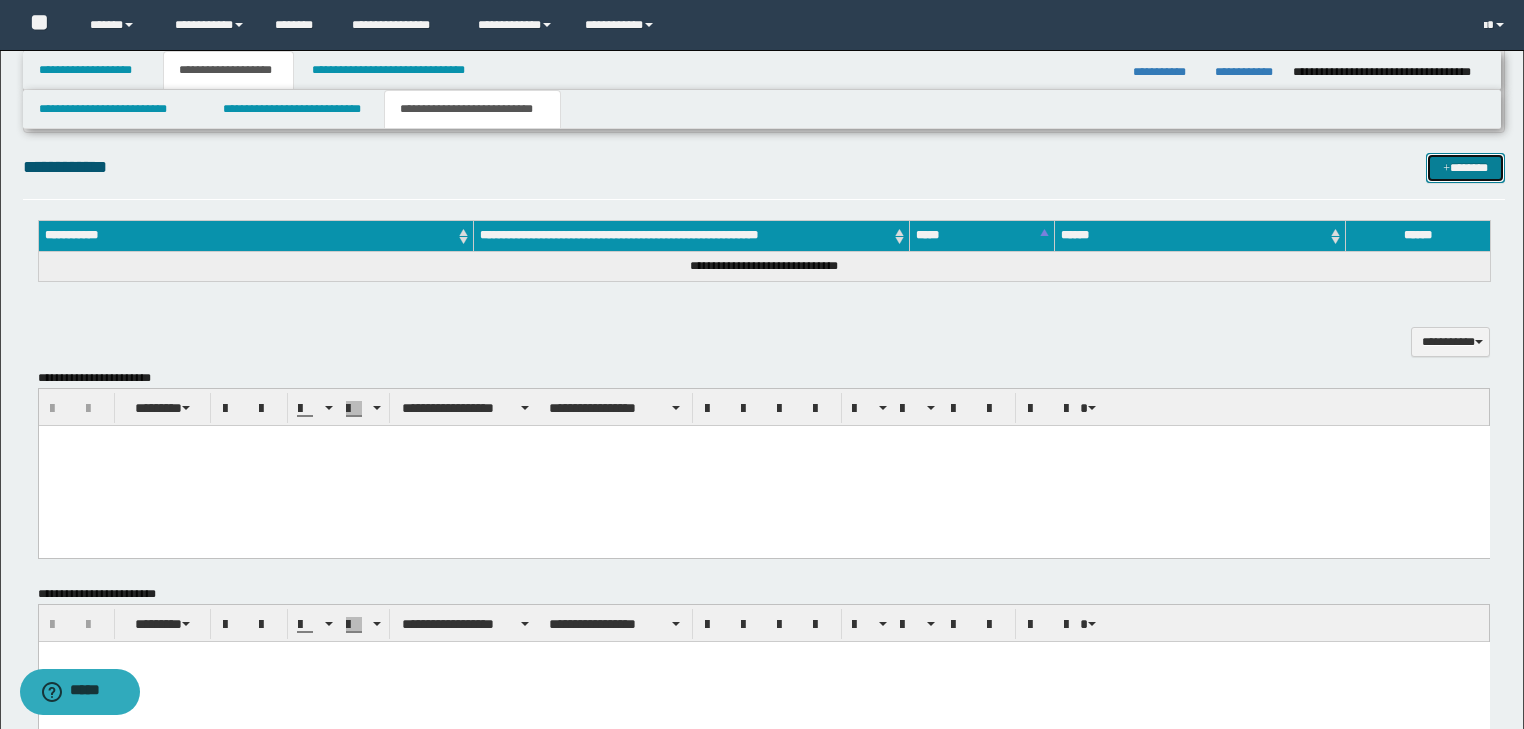 click on "*******" at bounding box center (1465, 168) 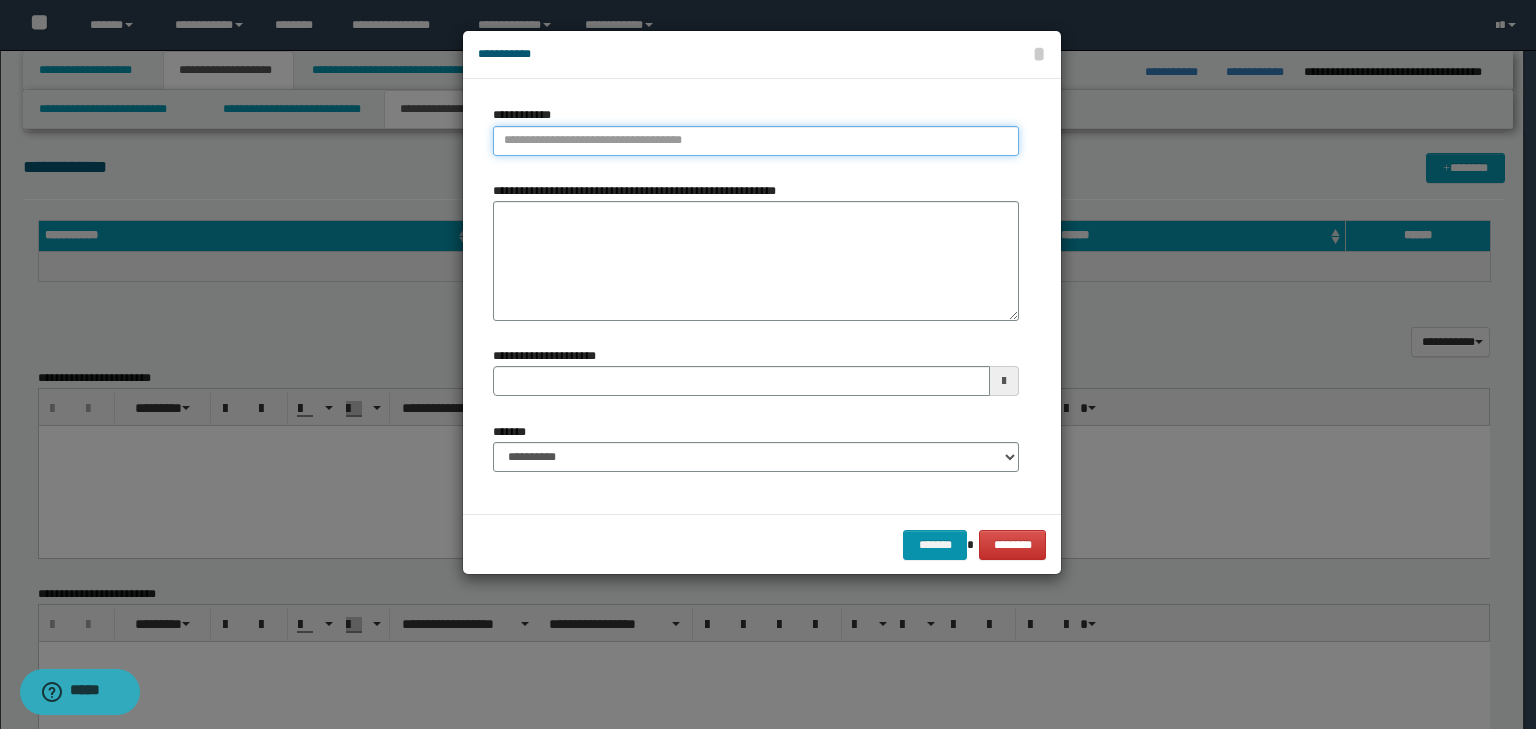 click on "**********" at bounding box center [756, 141] 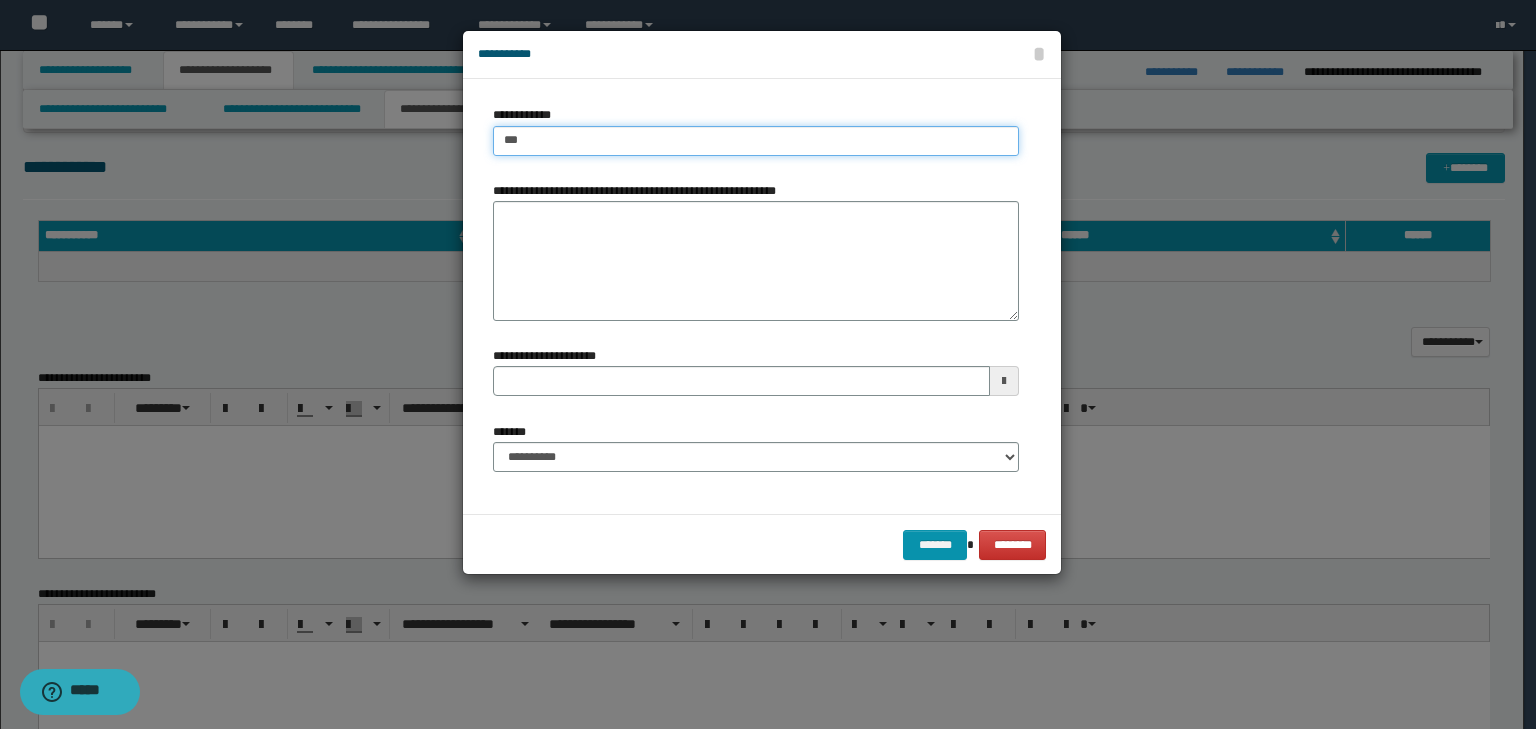 type on "****" 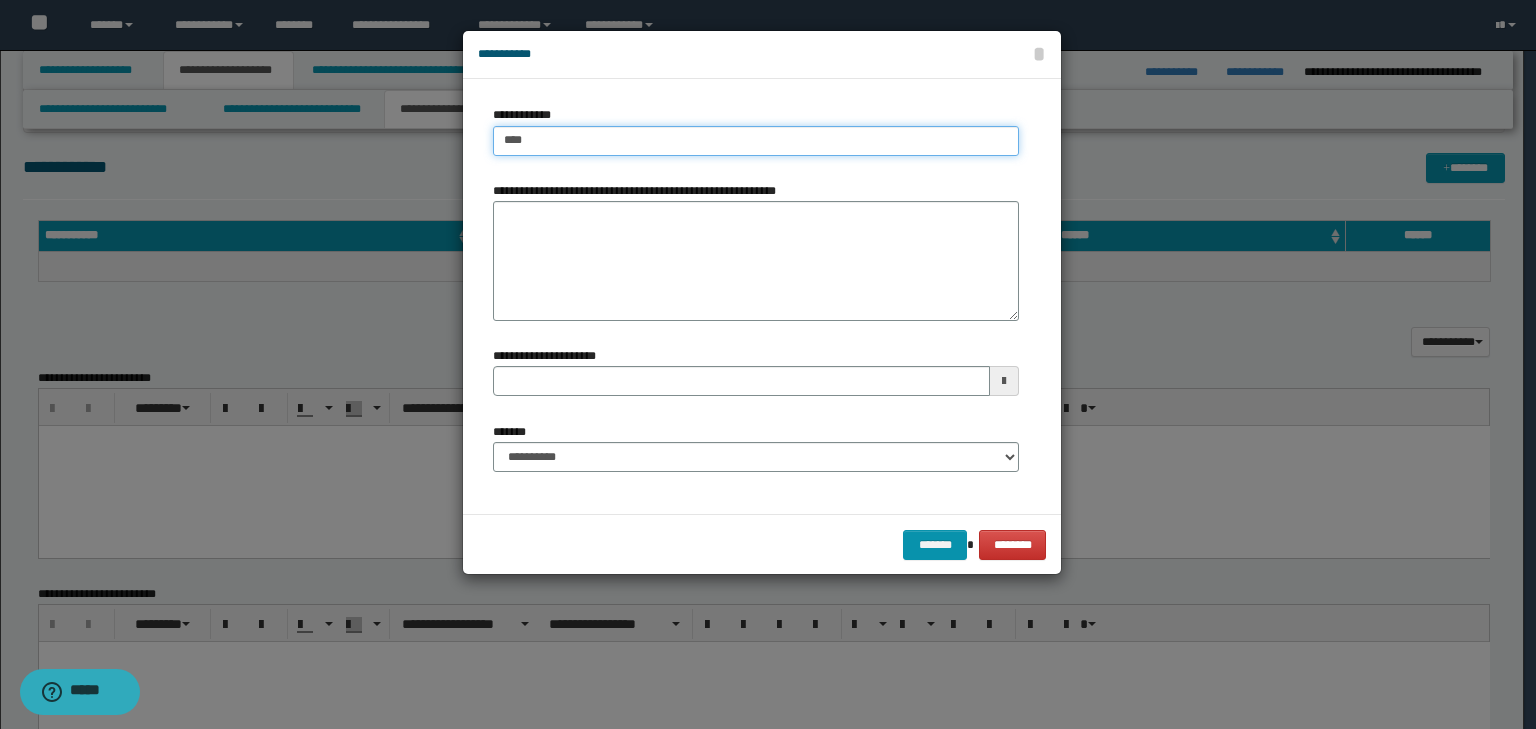 type on "****" 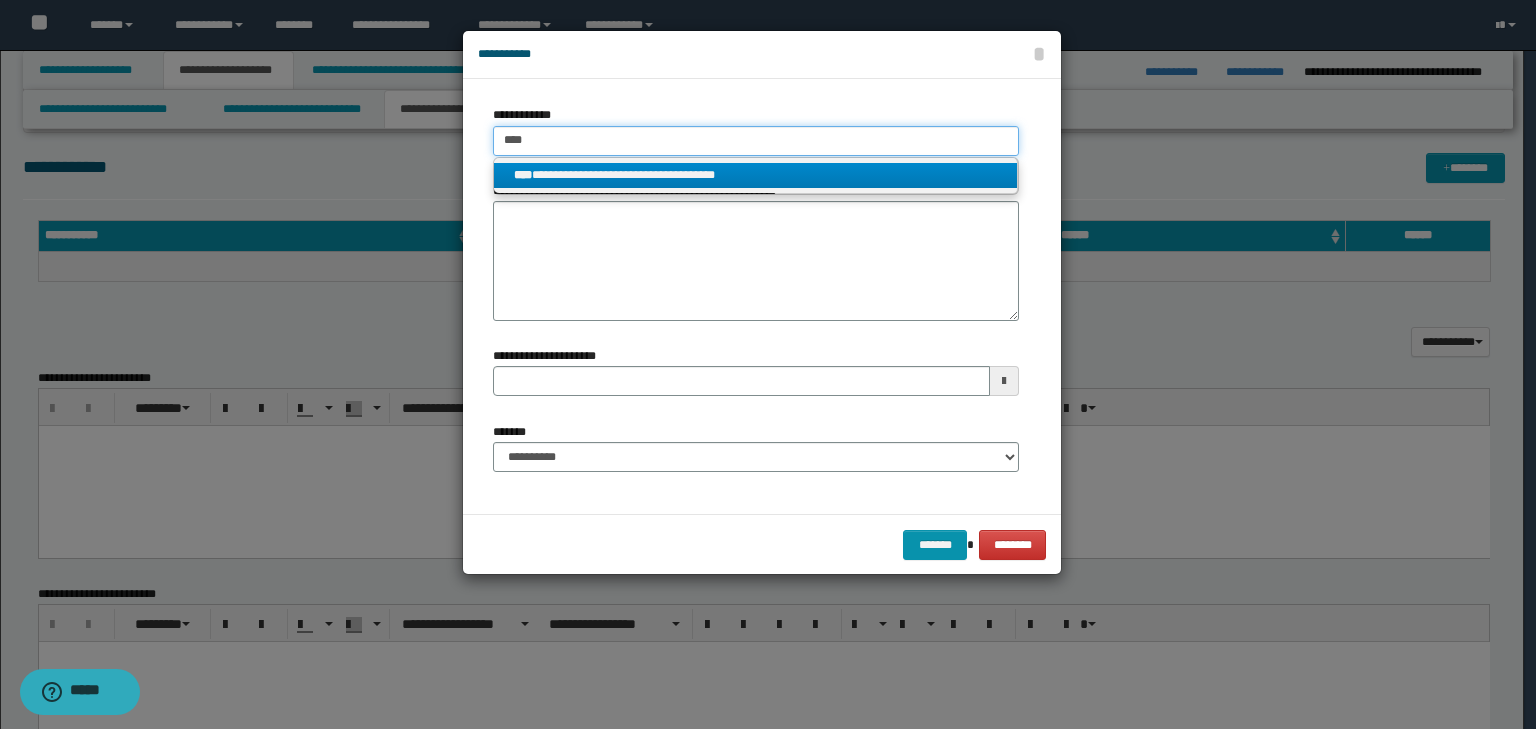 type on "****" 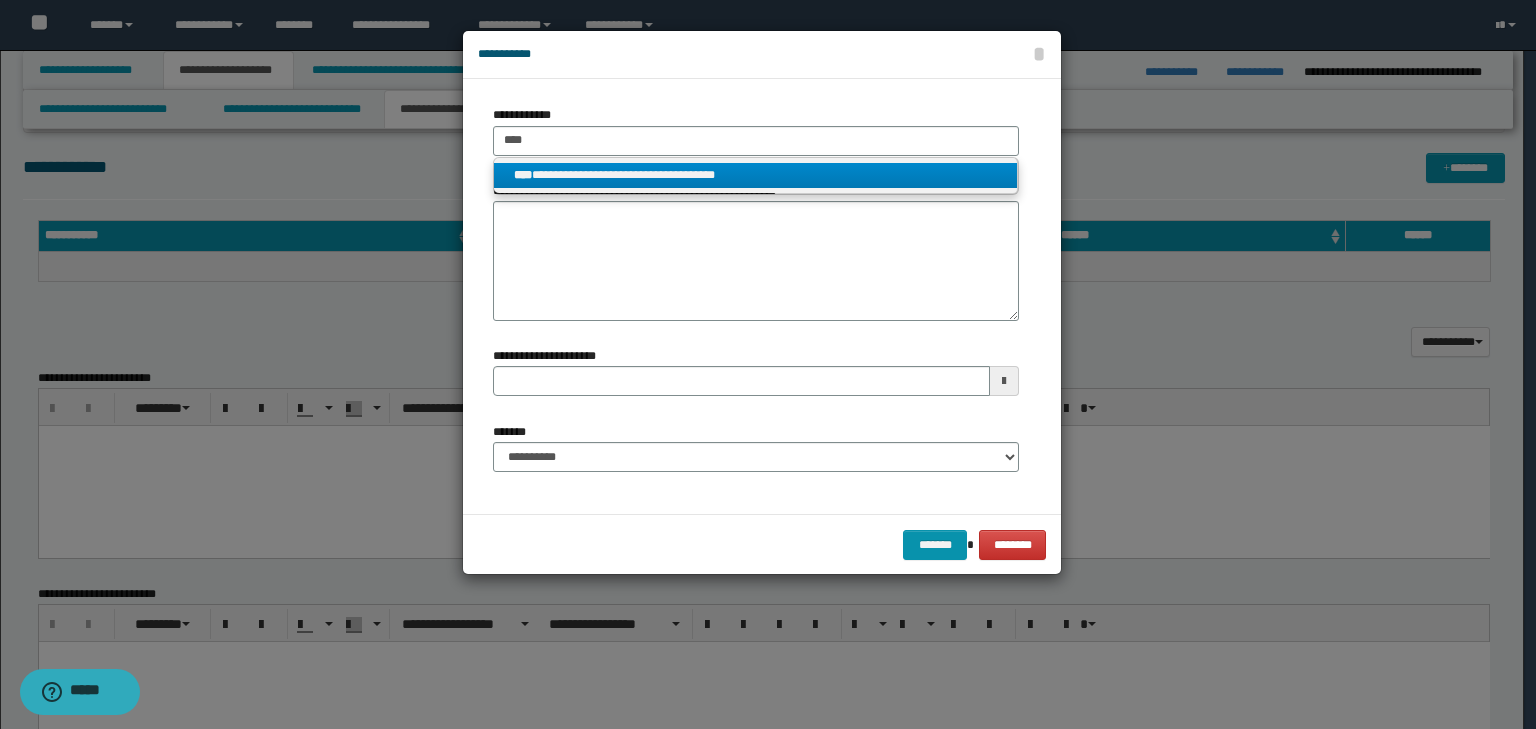 click on "**********" at bounding box center (756, 175) 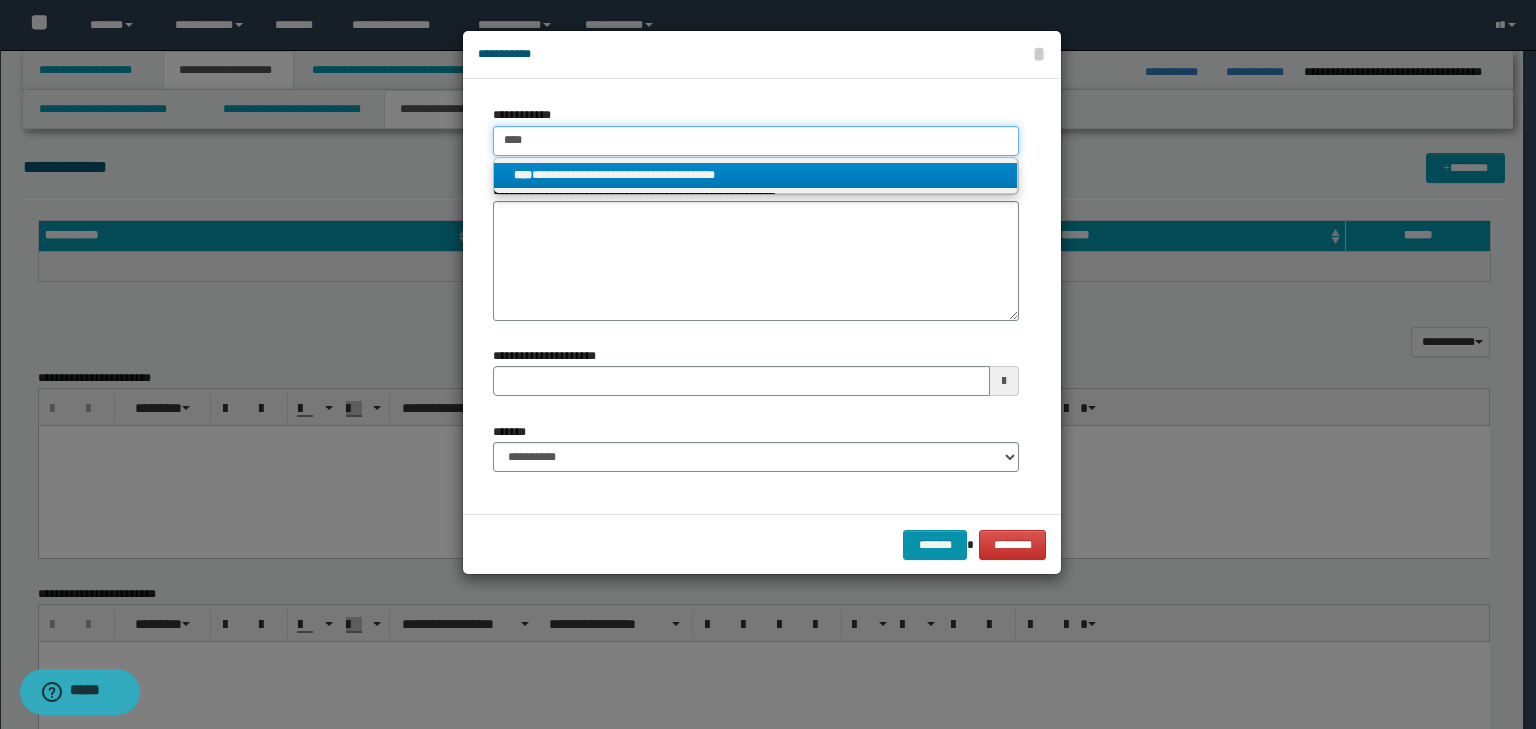 type 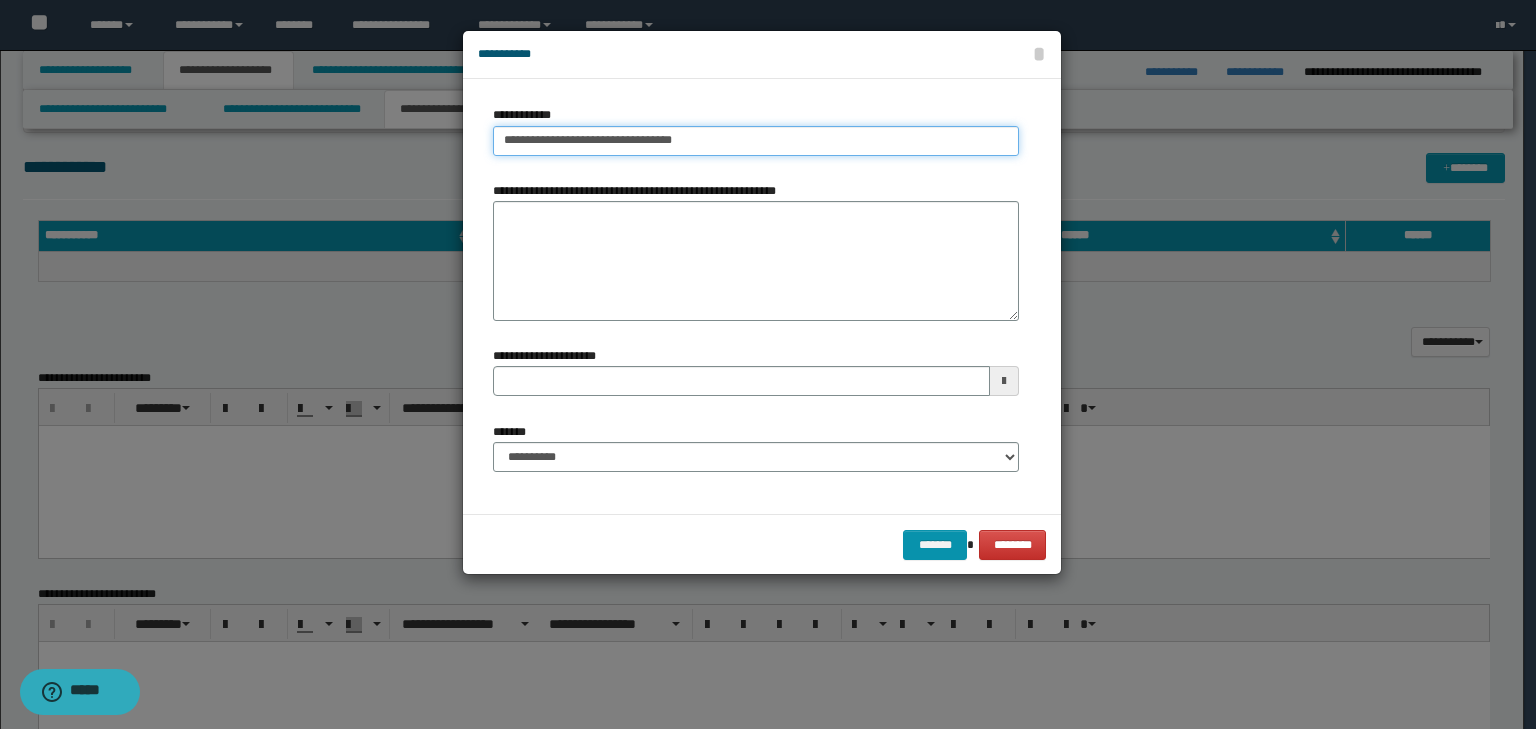 type 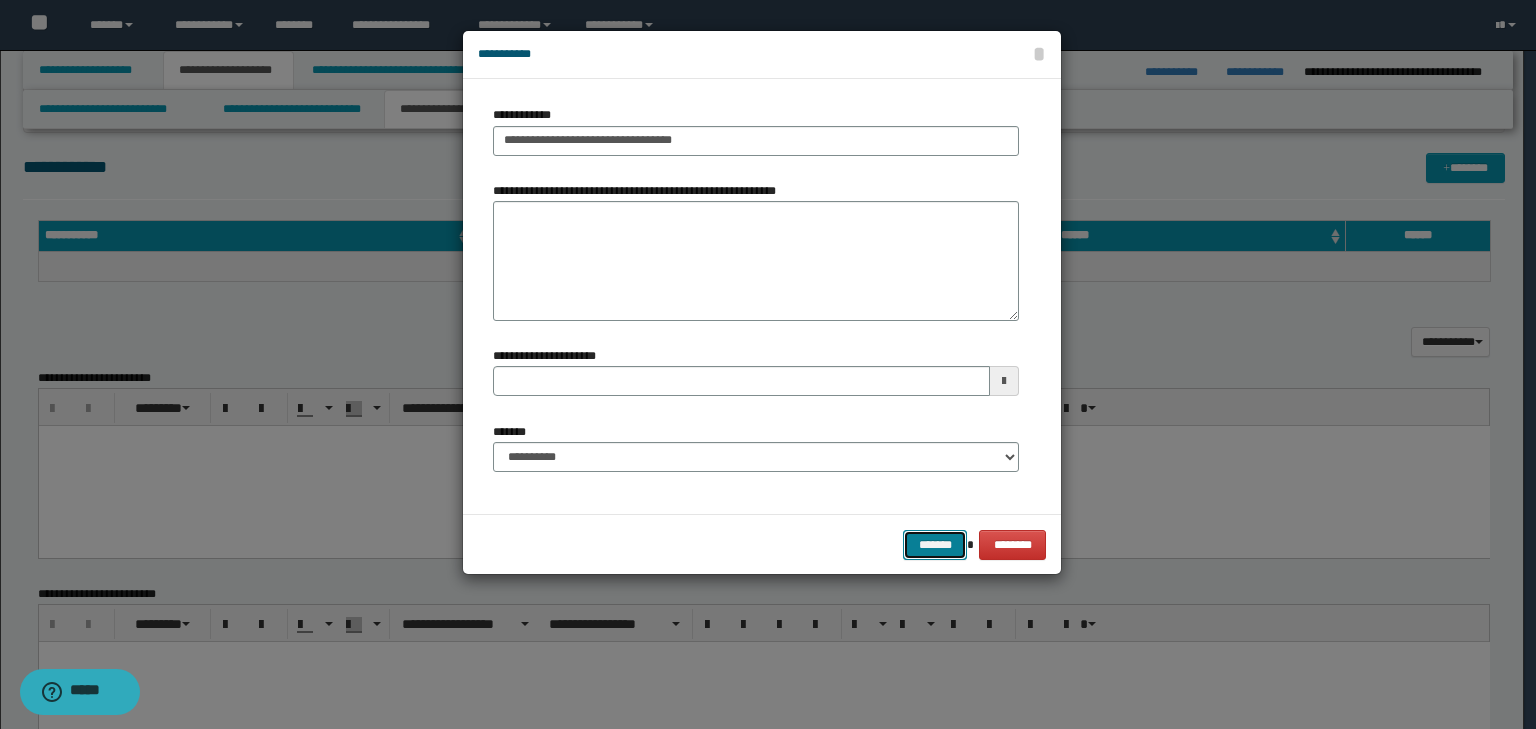 click on "*******" at bounding box center [935, 545] 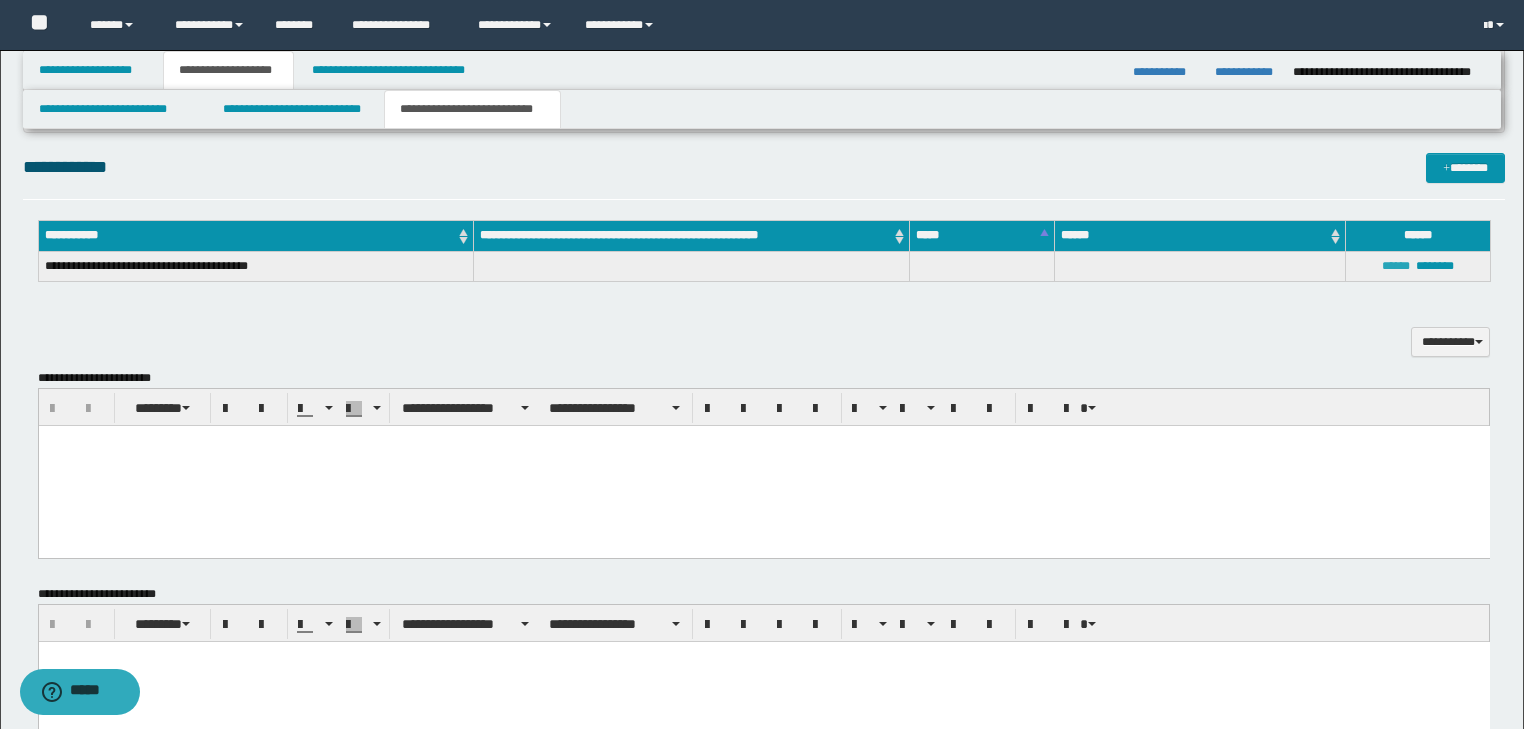 click on "******" at bounding box center [1396, 266] 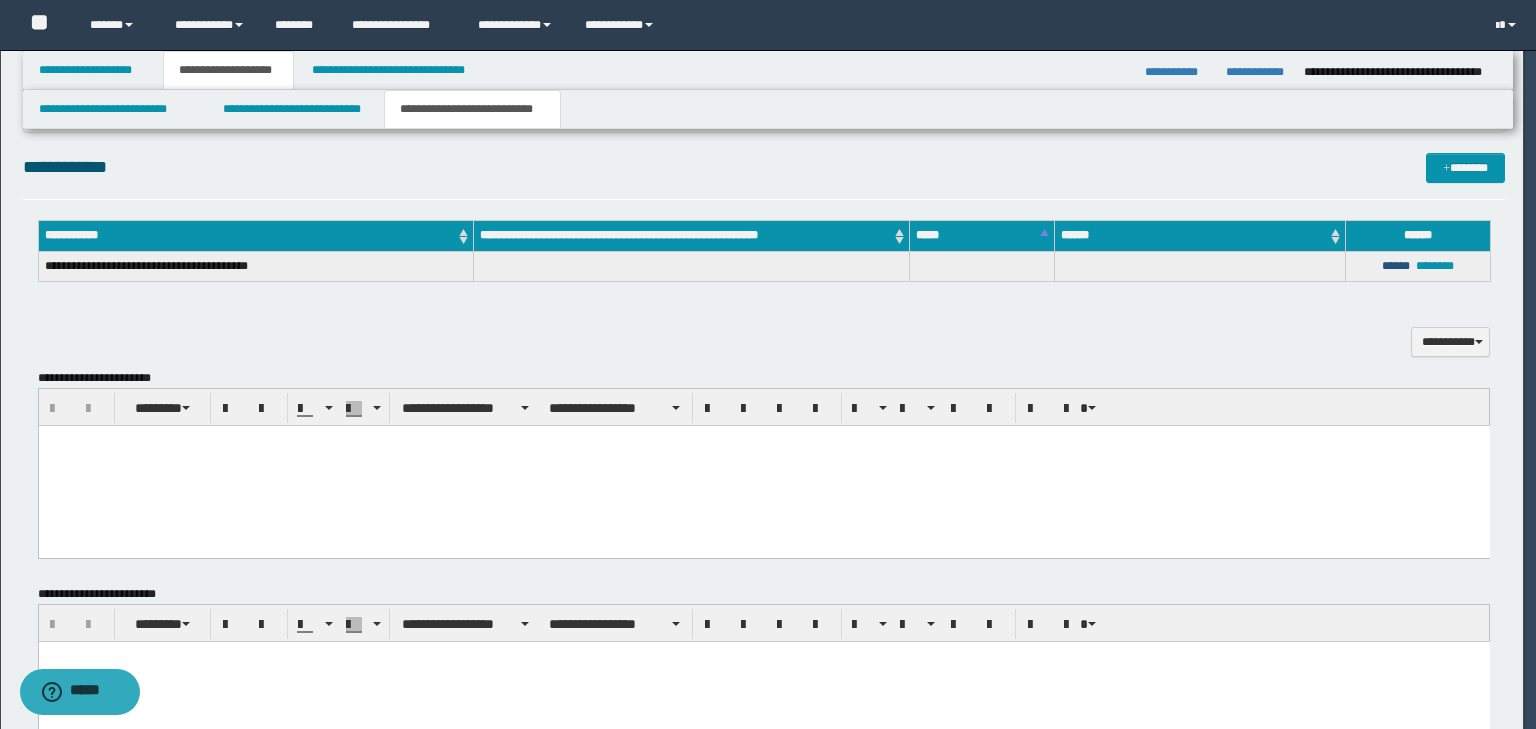 type 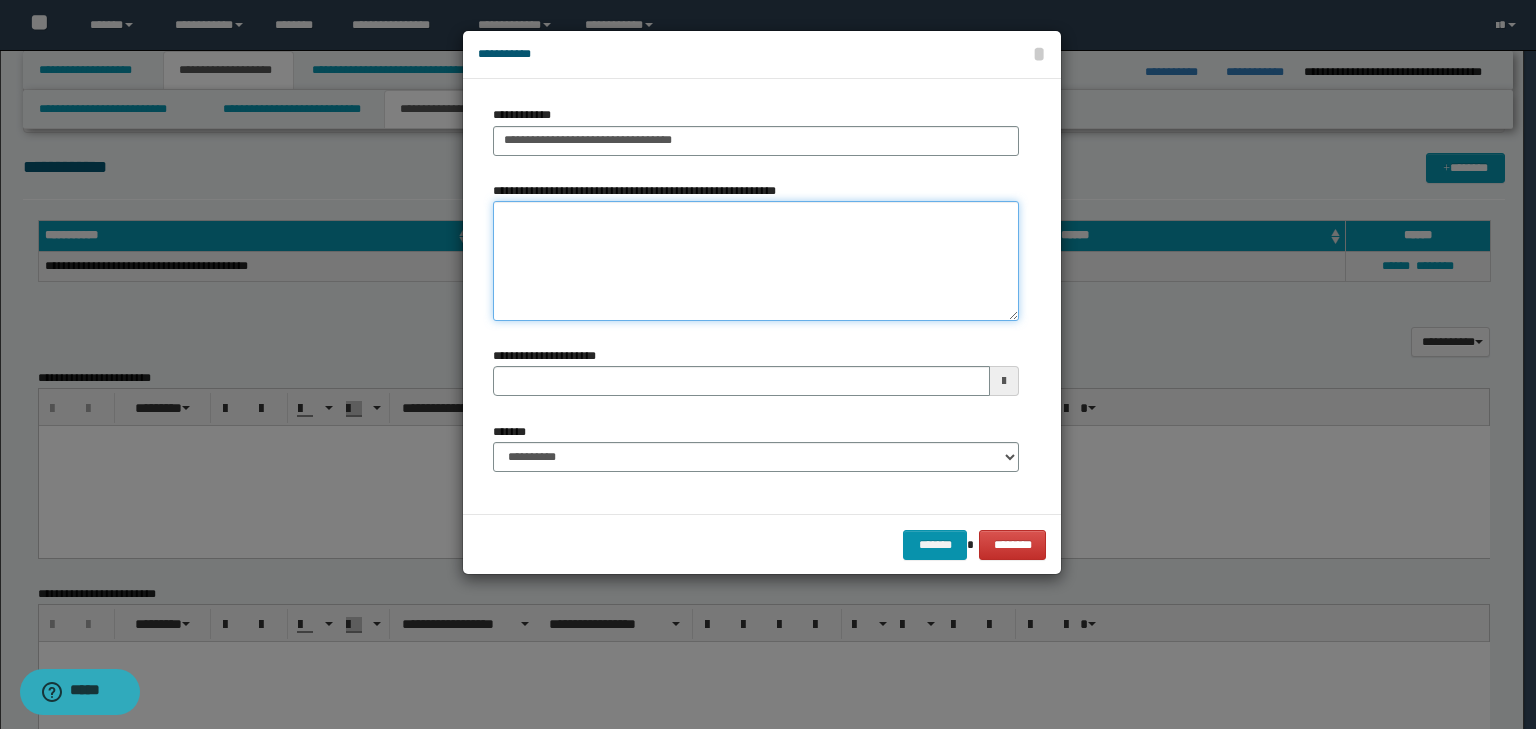 click on "**********" at bounding box center [756, 261] 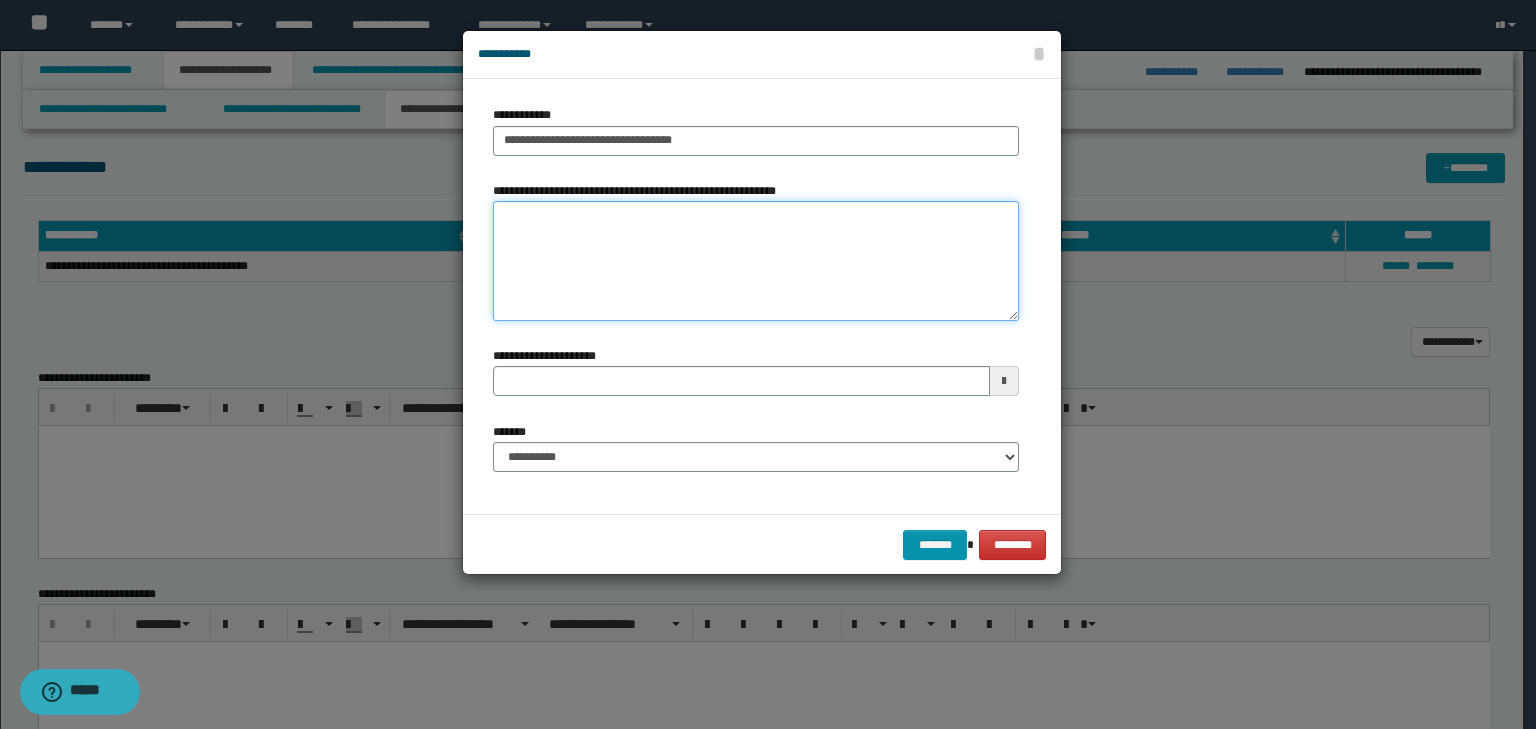 type on "*" 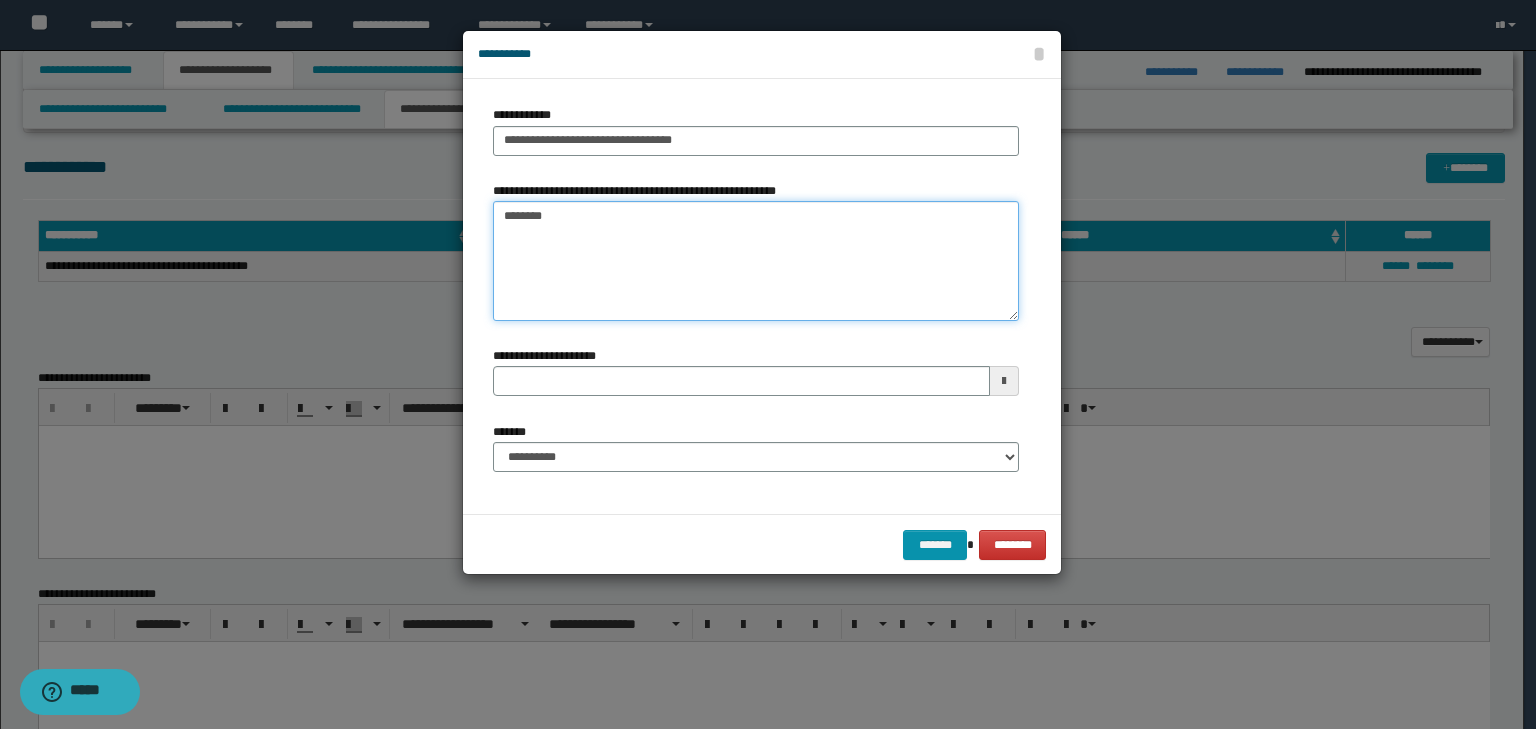 type on "*********" 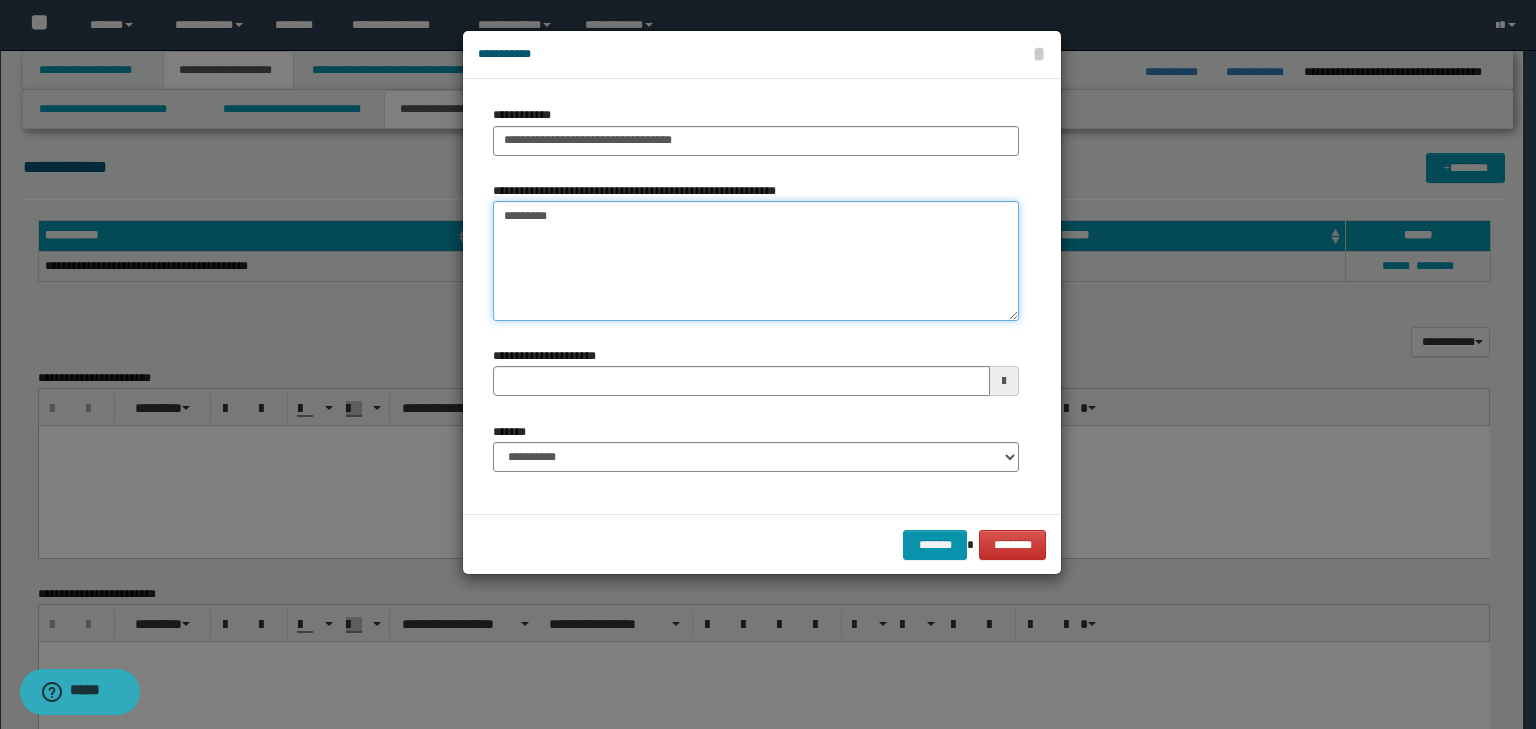 type 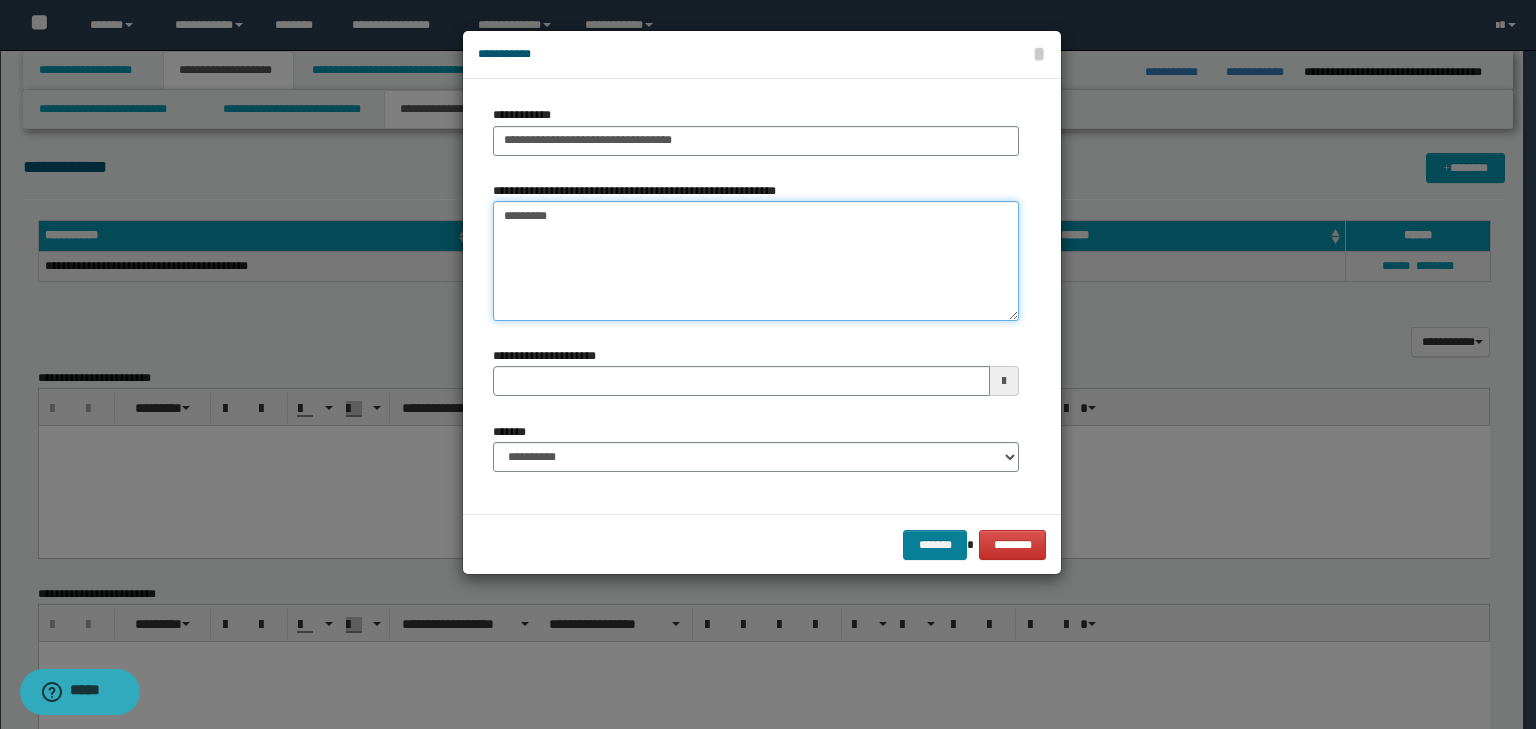 type on "*********" 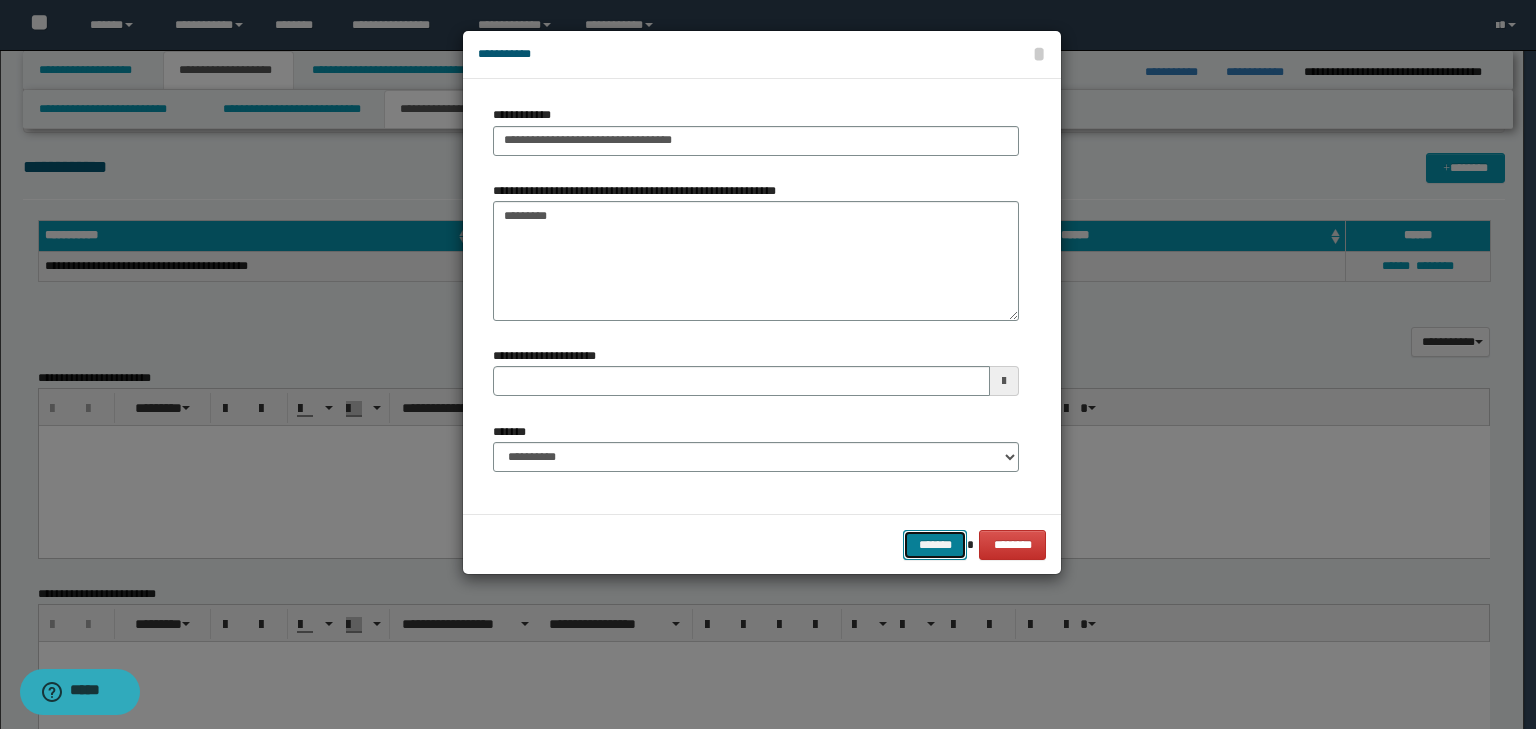 click on "*******" at bounding box center [935, 545] 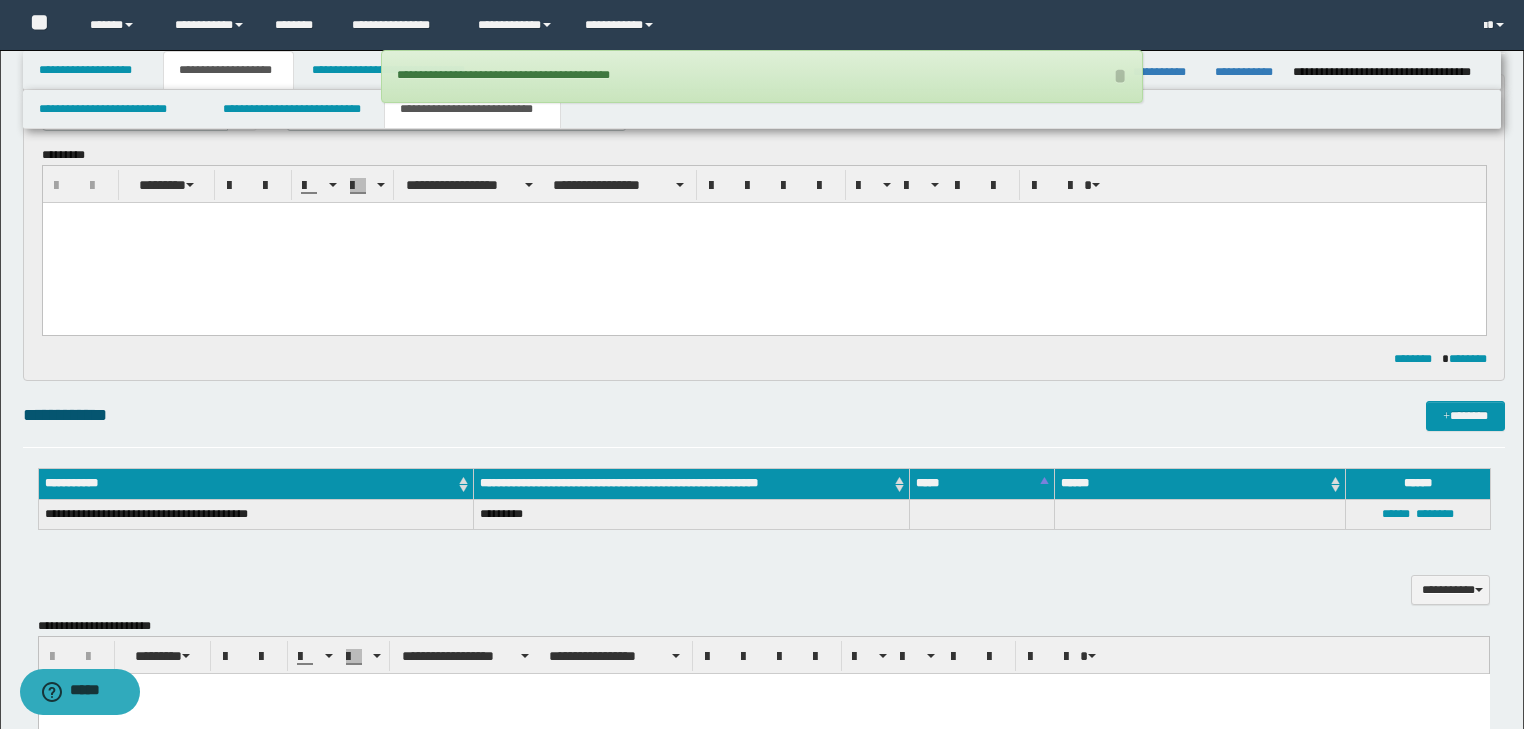 scroll, scrollTop: 0, scrollLeft: 0, axis: both 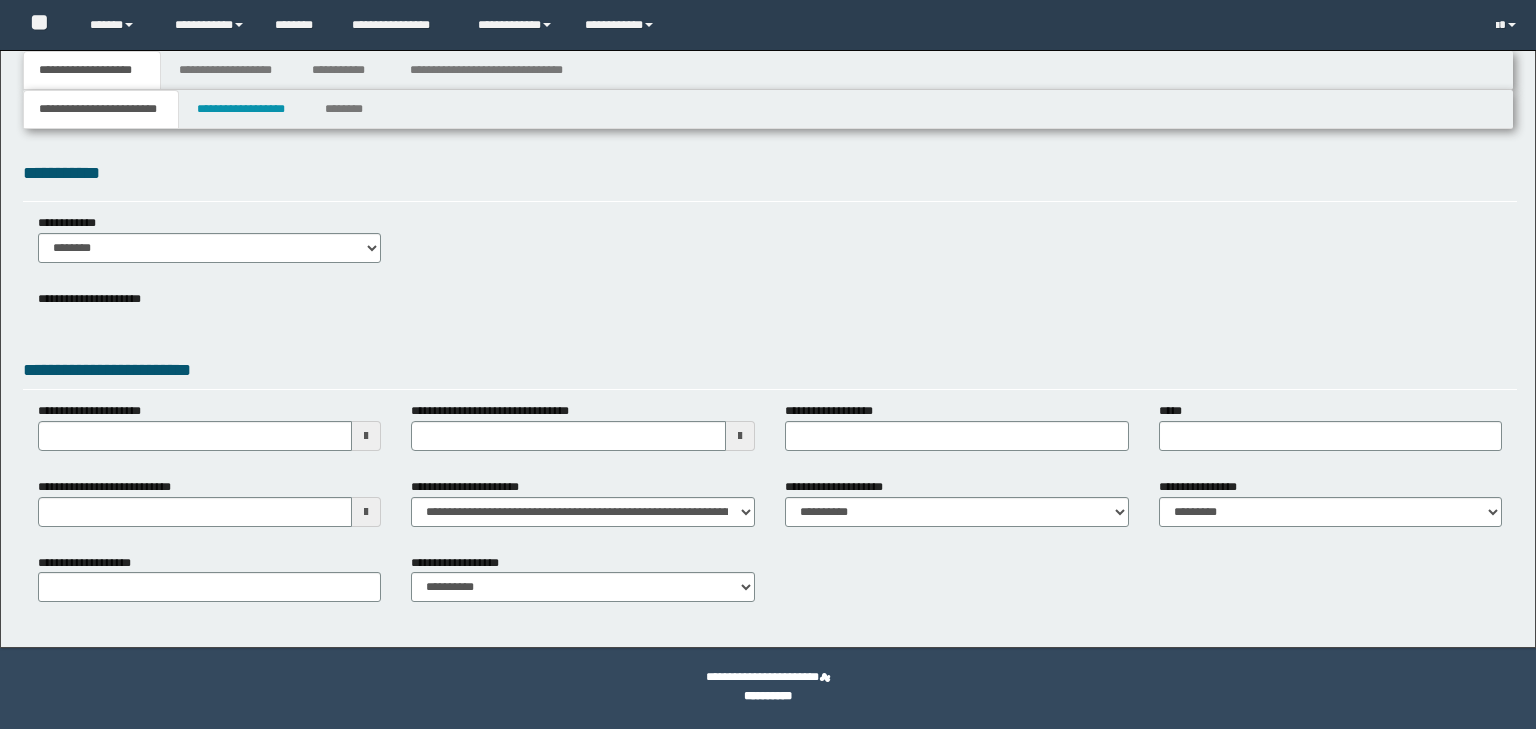 select on "*" 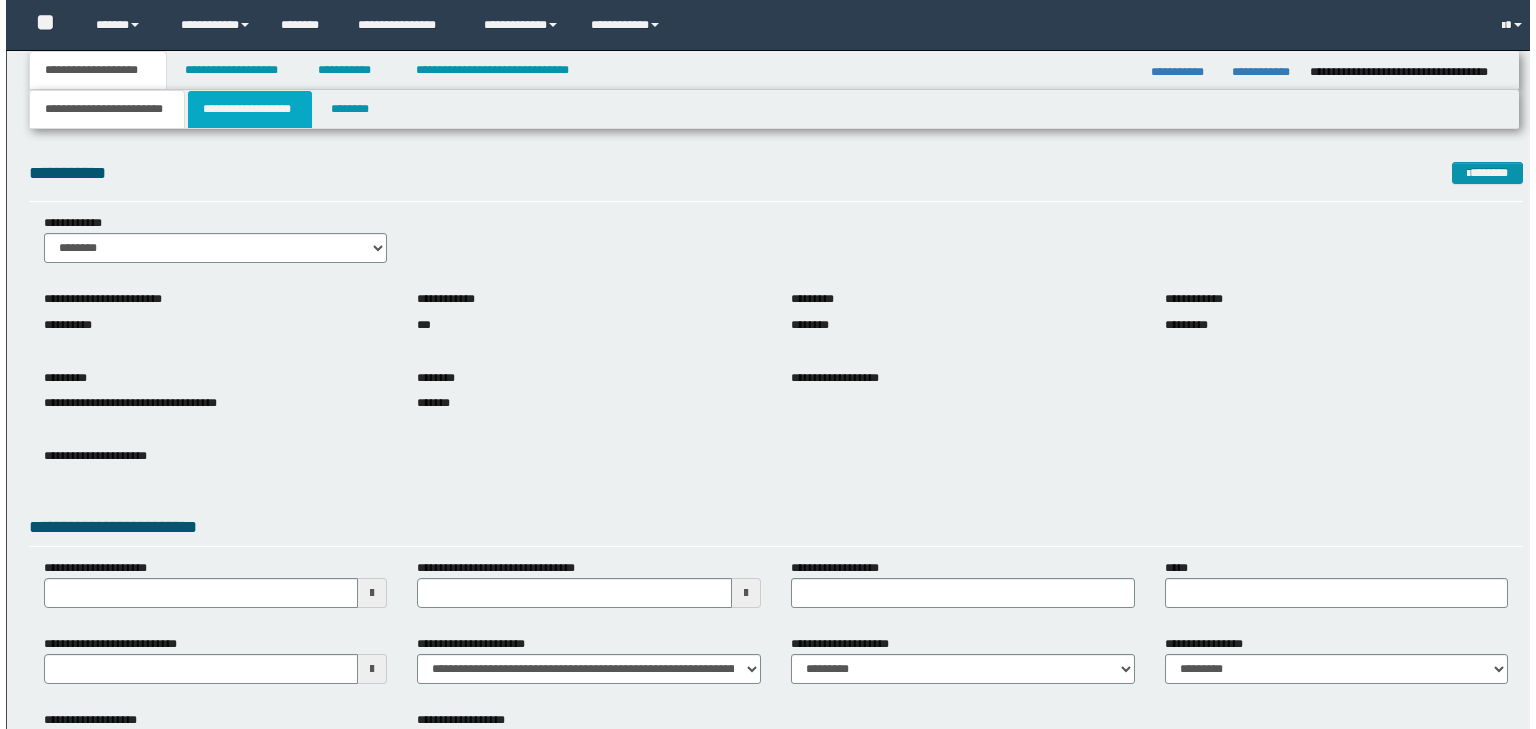 scroll, scrollTop: 0, scrollLeft: 0, axis: both 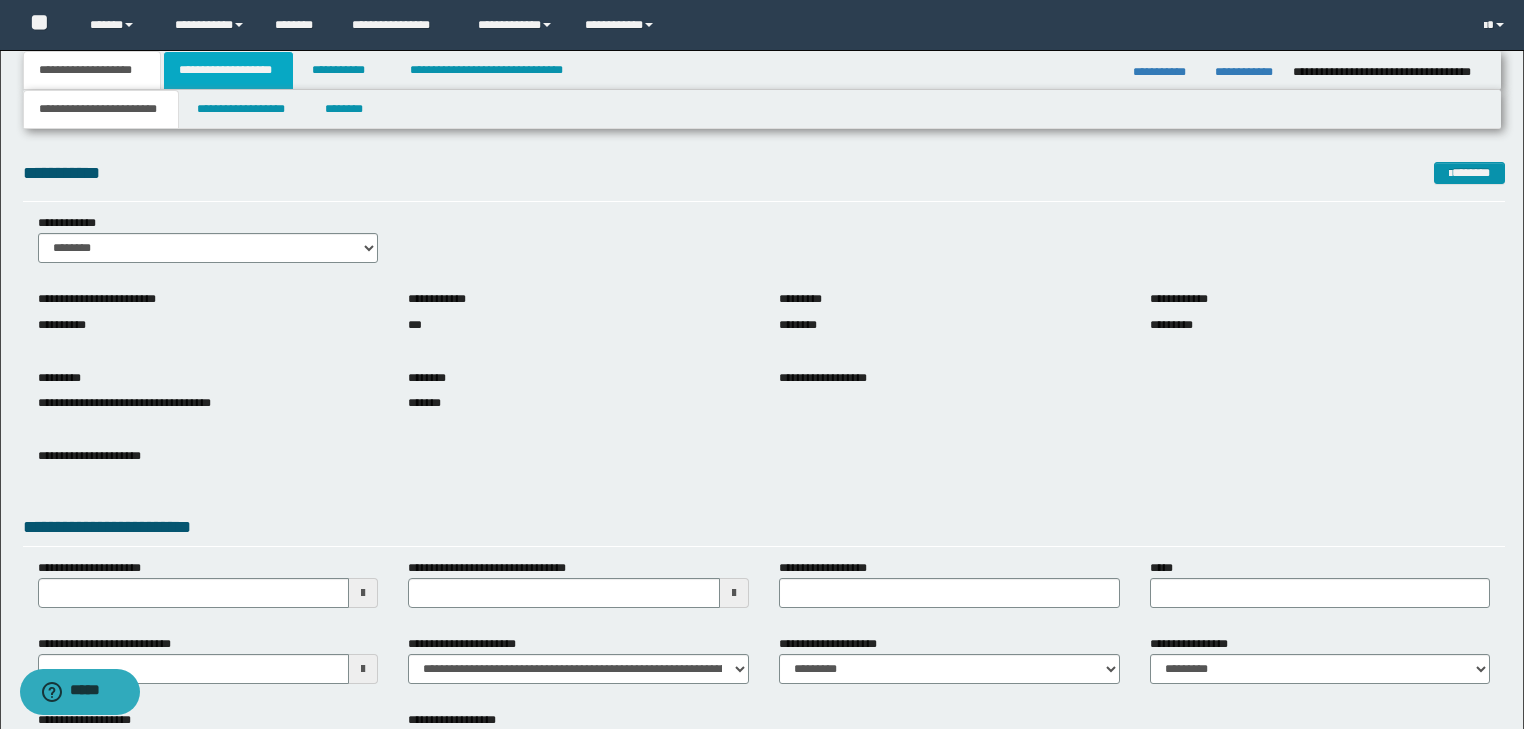 click on "**********" at bounding box center [228, 70] 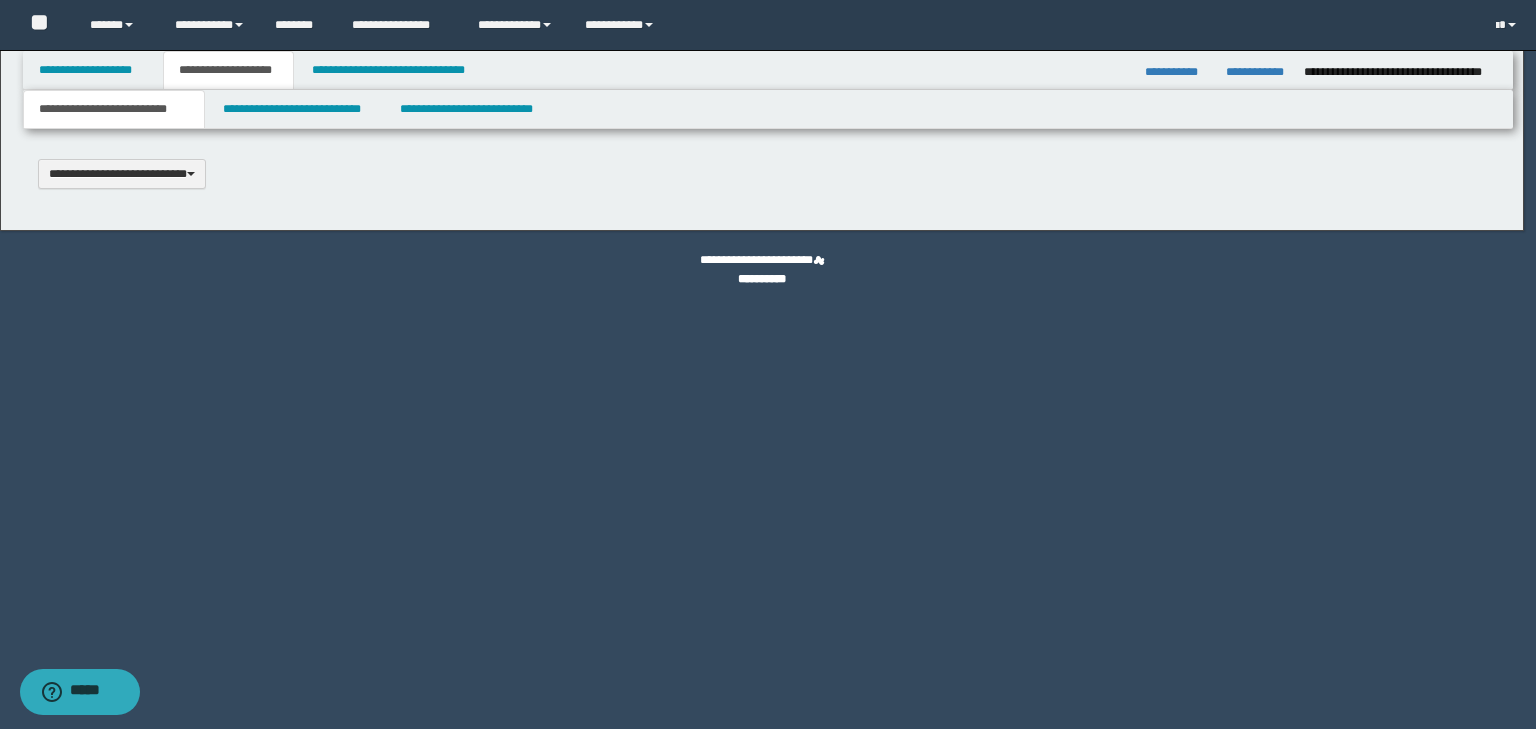 type 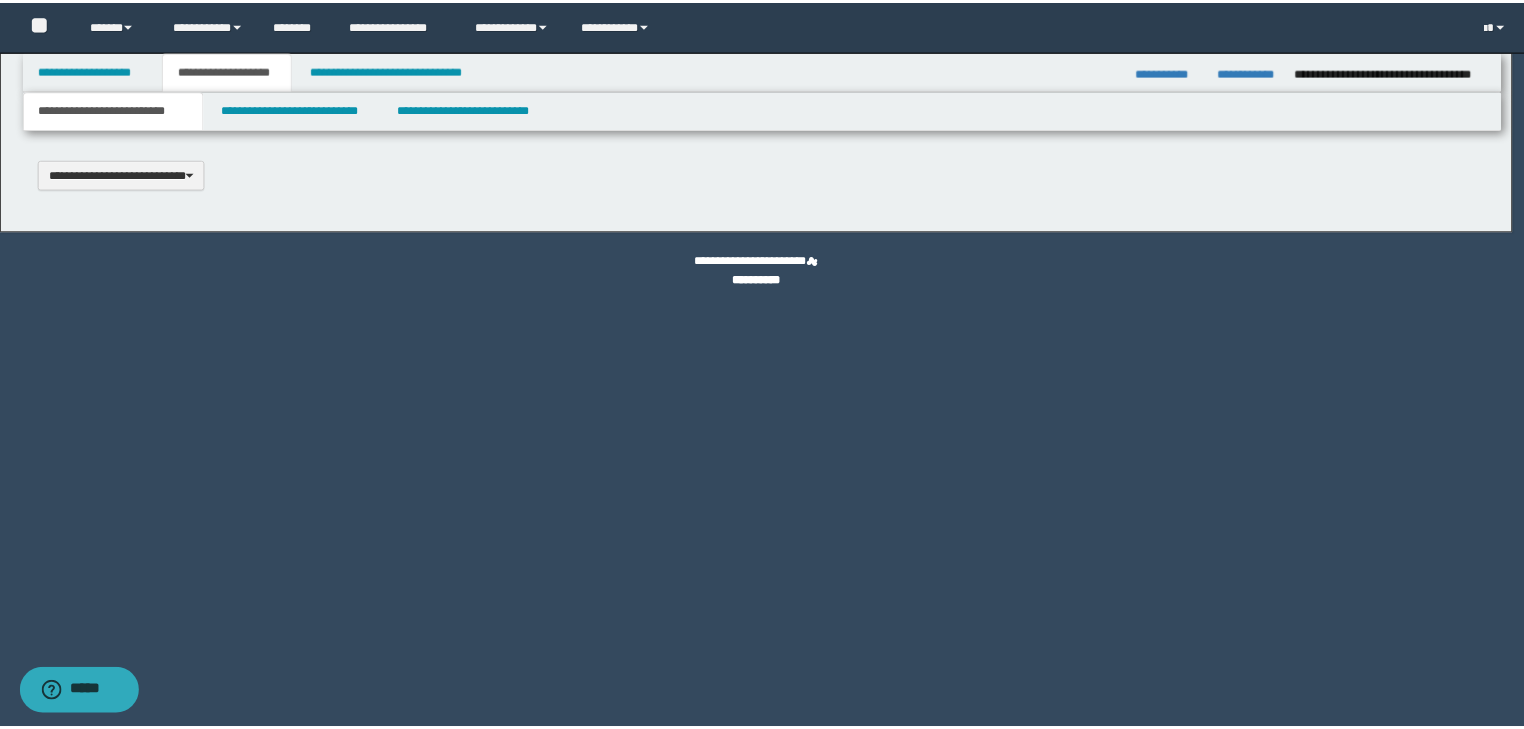 scroll, scrollTop: 0, scrollLeft: 0, axis: both 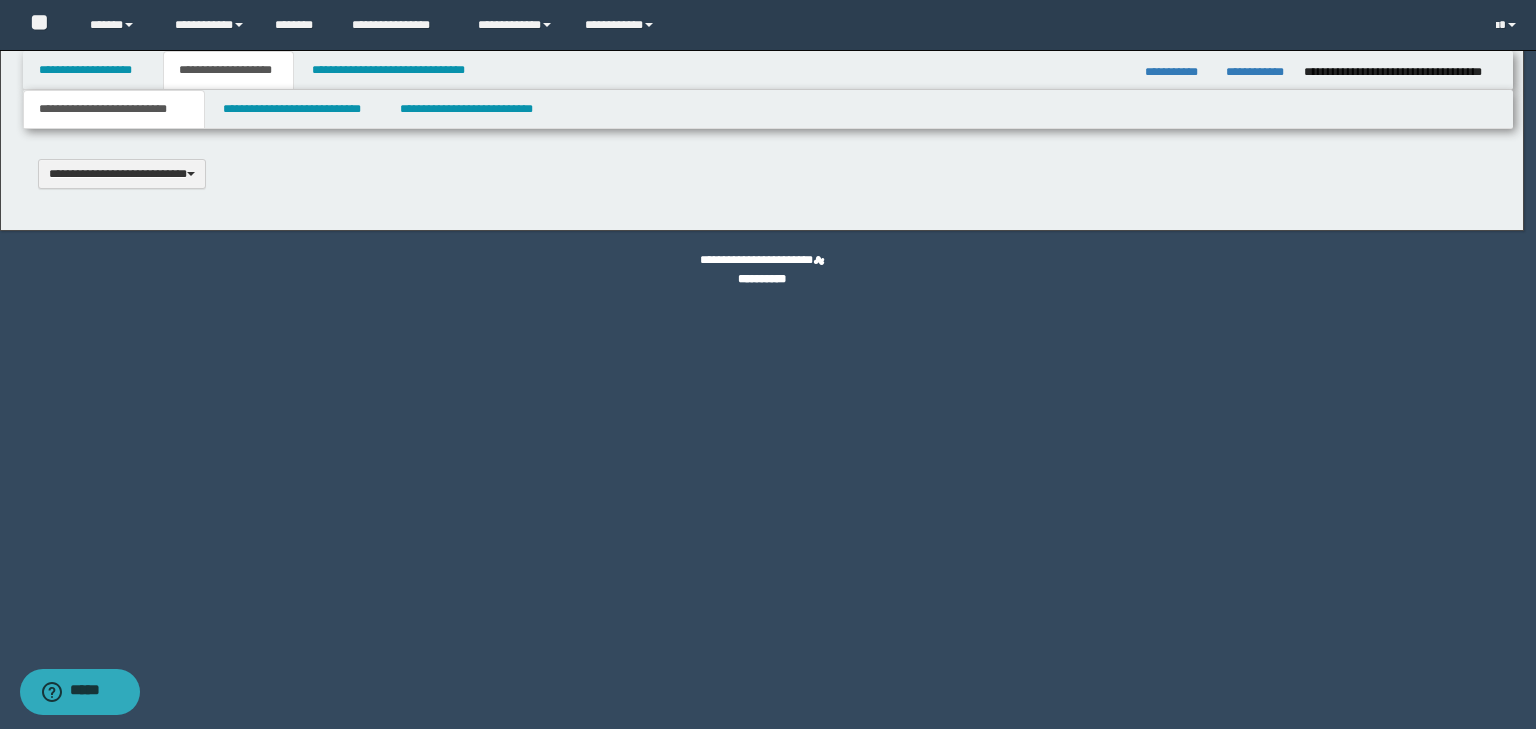 select on "*" 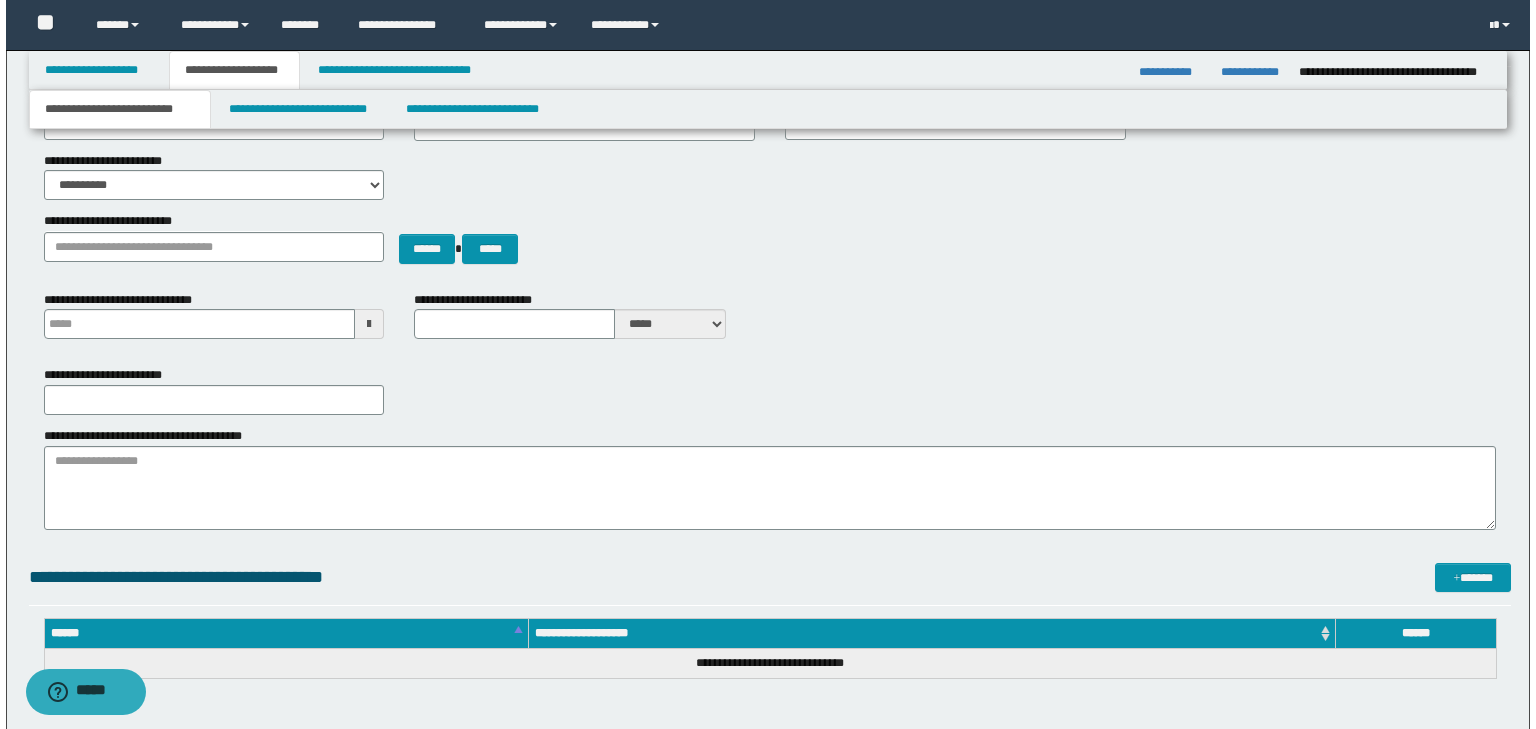 scroll, scrollTop: 0, scrollLeft: 0, axis: both 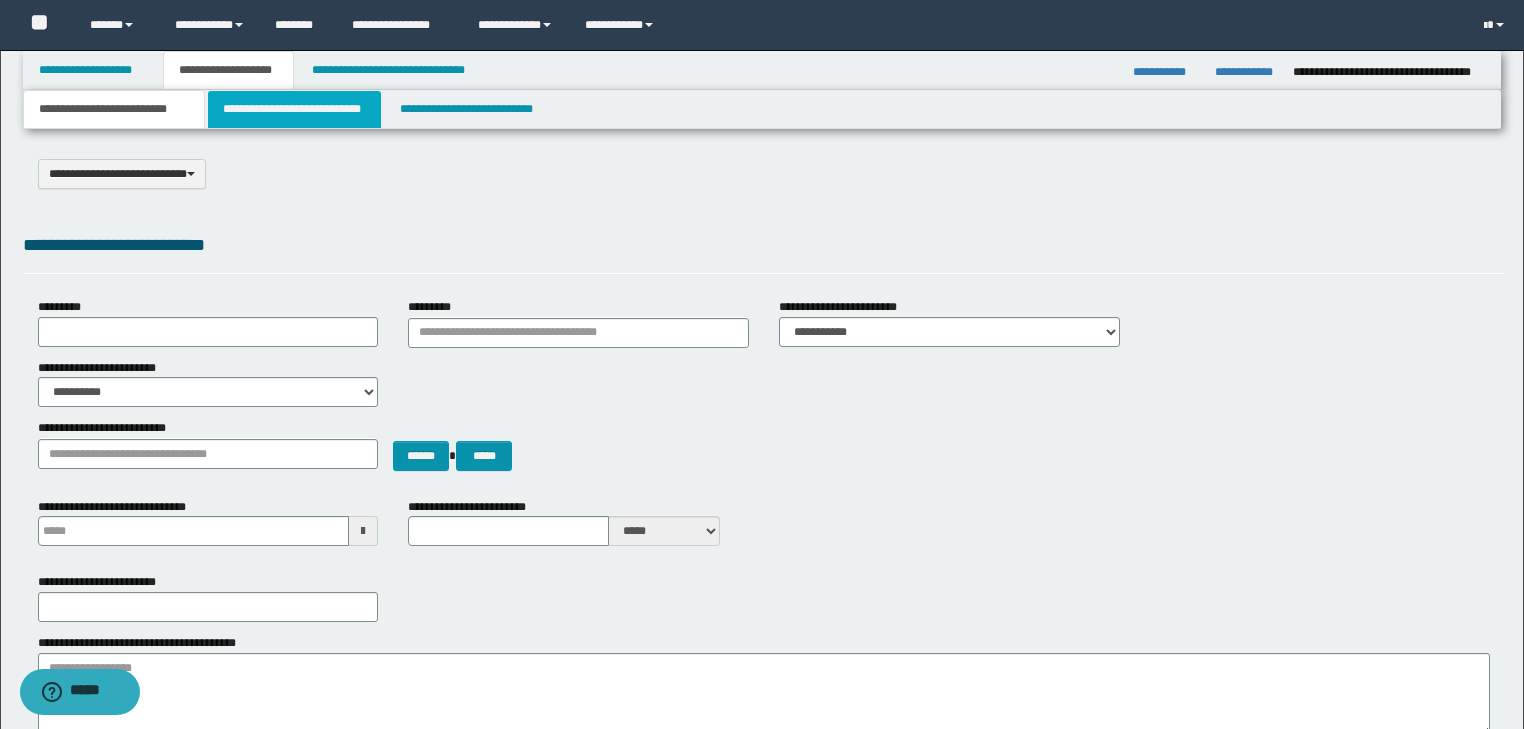 click on "**********" at bounding box center (294, 109) 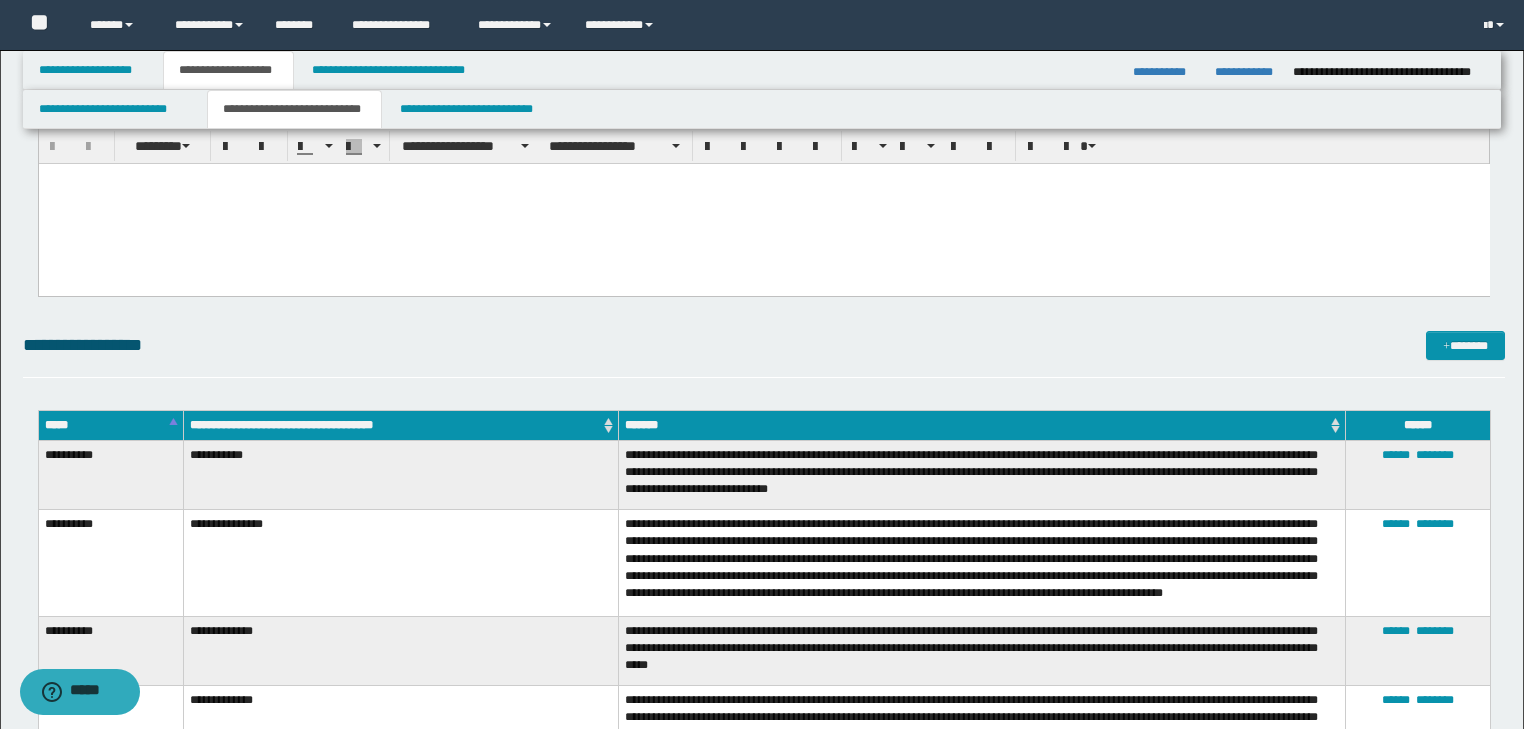 scroll, scrollTop: 266, scrollLeft: 0, axis: vertical 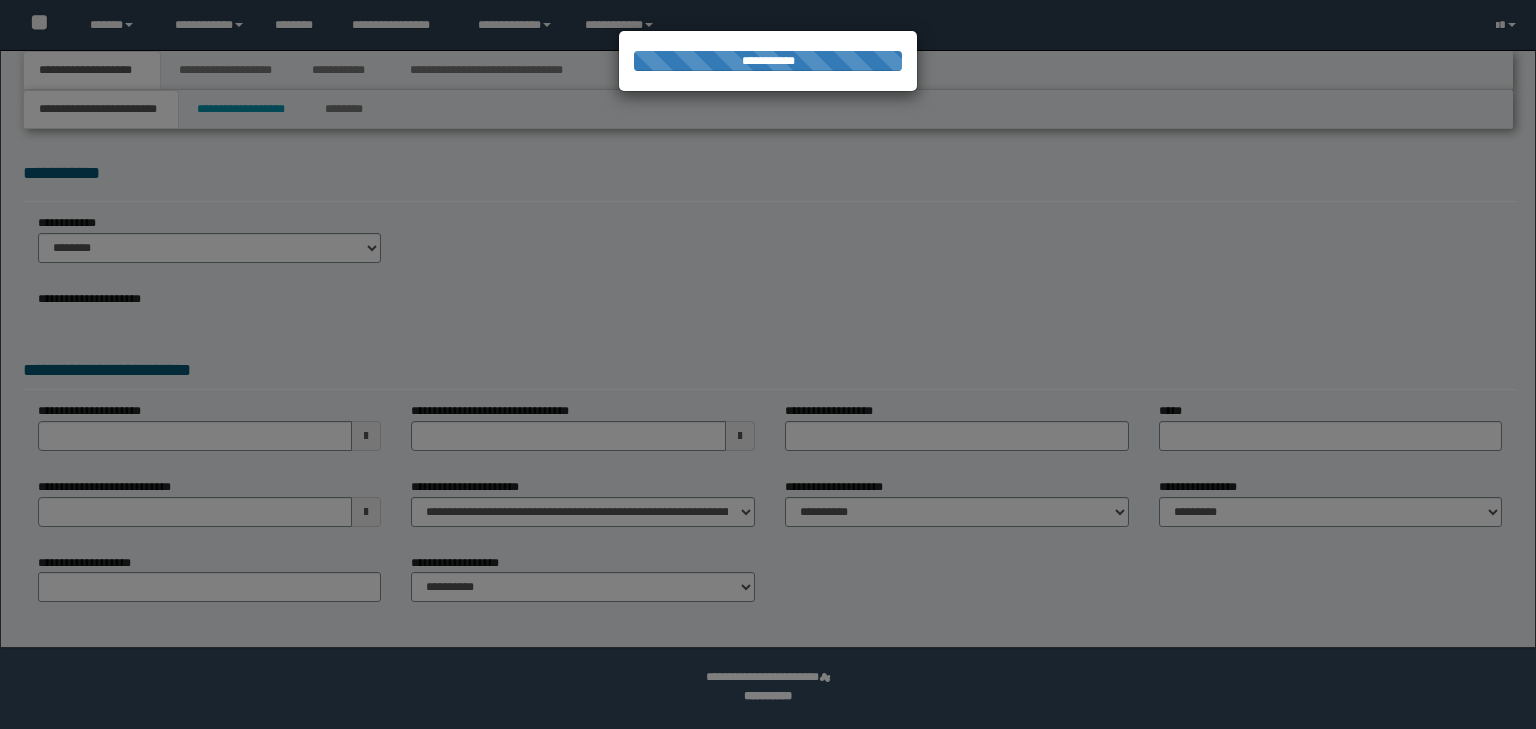 select on "*" 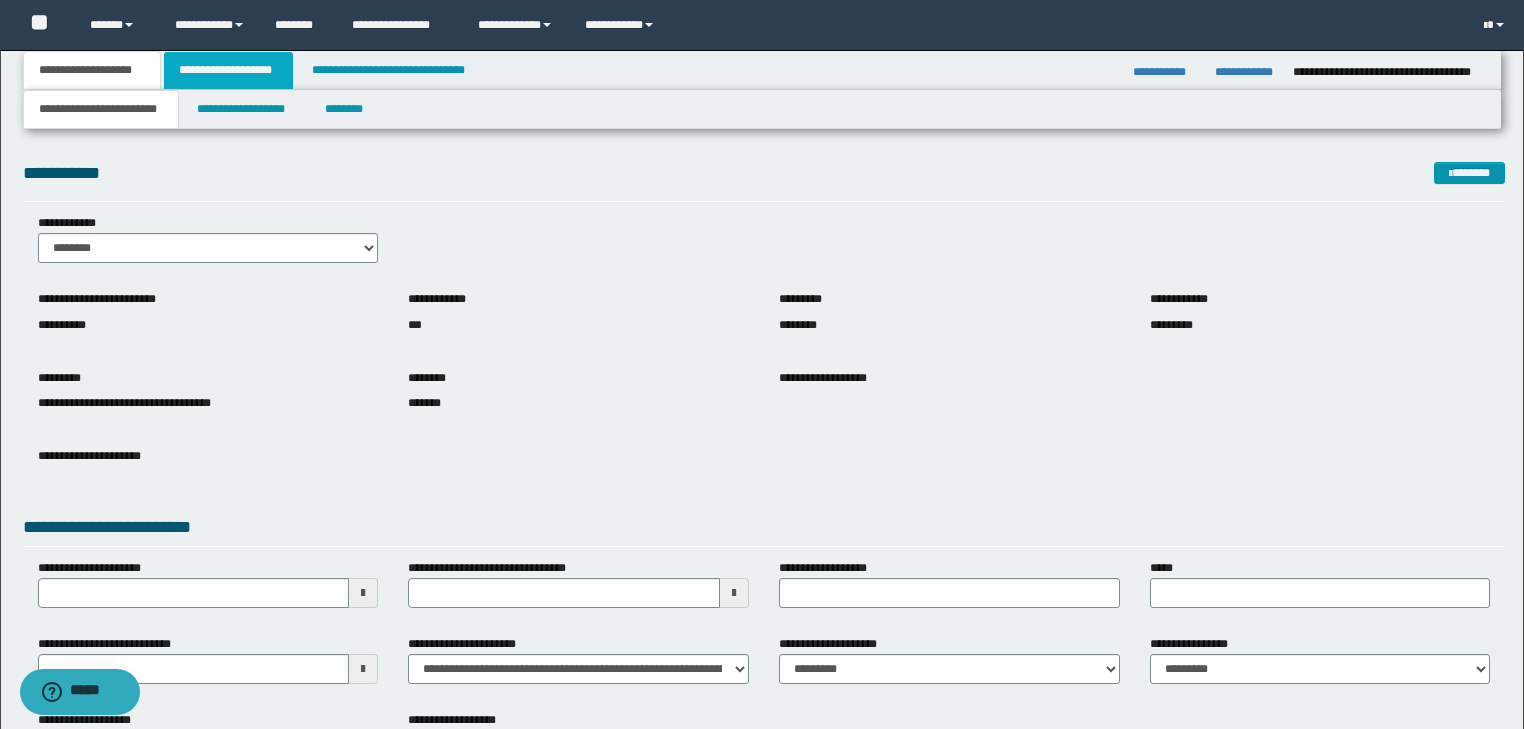 click on "**********" at bounding box center (228, 70) 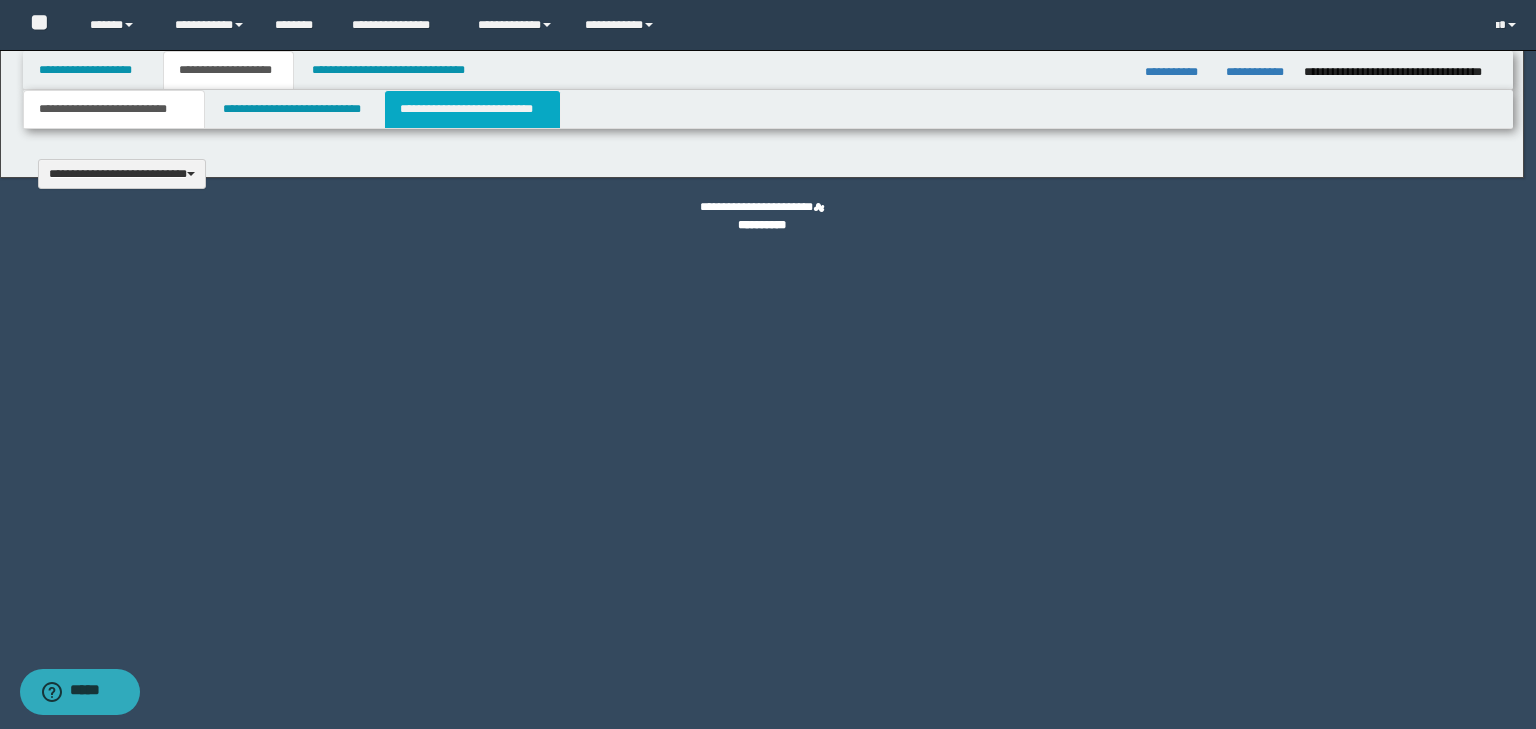 type 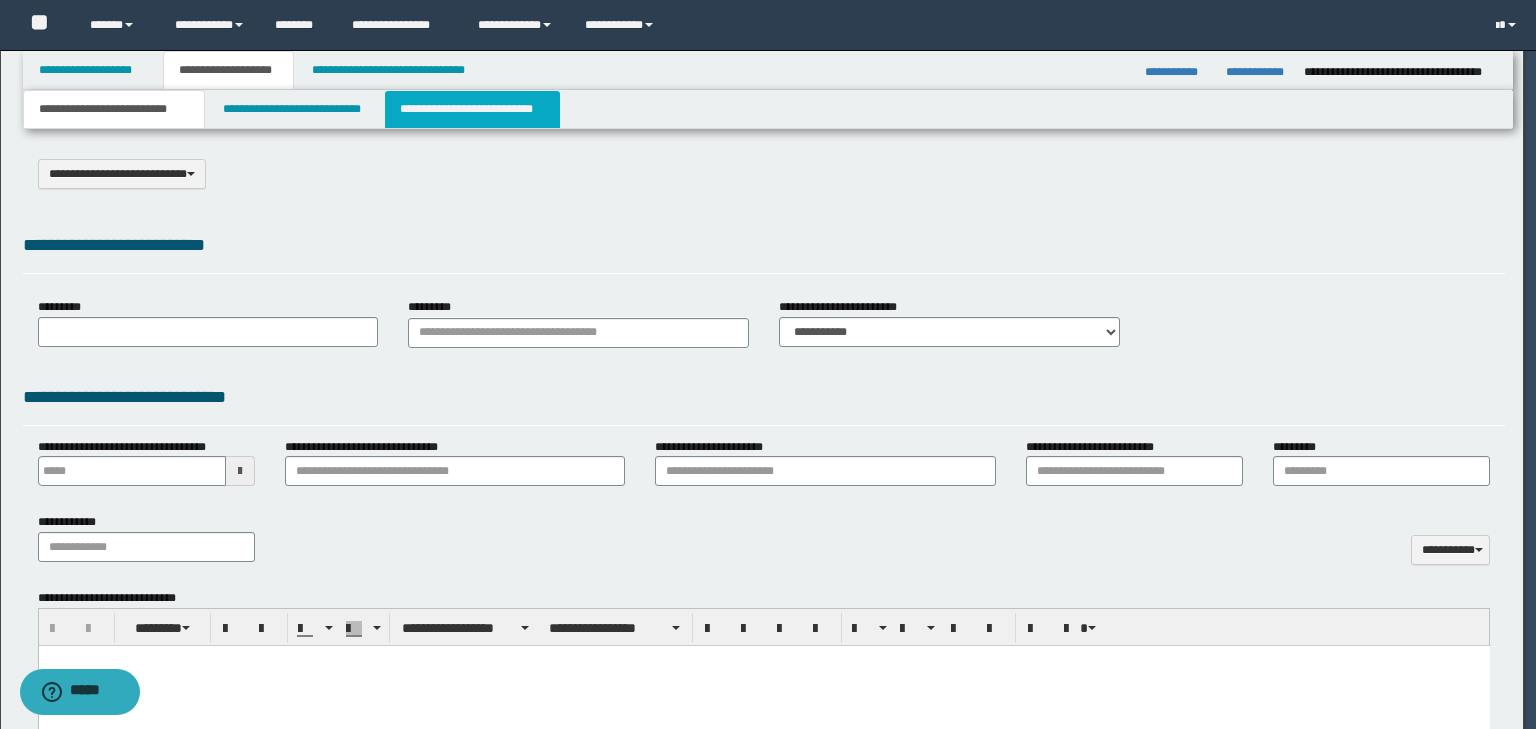 select on "*" 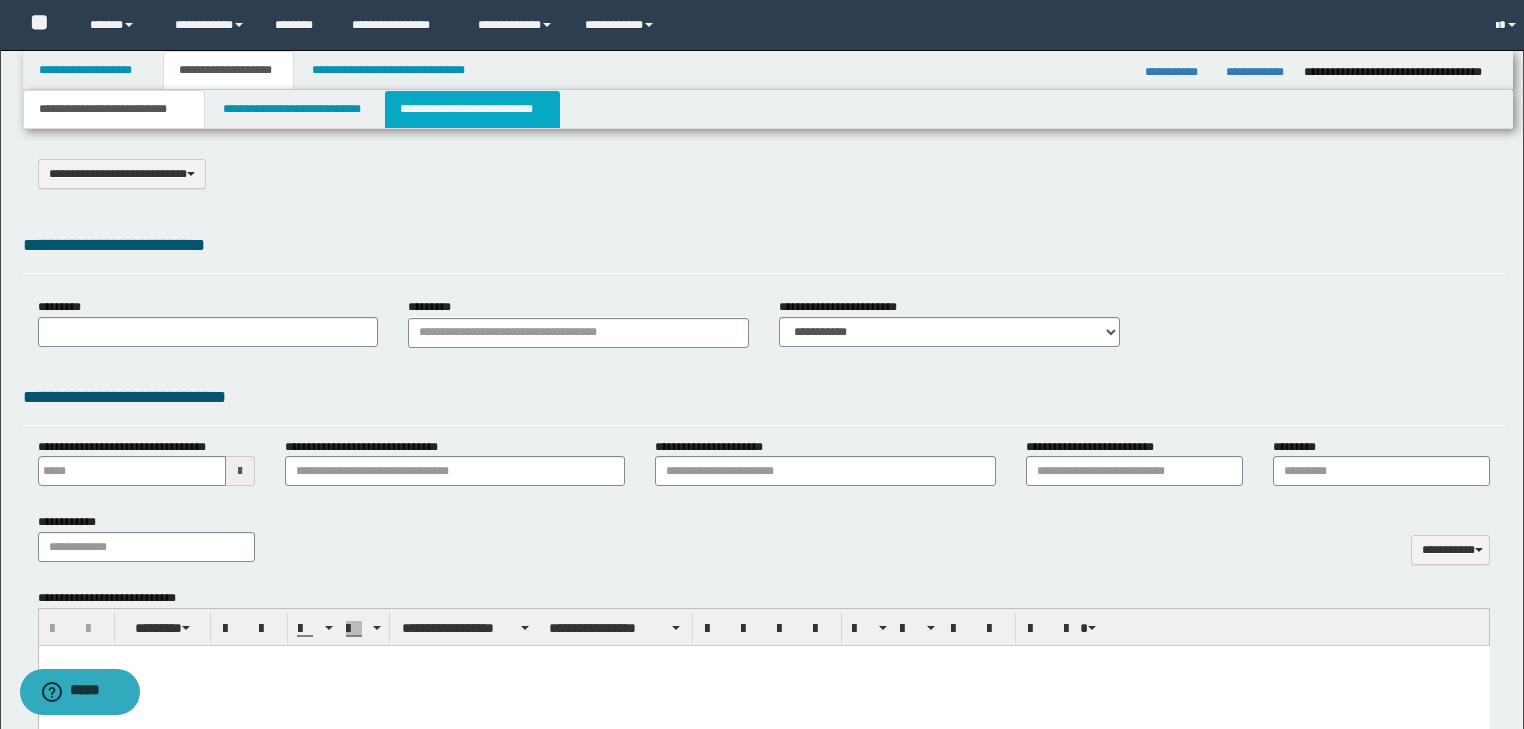 click on "**********" at bounding box center (472, 109) 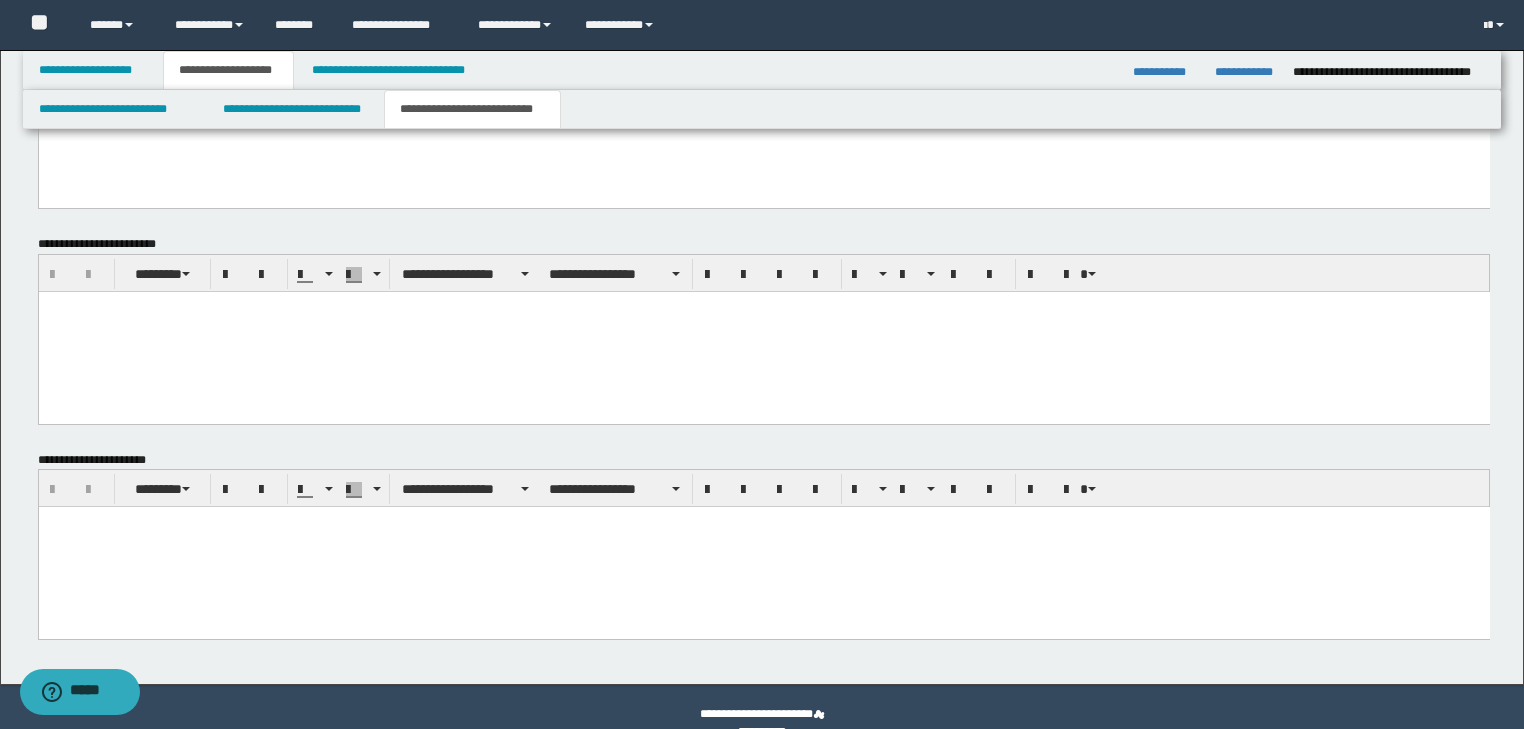 scroll, scrollTop: 783, scrollLeft: 0, axis: vertical 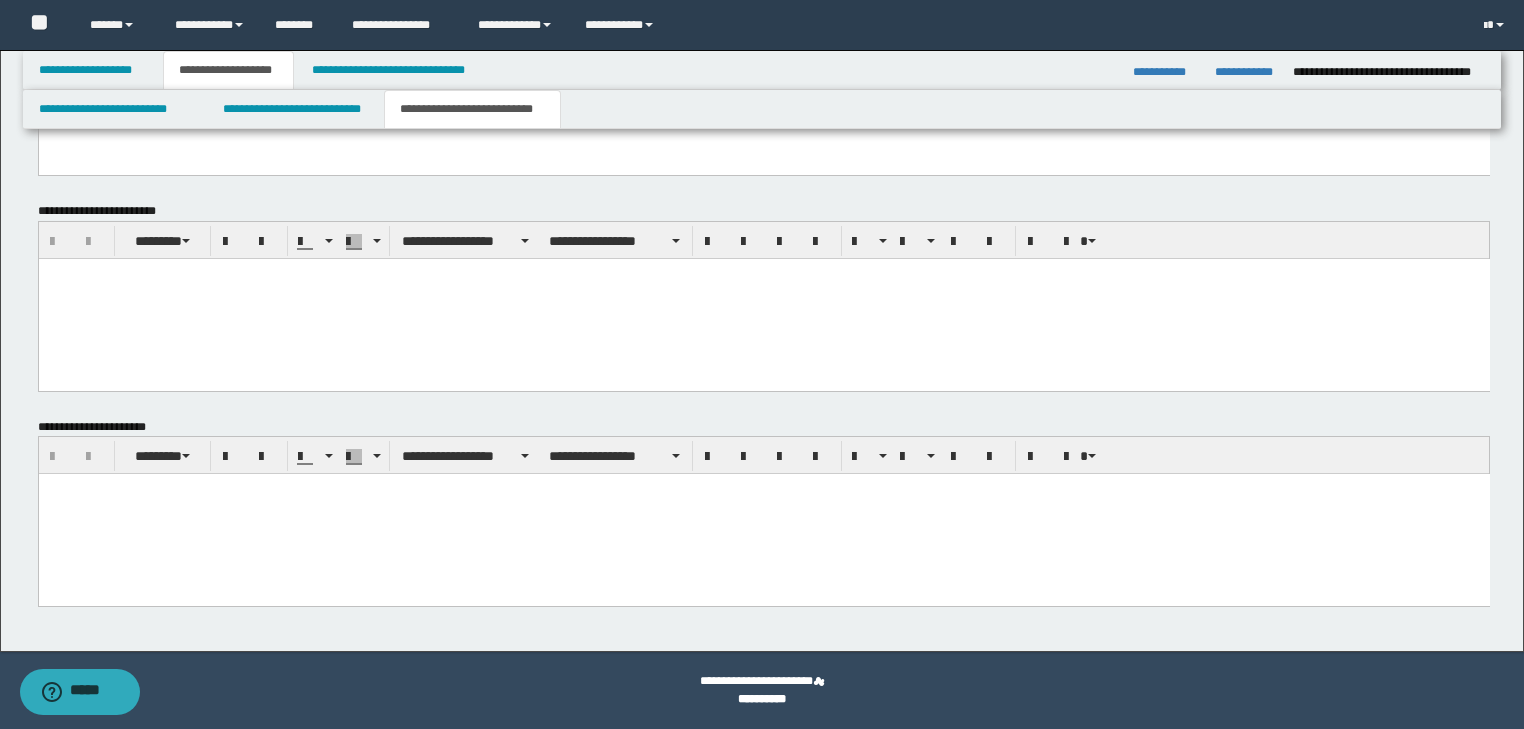 click at bounding box center (763, 514) 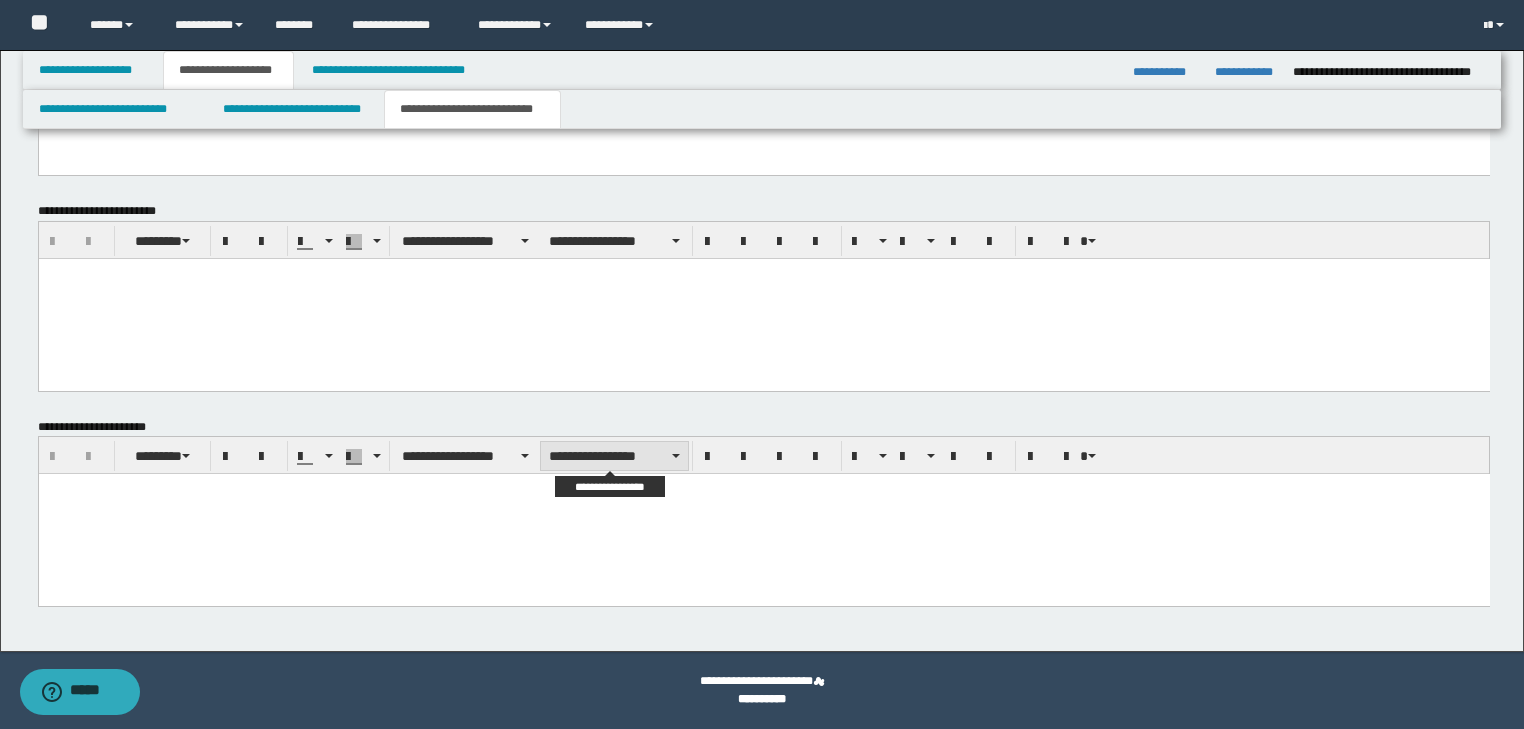 paste 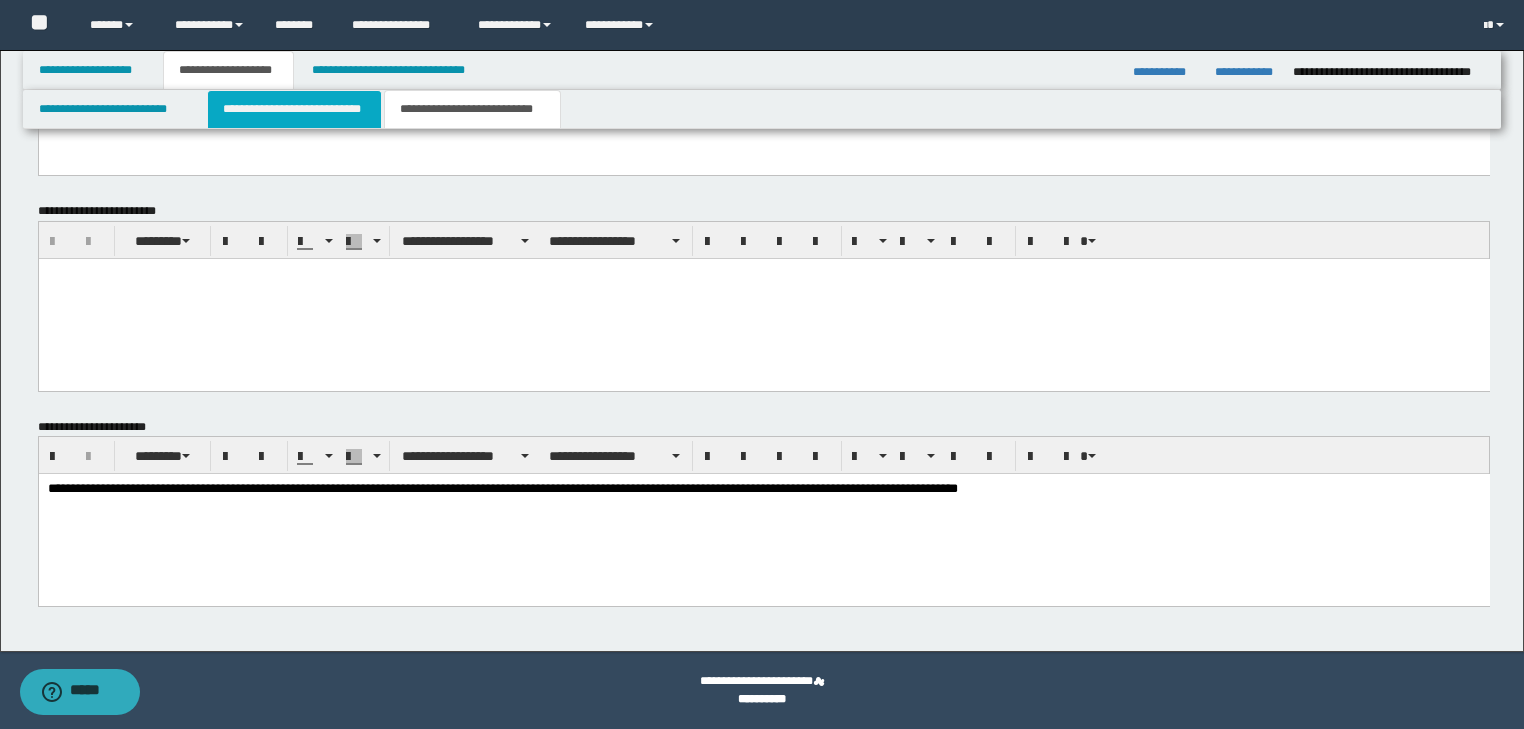 click on "**********" at bounding box center (294, 109) 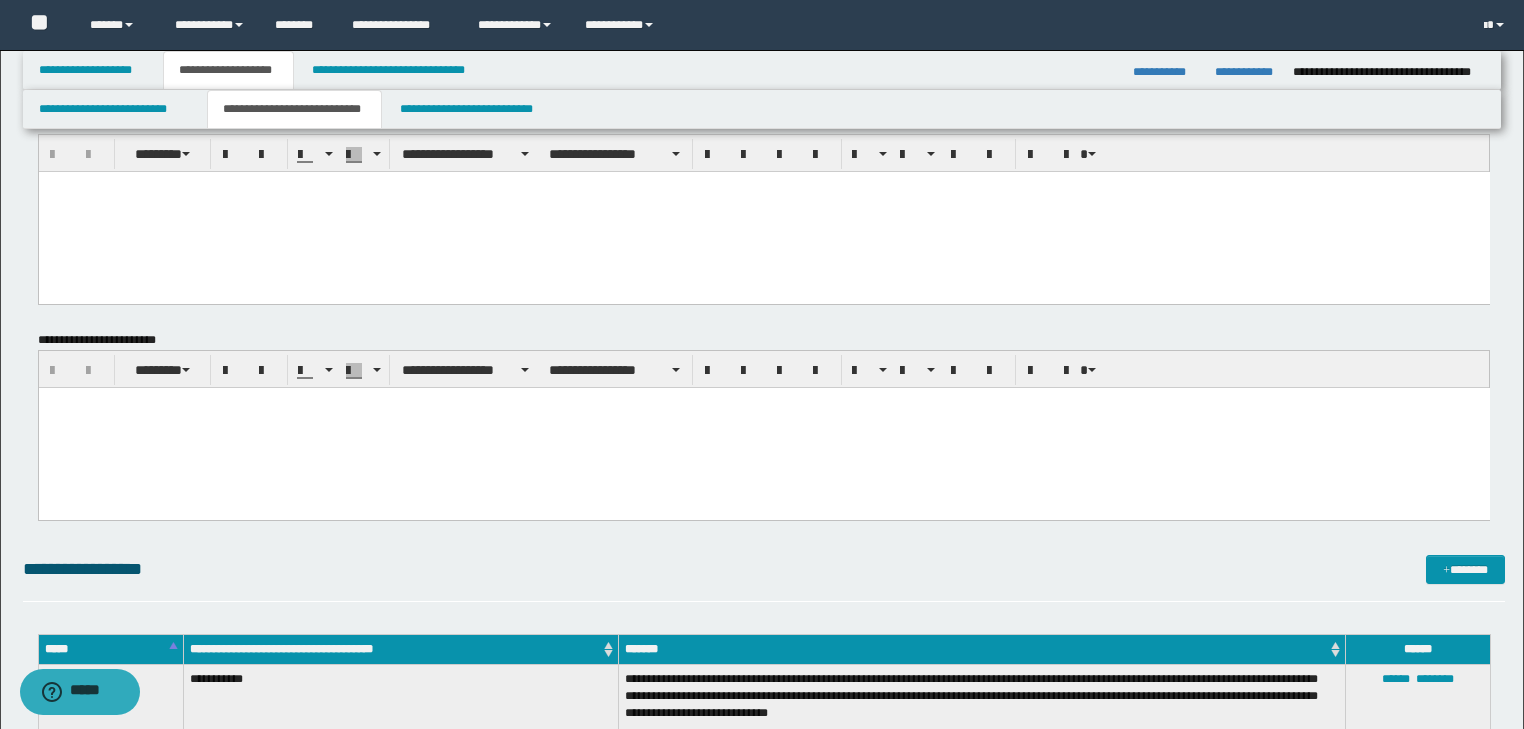 scroll, scrollTop: 0, scrollLeft: 0, axis: both 